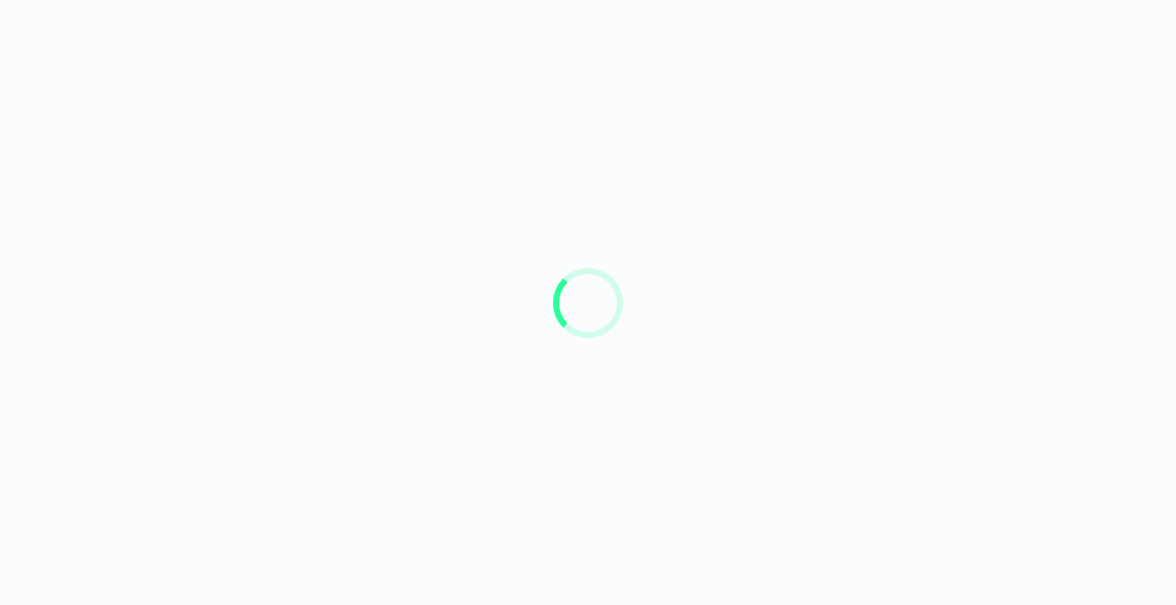 scroll, scrollTop: 0, scrollLeft: 0, axis: both 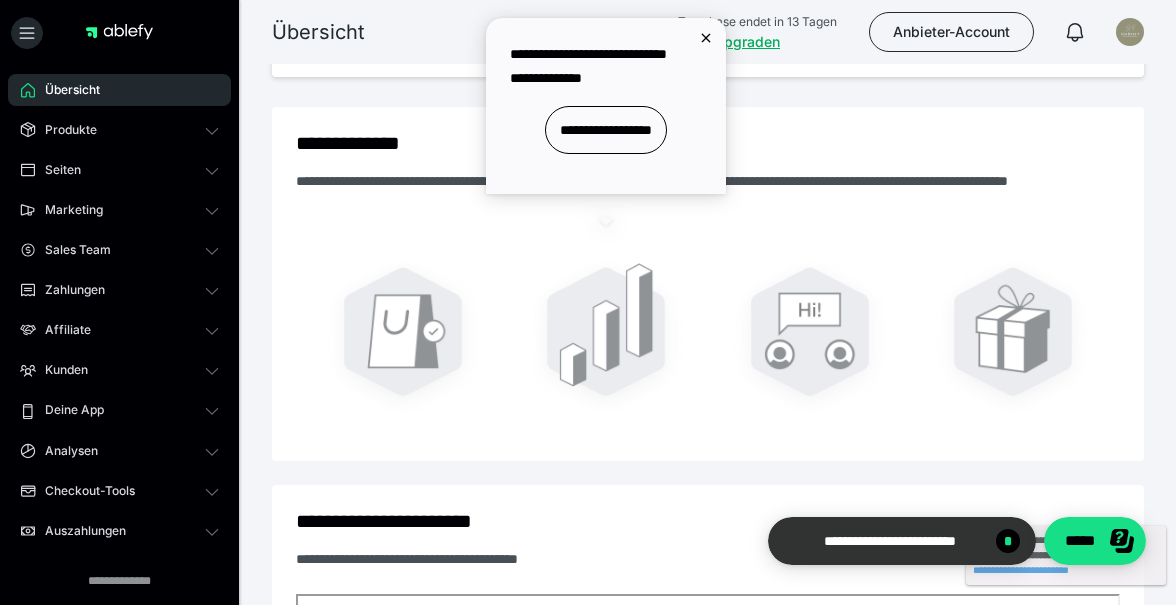click on "**********" at bounding box center (890, 541) 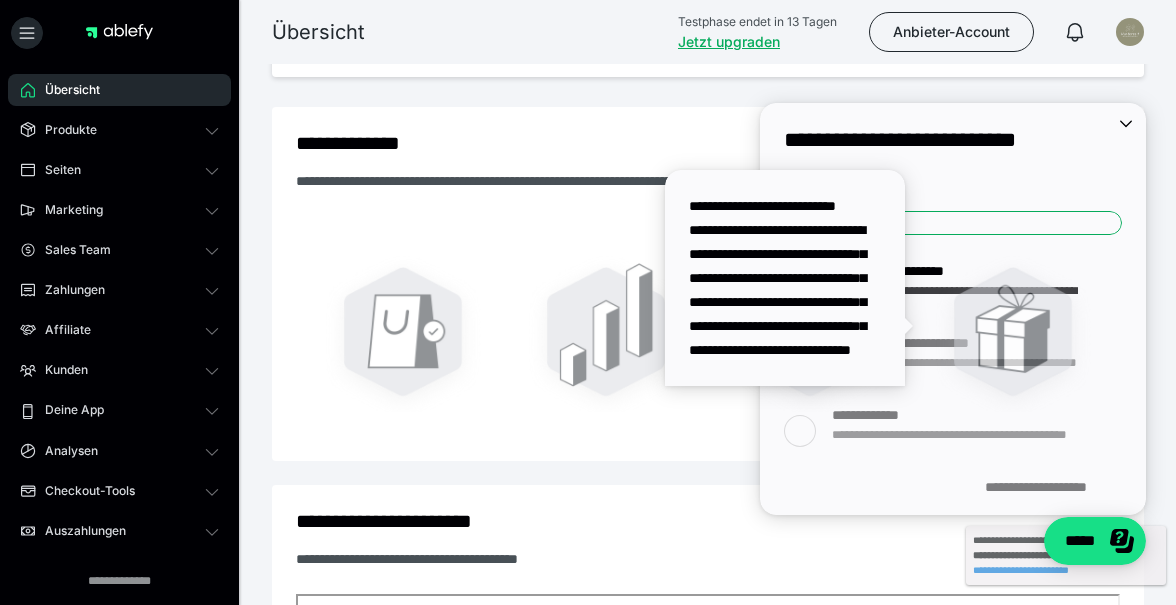 scroll, scrollTop: 0, scrollLeft: 0, axis: both 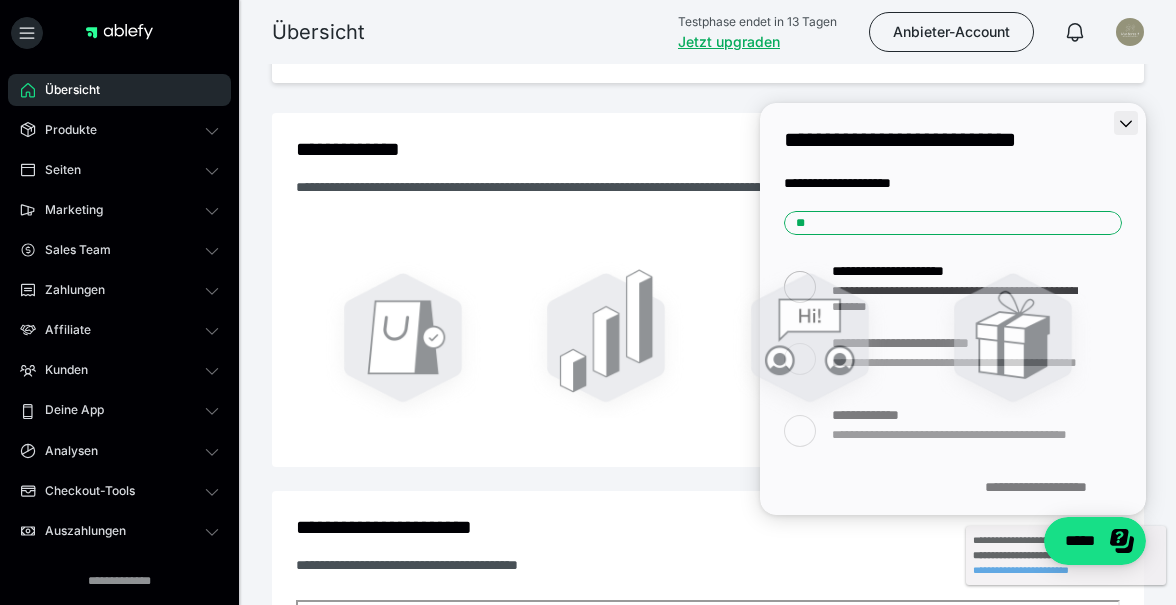 click at bounding box center [1126, 123] 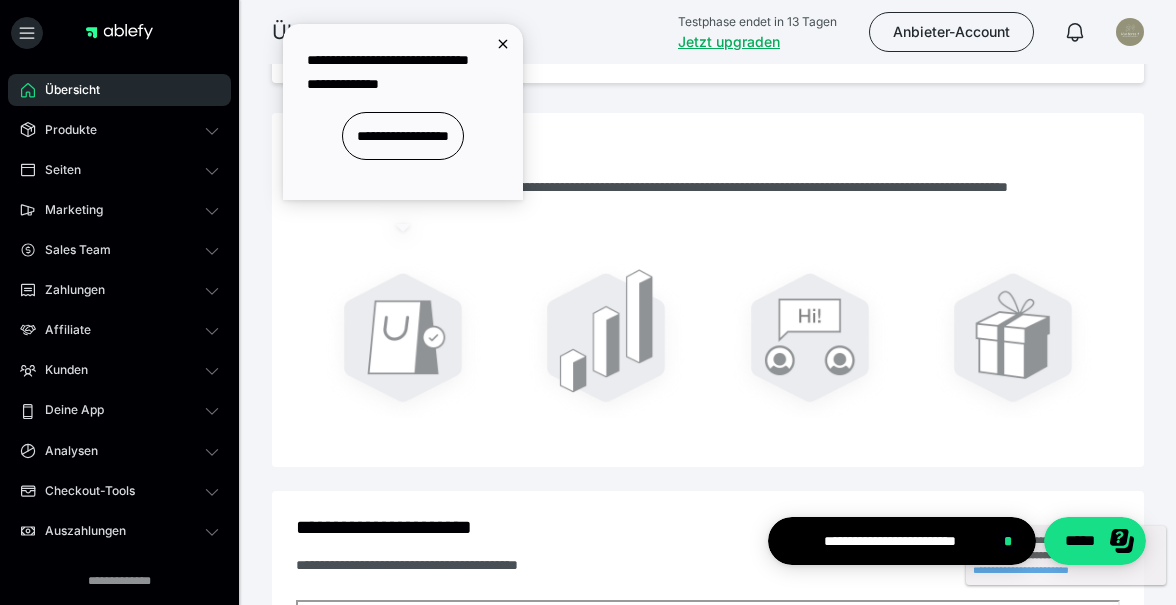 scroll, scrollTop: 0, scrollLeft: 0, axis: both 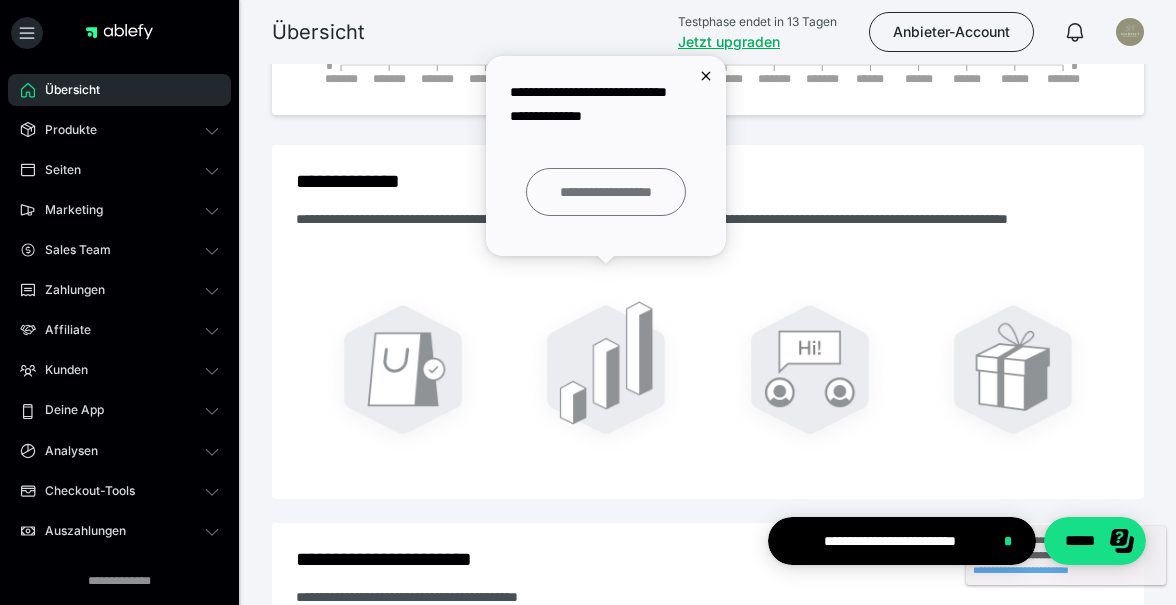 click on "**********" at bounding box center (606, 192) 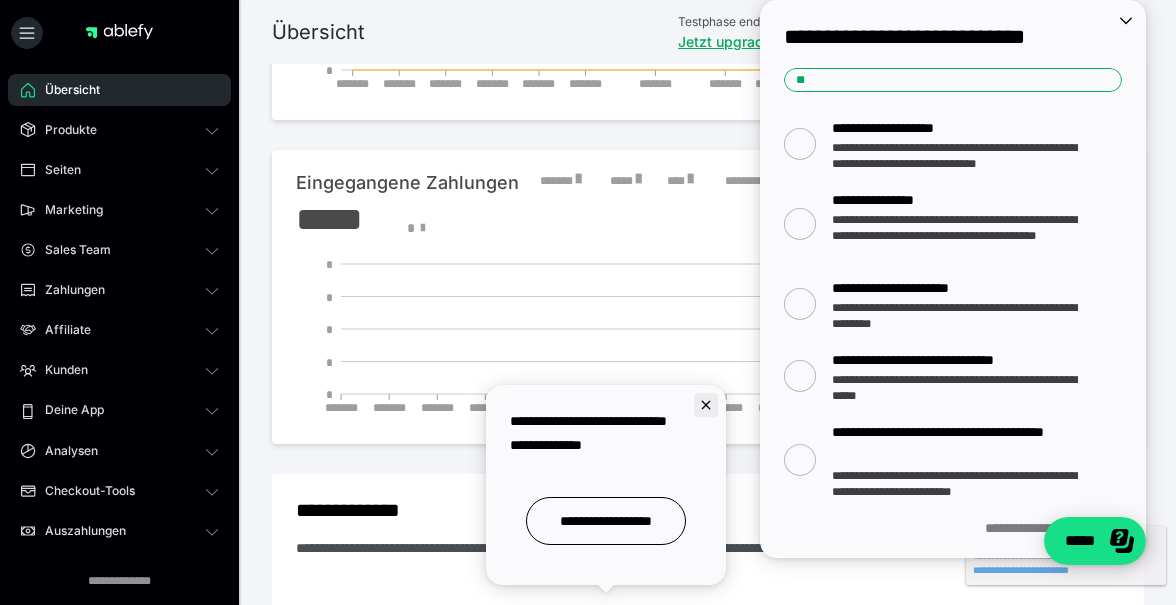 click 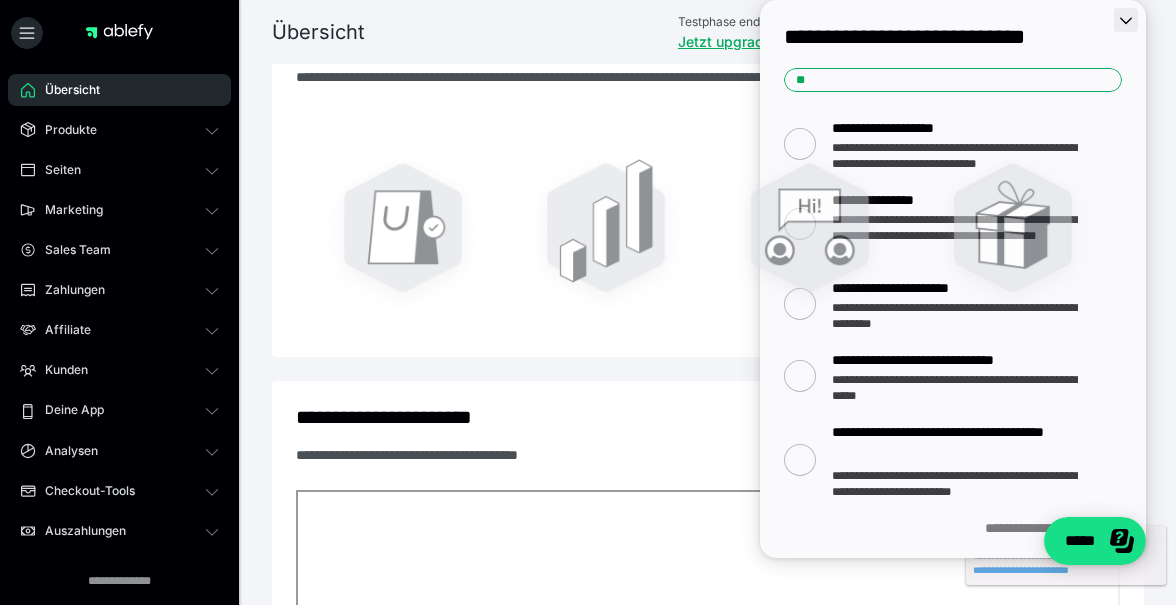 click 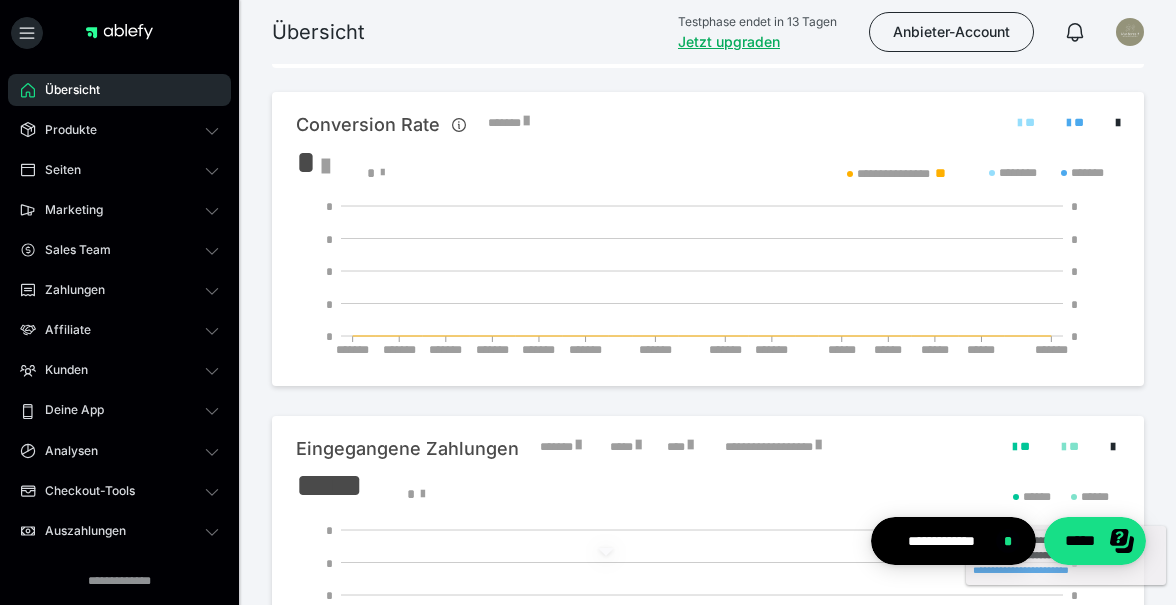 scroll, scrollTop: 829, scrollLeft: 0, axis: vertical 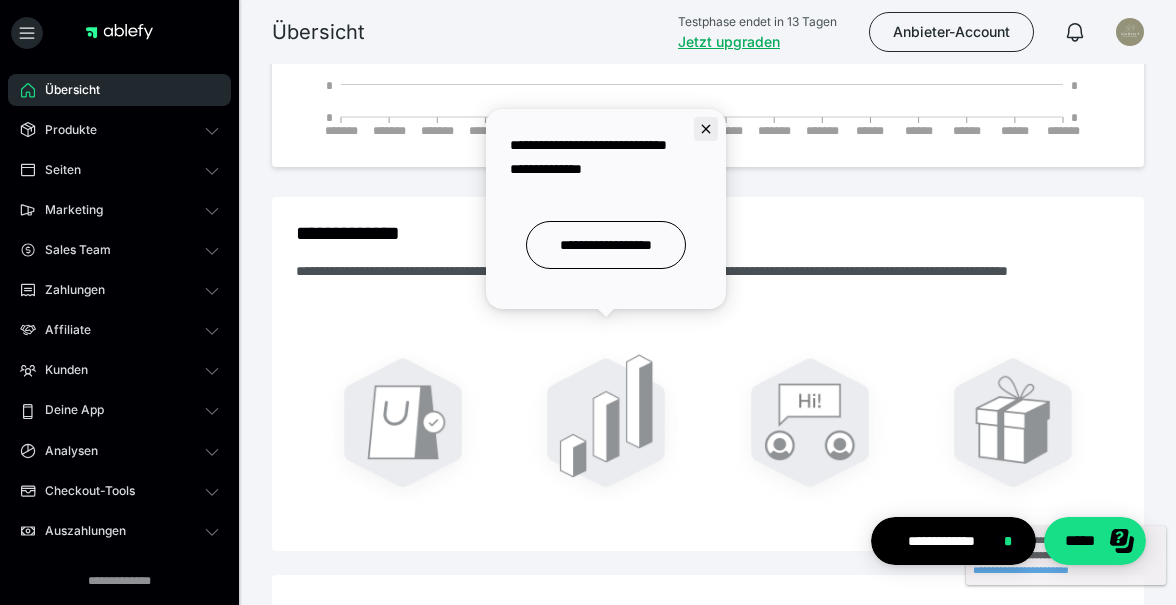 click 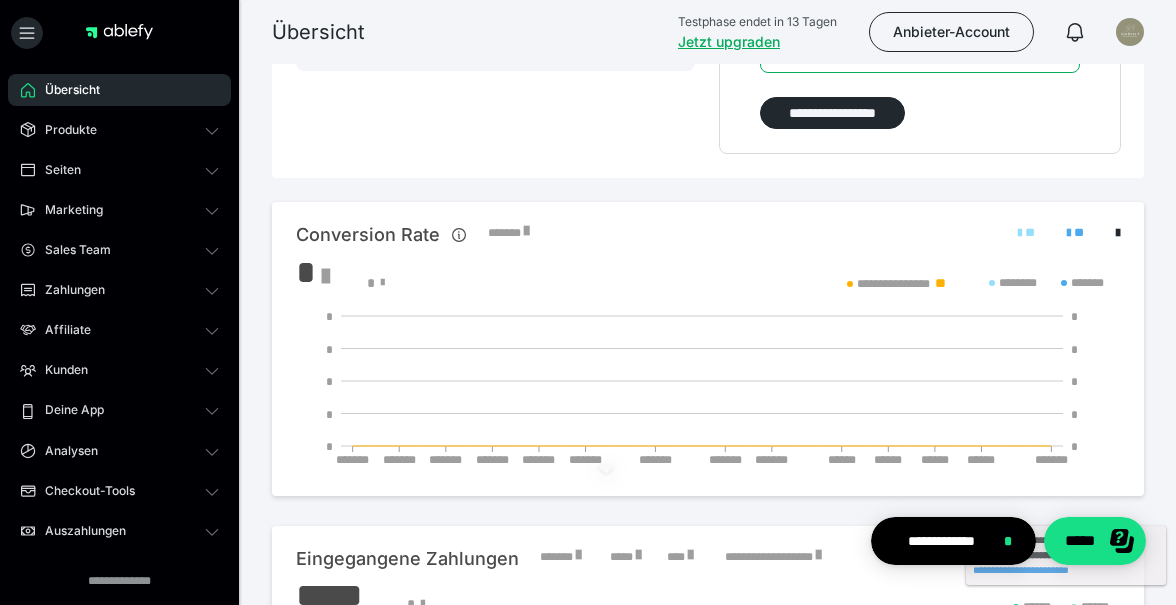scroll, scrollTop: 471, scrollLeft: 0, axis: vertical 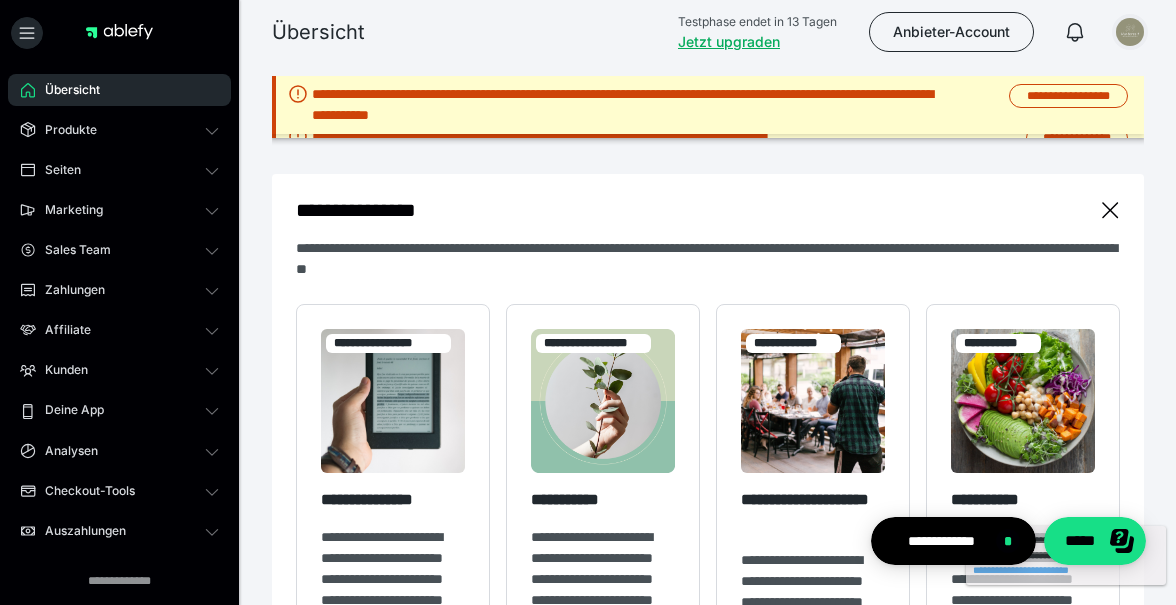 click at bounding box center (1130, 32) 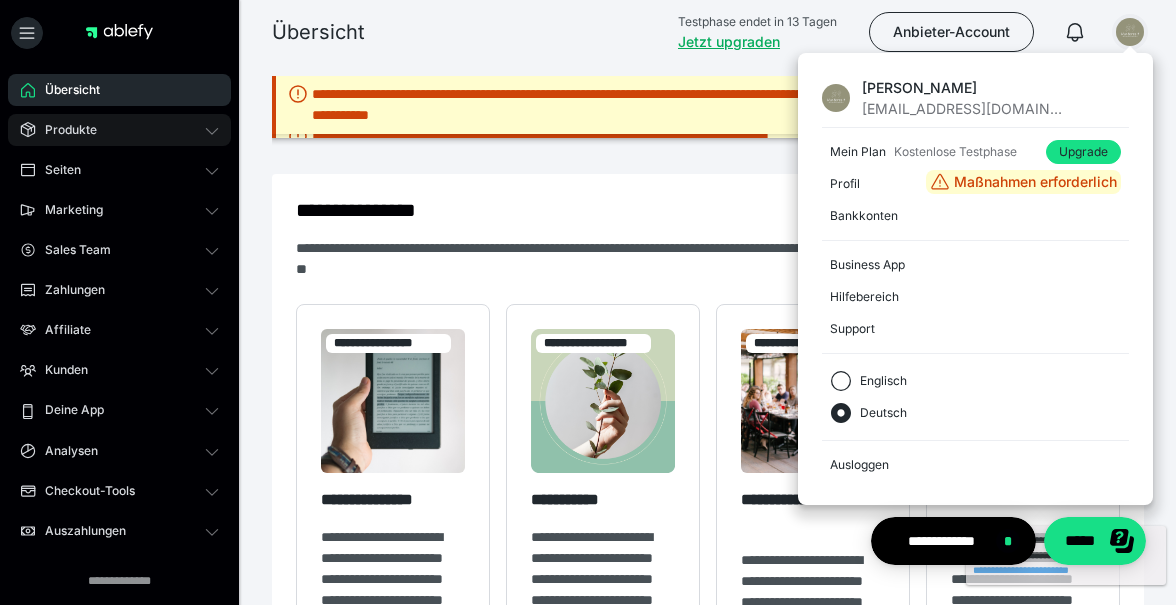 click 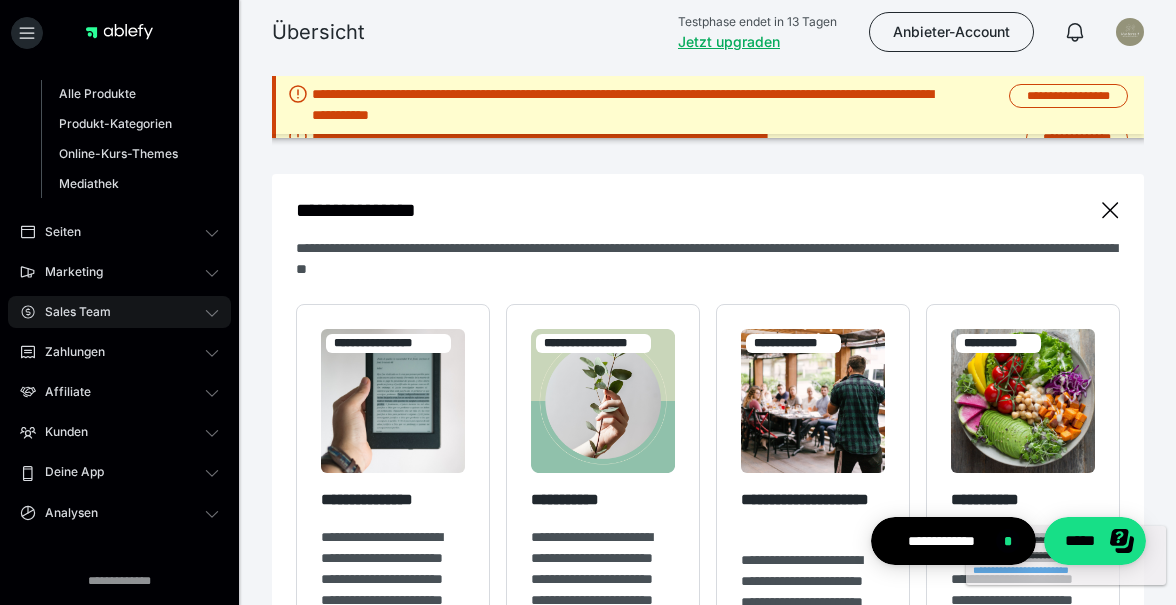 scroll, scrollTop: 83, scrollLeft: 0, axis: vertical 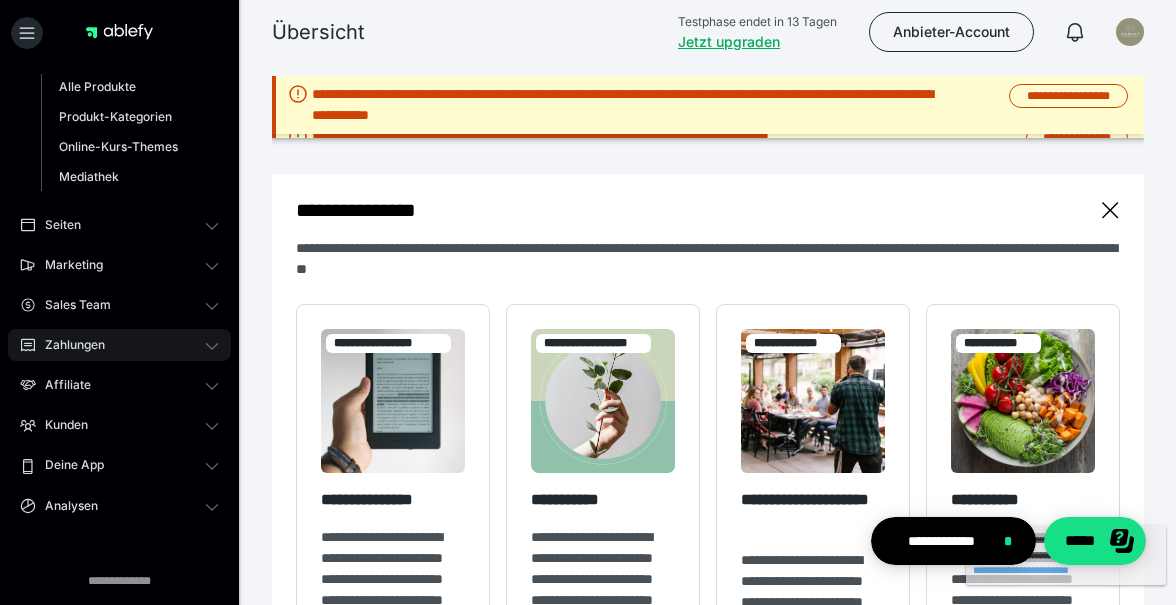 click on "Zahlungen" at bounding box center [119, 345] 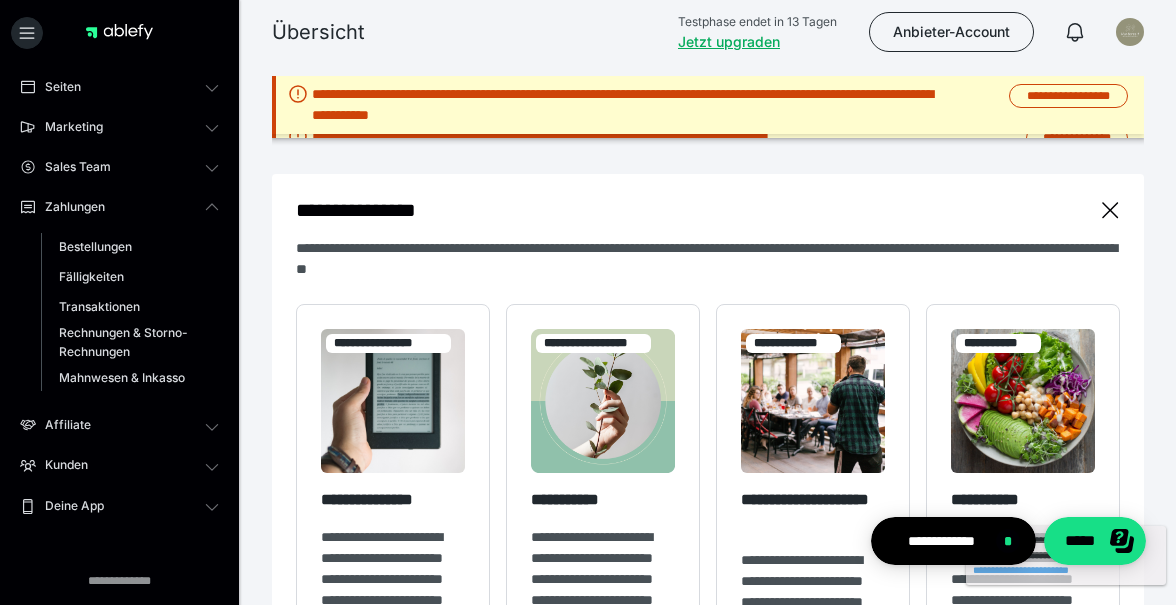 click on "Zahlungen Bestellungen Fälligkeiten Transaktionen Rechnungen & Storno-Rechnungen Mahnwesen & Inkasso" at bounding box center [119, 296] 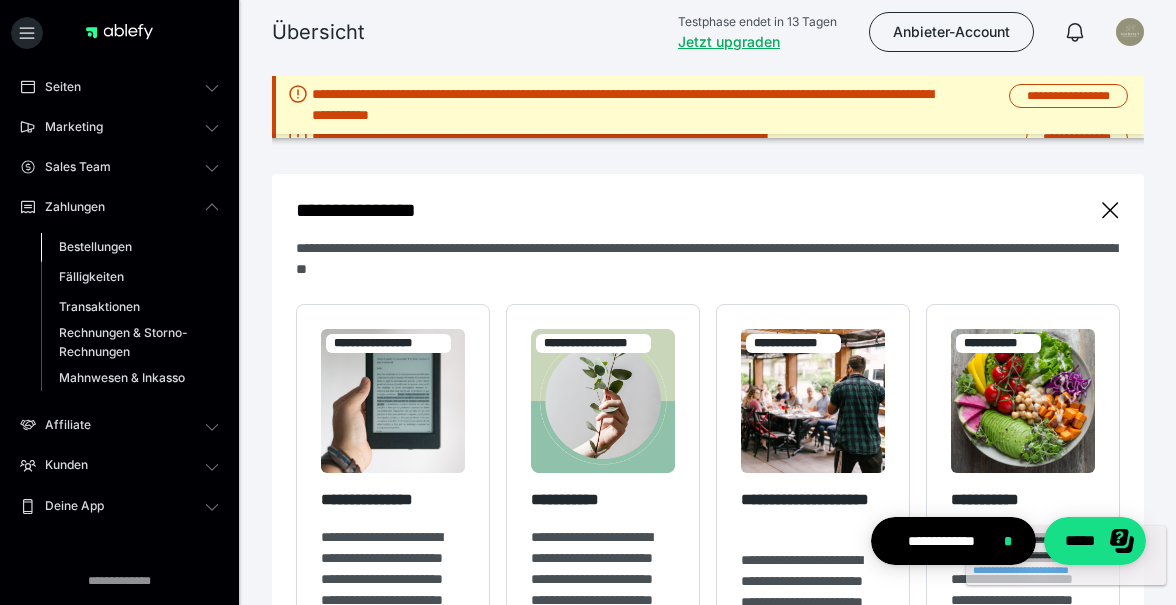 click on "Bestellungen" at bounding box center [130, 247] 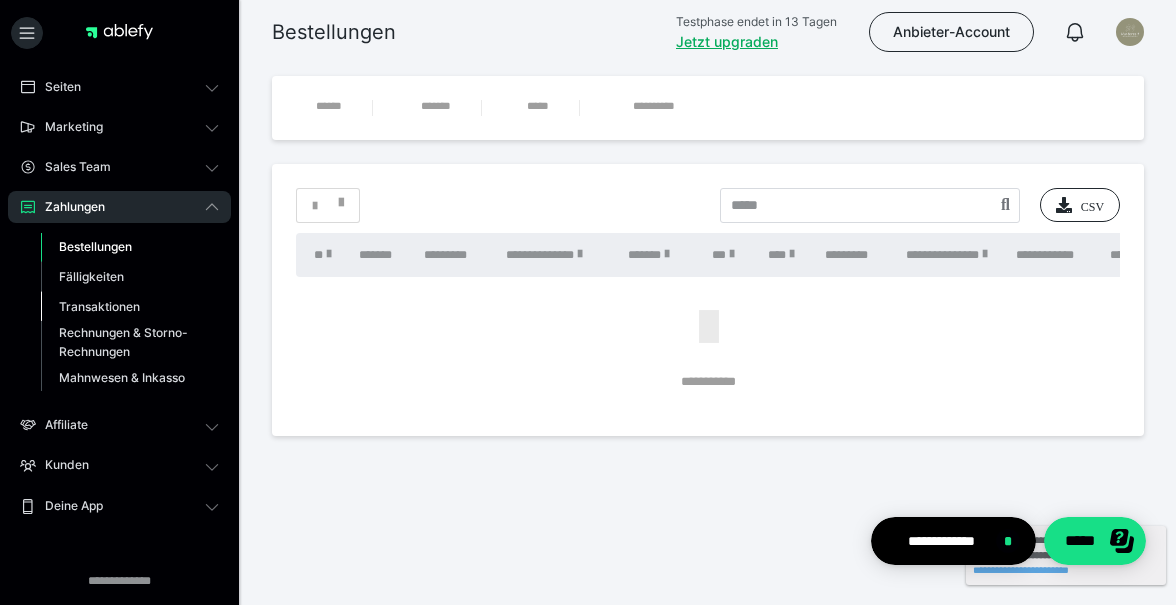 click on "Transaktionen" at bounding box center [130, 307] 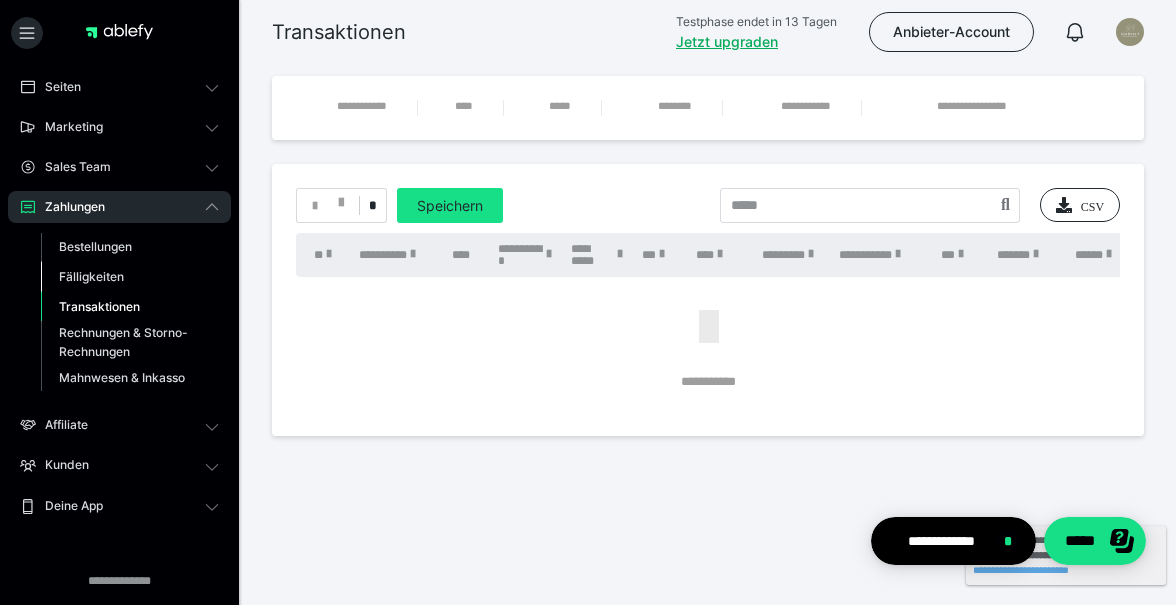 click on "Fälligkeiten" at bounding box center [130, 277] 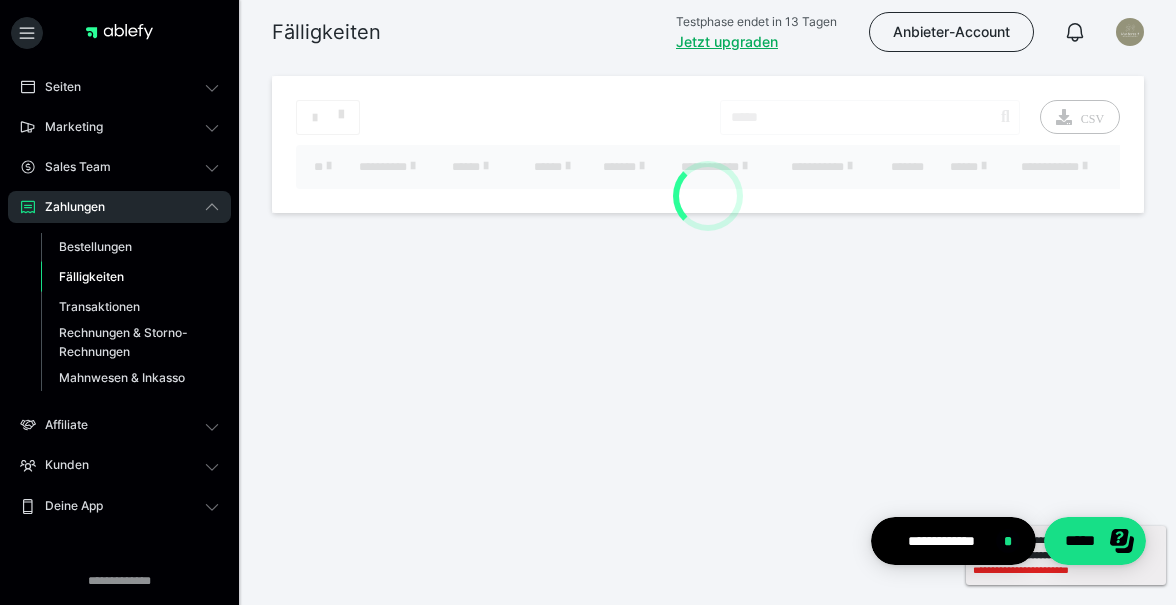 click on "**********" at bounding box center (1066, 570) 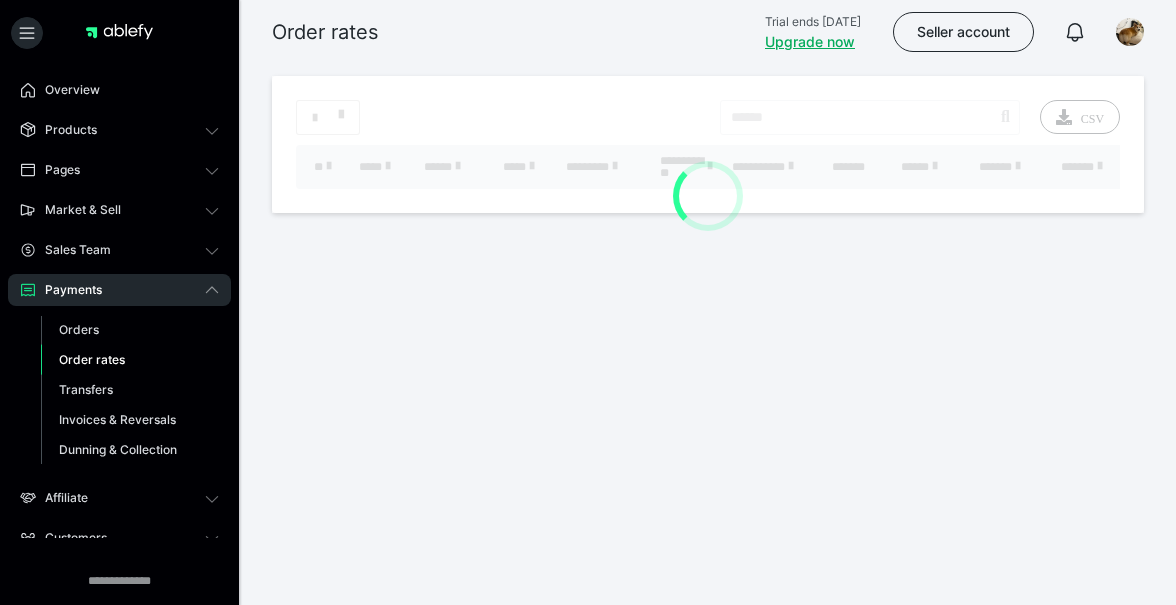 scroll, scrollTop: 0, scrollLeft: 0, axis: both 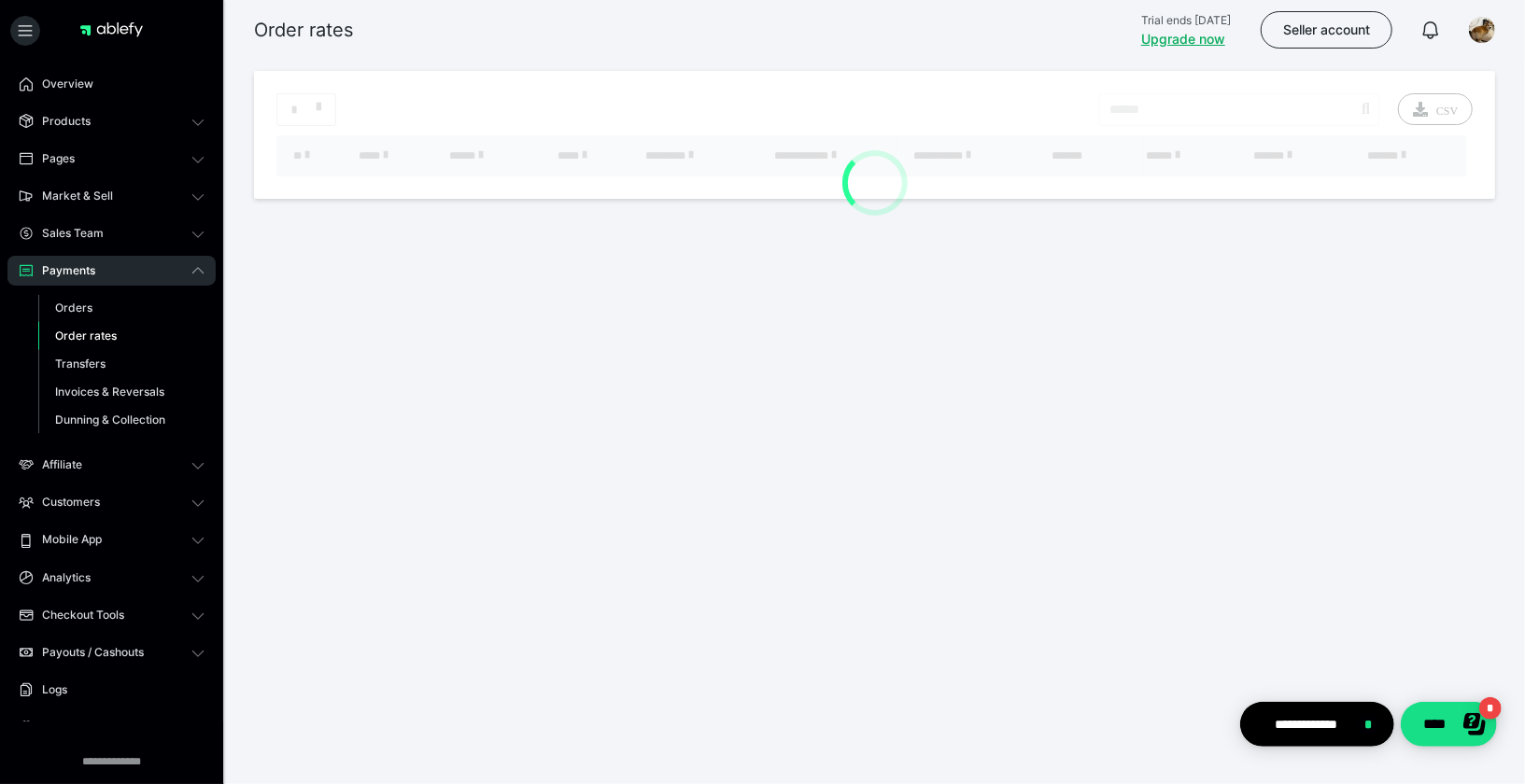 click at bounding box center (874, 134) 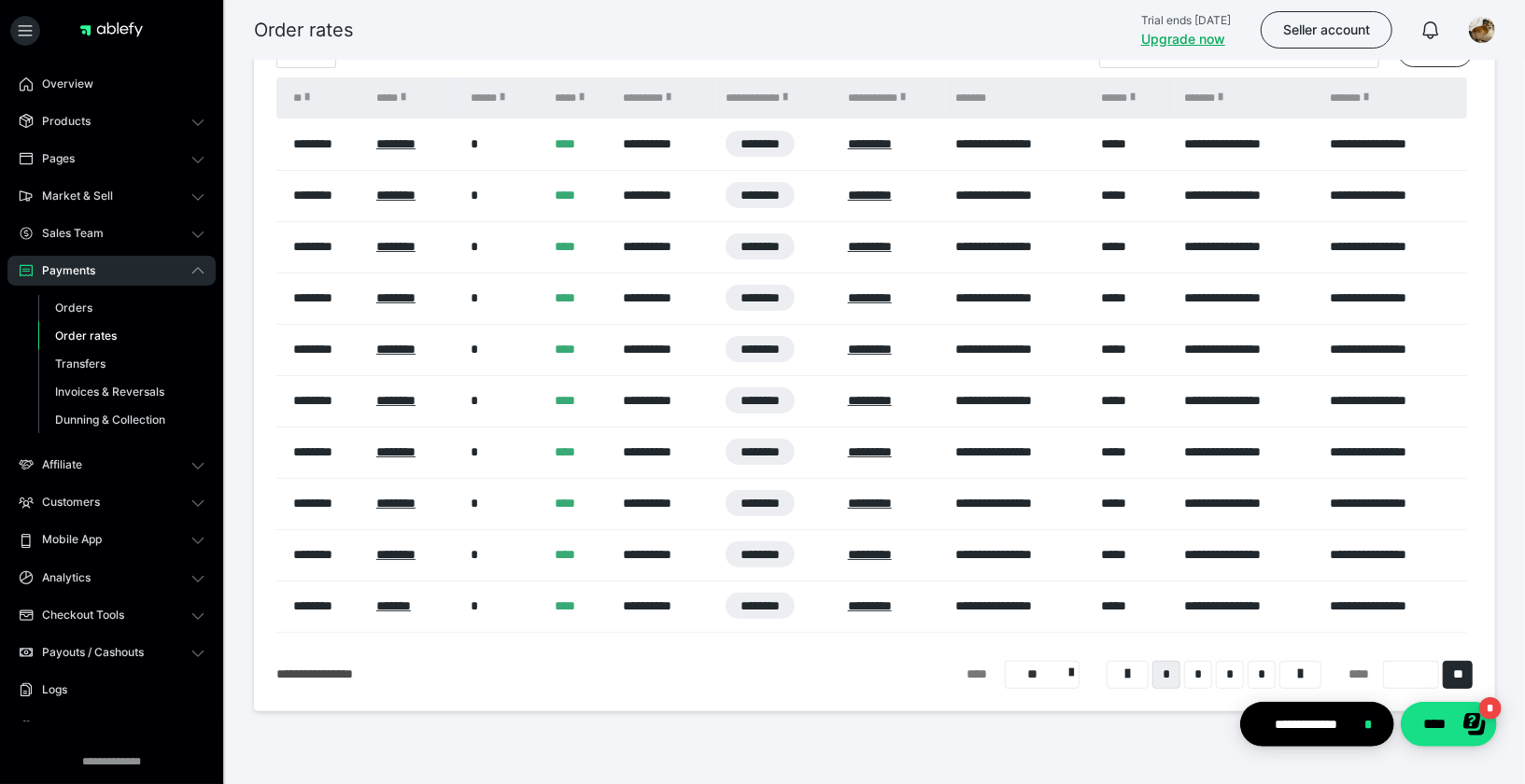 scroll, scrollTop: 0, scrollLeft: 0, axis: both 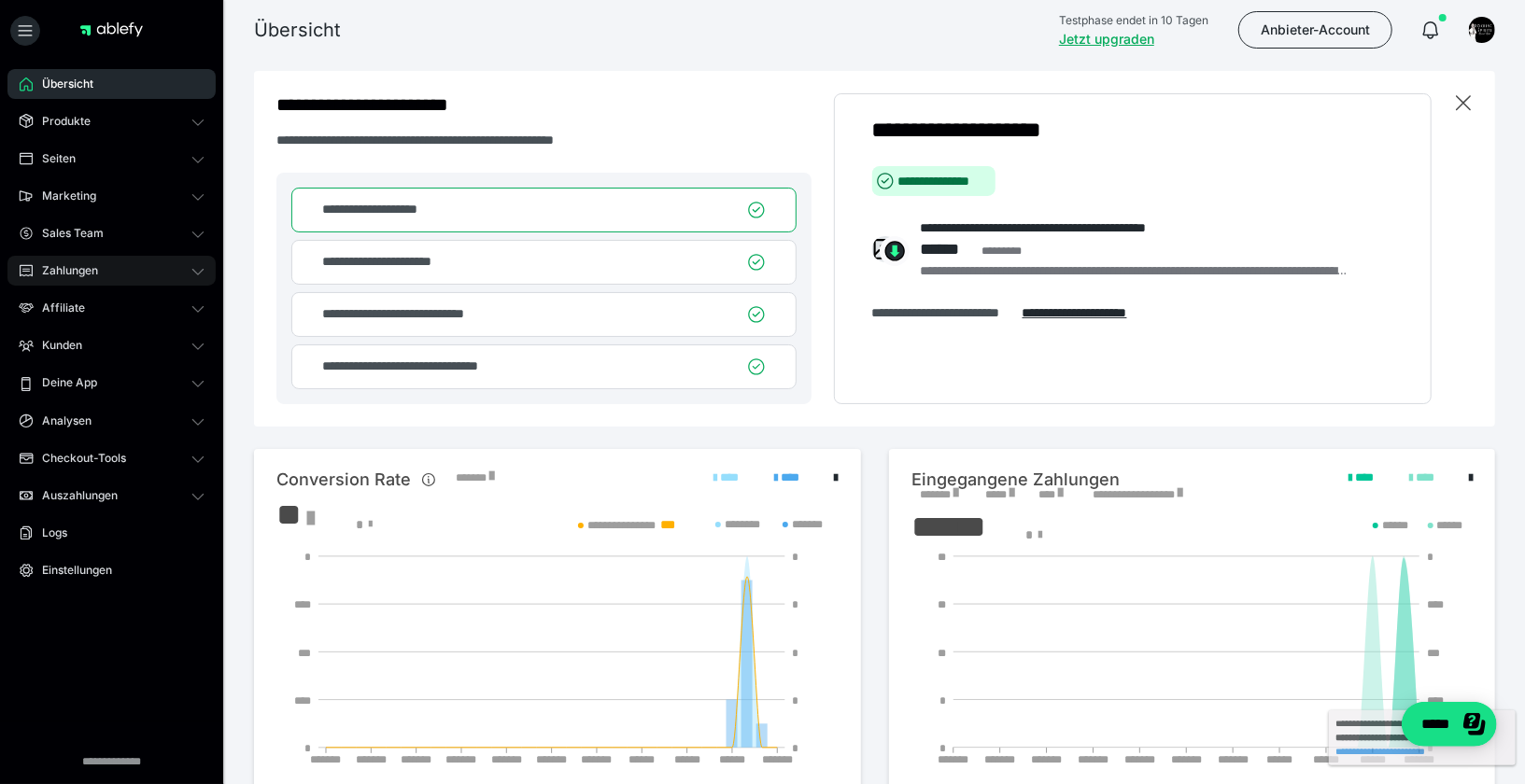 click on "Zahlungen" at bounding box center (111, 271) 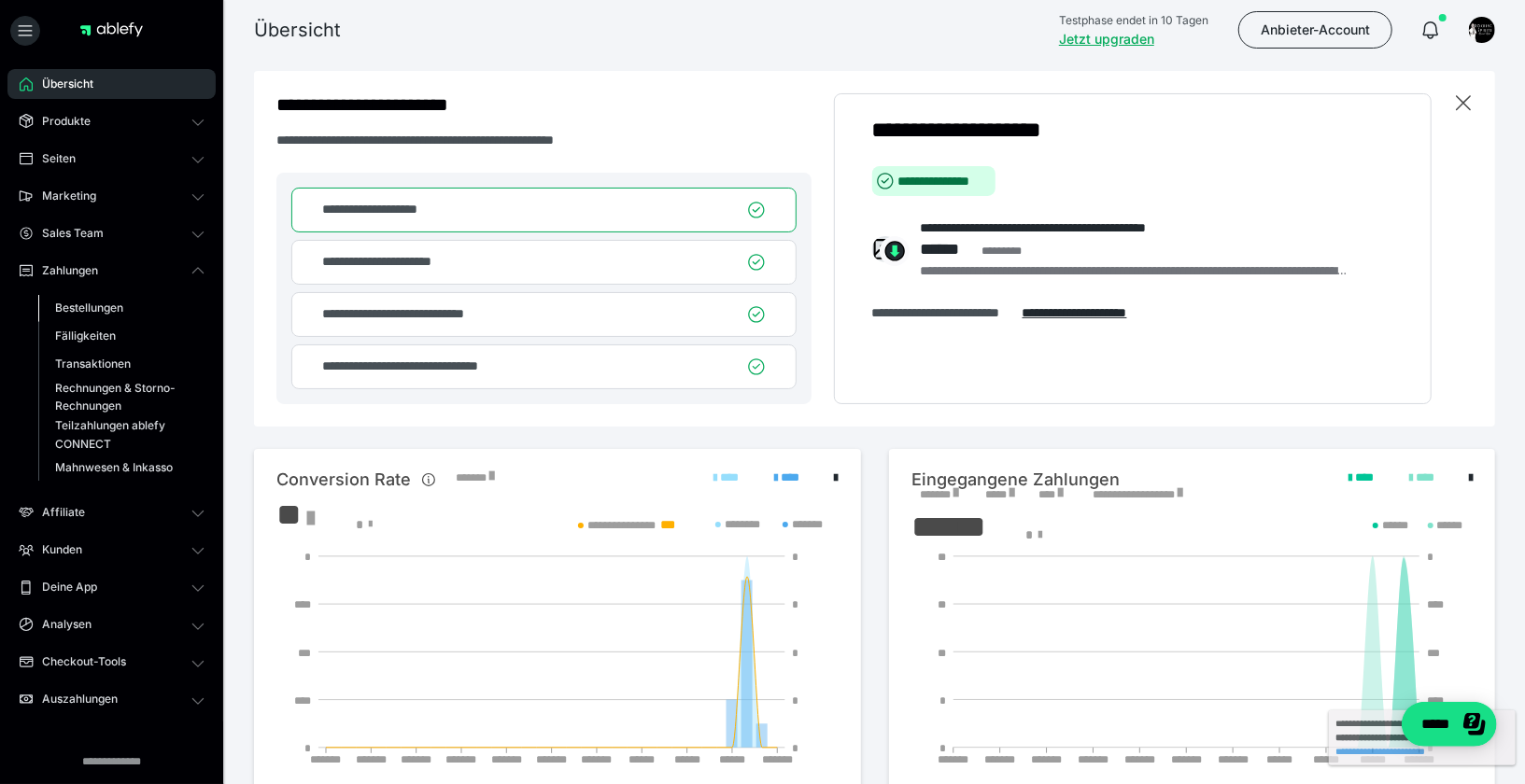 click on "Bestellungen" at bounding box center [121, 308] 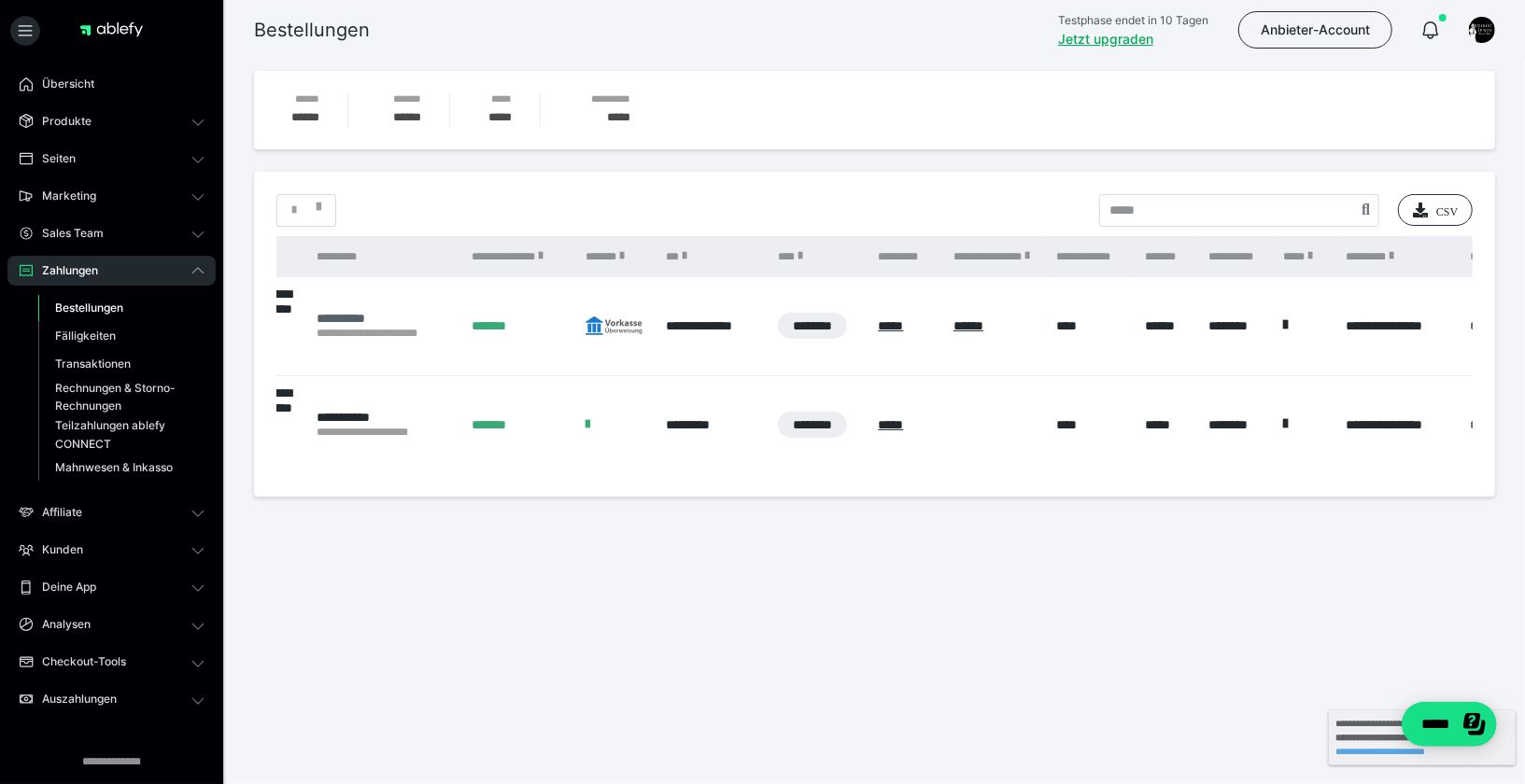 scroll, scrollTop: 0, scrollLeft: 478, axis: horizontal 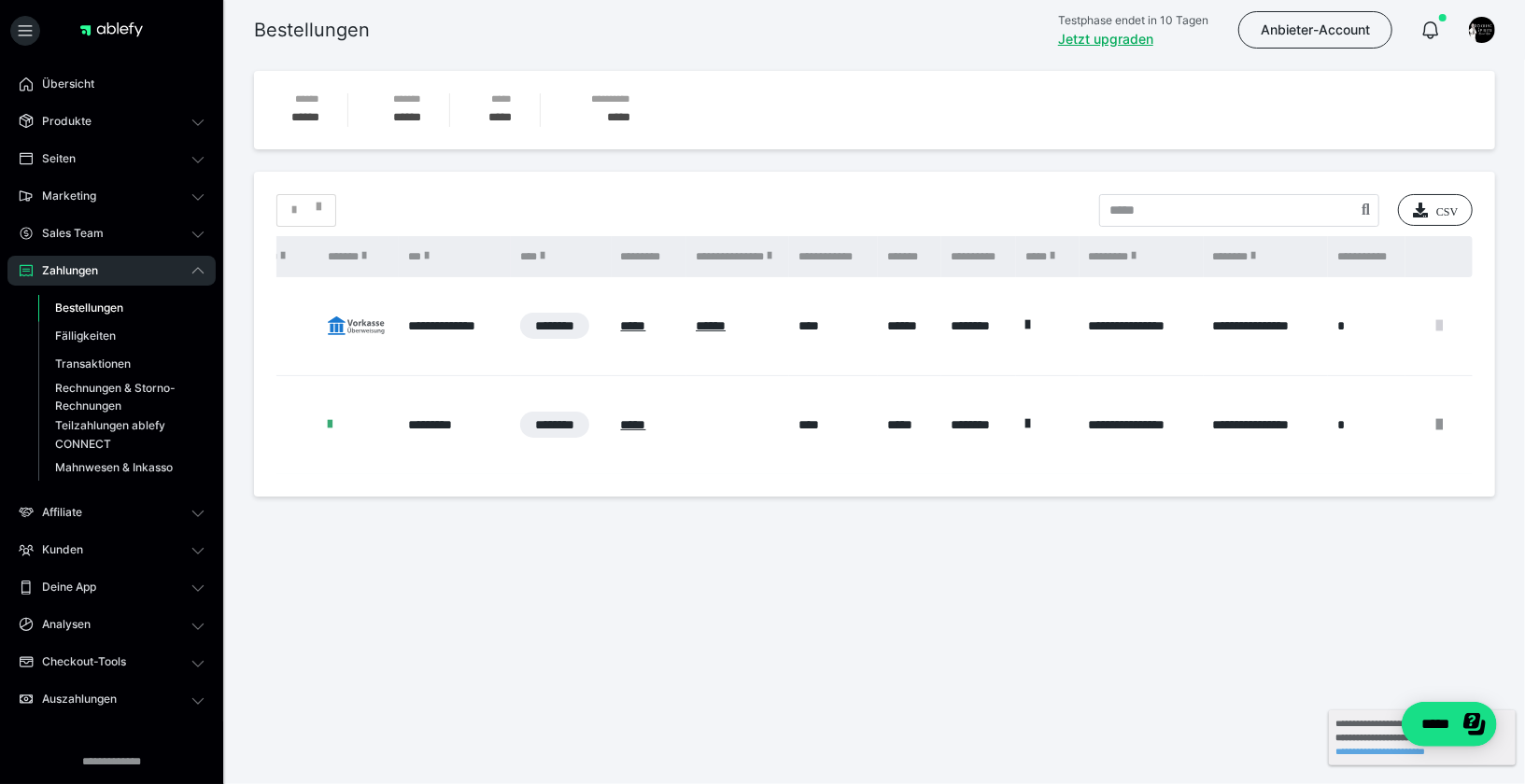 click at bounding box center (1439, 326) 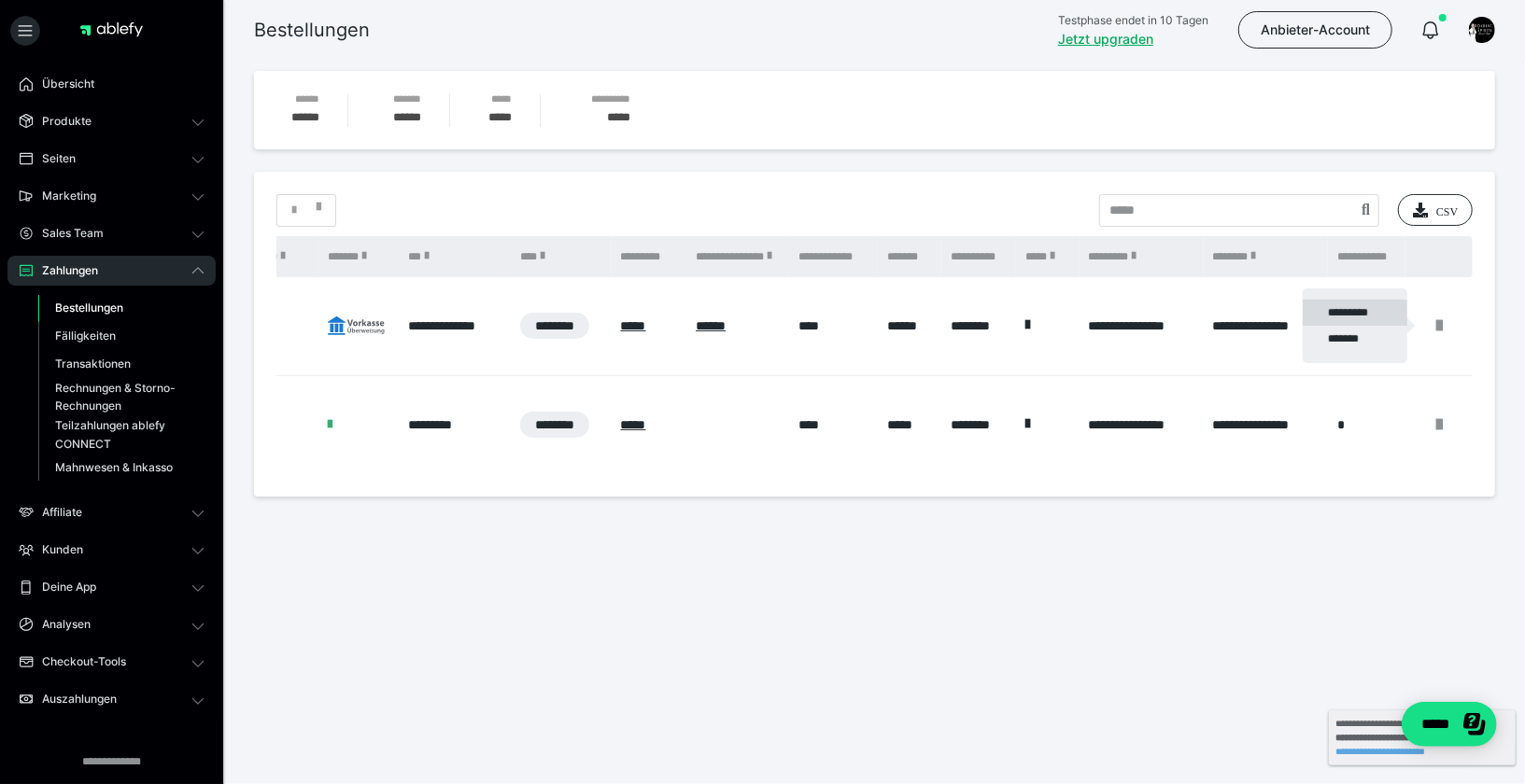 click on "*********" at bounding box center (1355, 313) 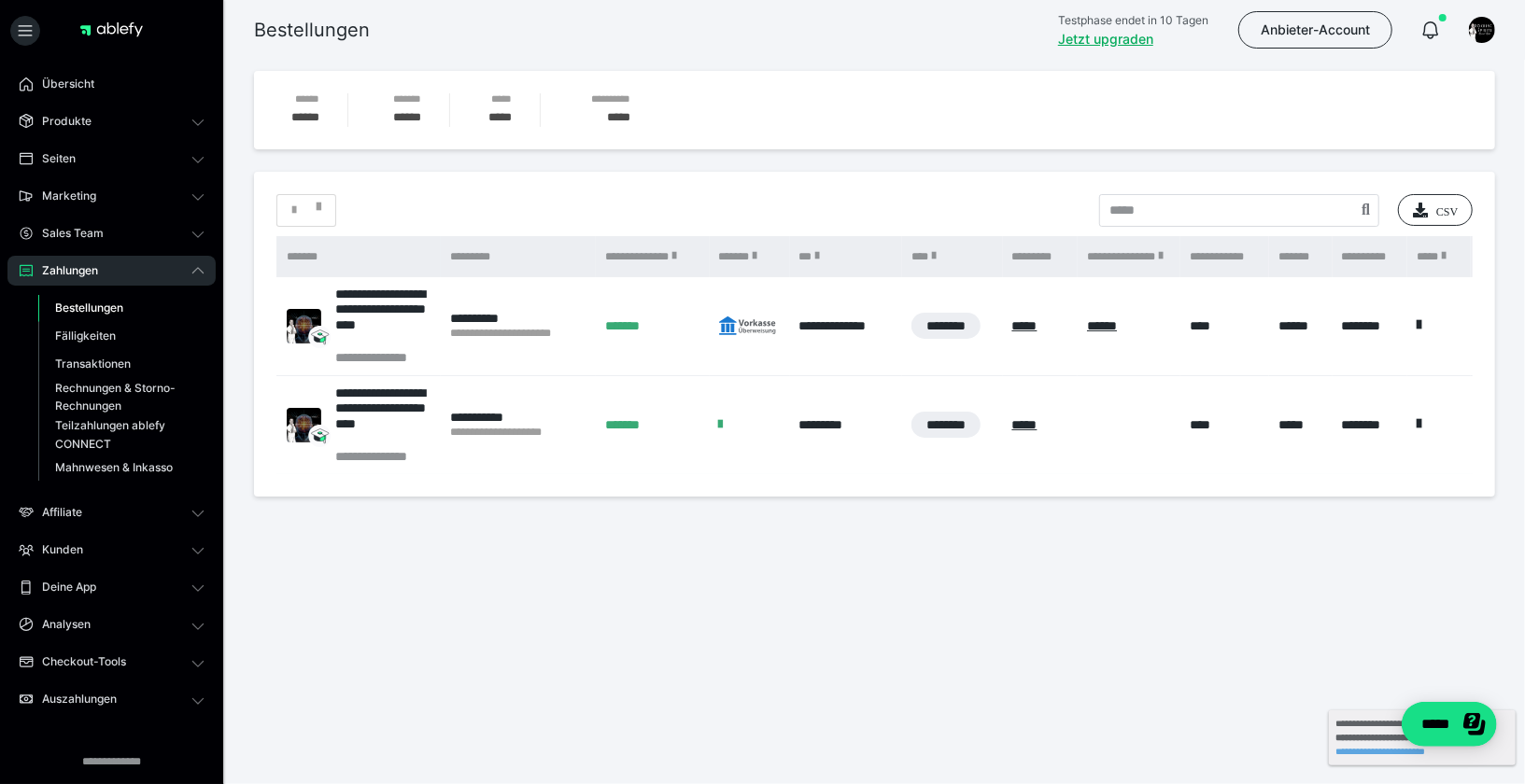 scroll, scrollTop: 0, scrollLeft: 0, axis: both 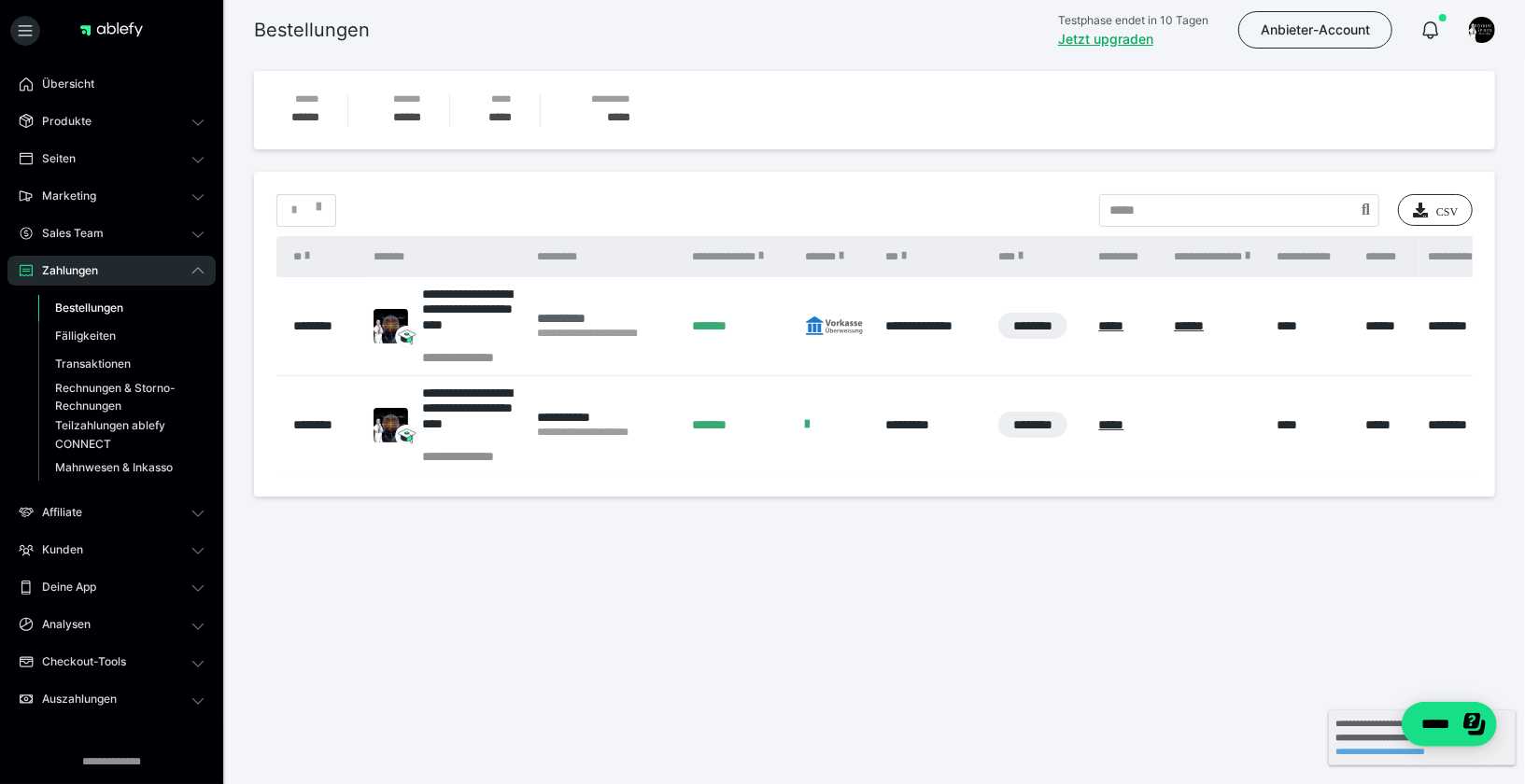 click on "**********" at bounding box center (605, 318) 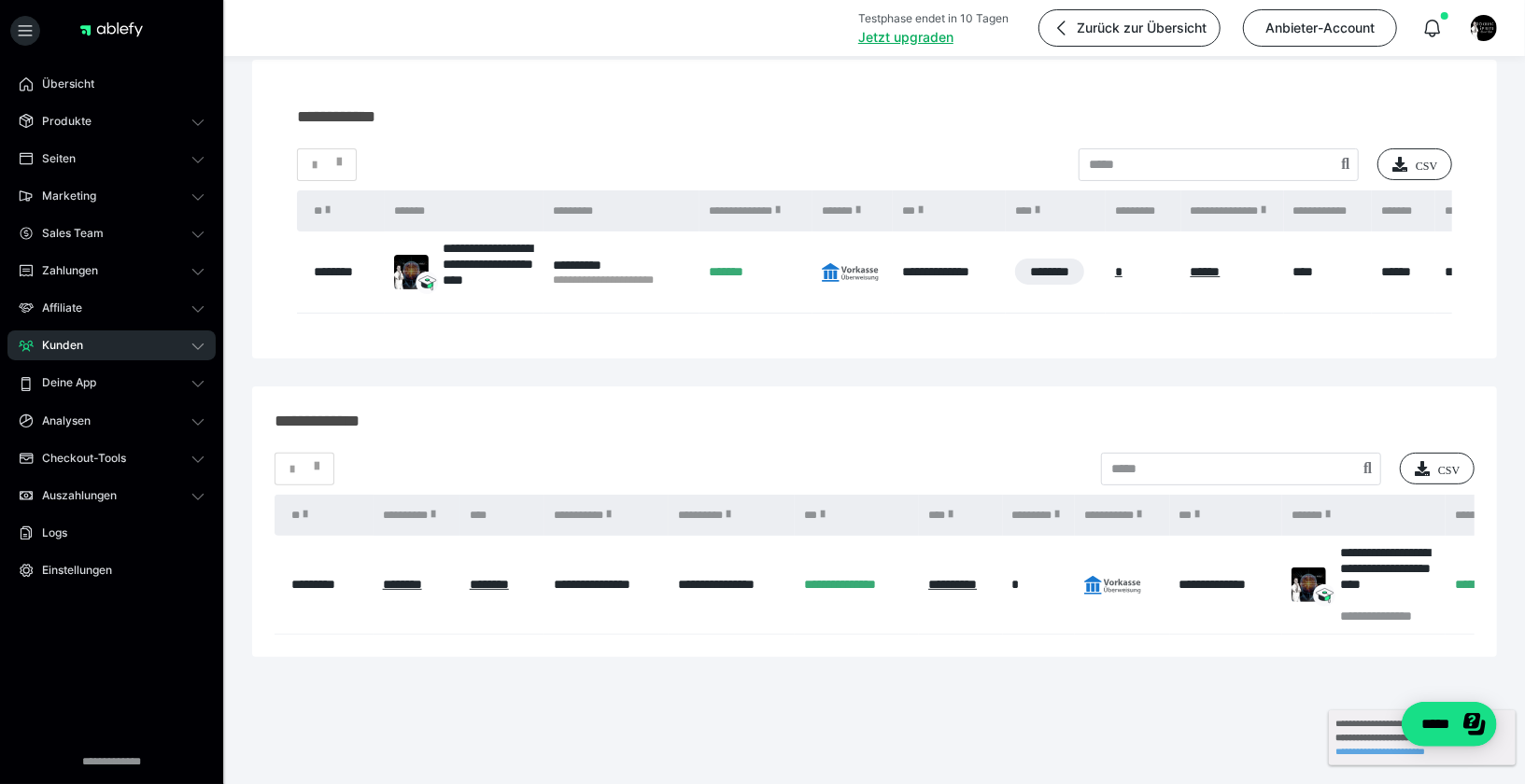 scroll, scrollTop: 0, scrollLeft: 0, axis: both 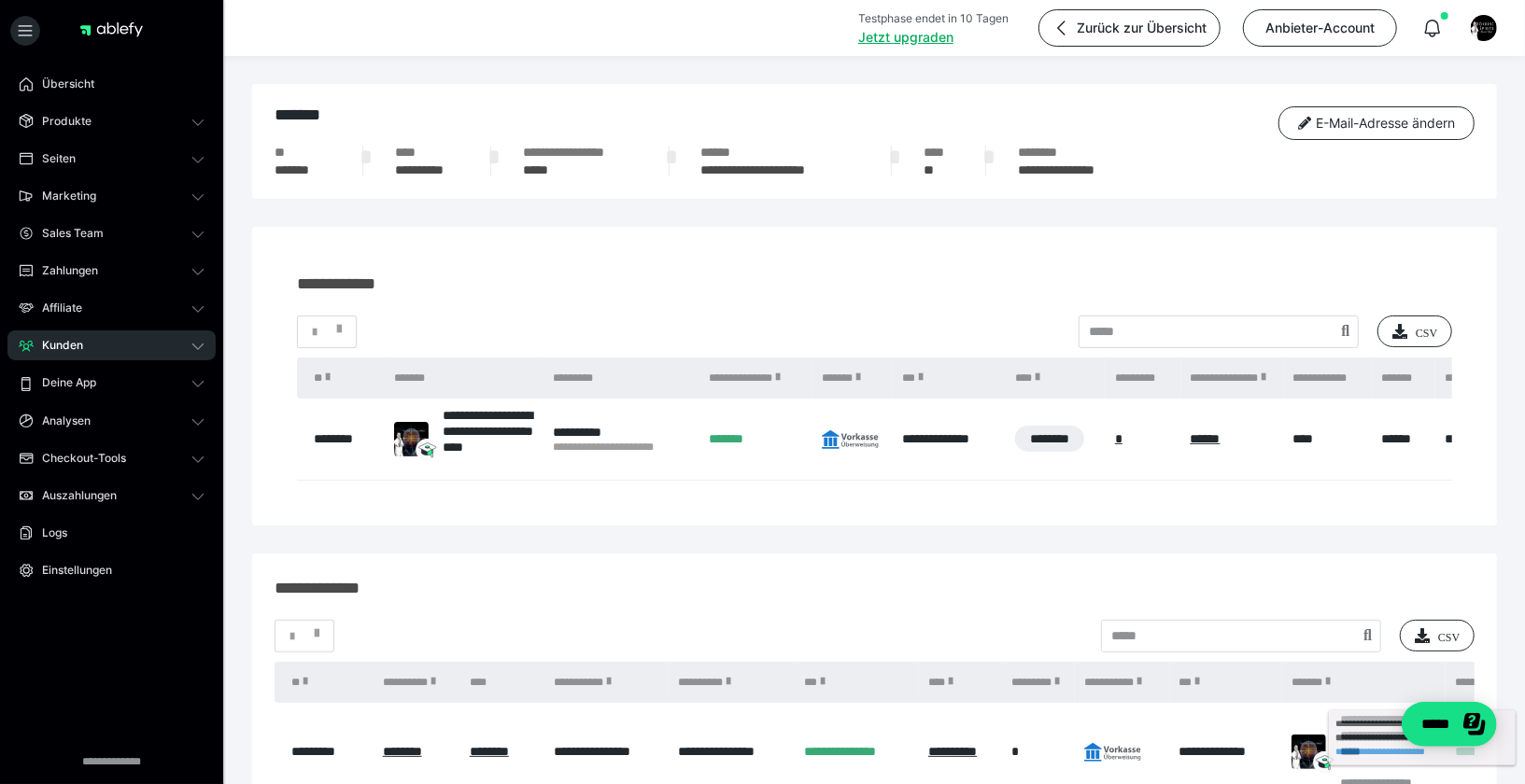 click on "*******" at bounding box center (303, 170) 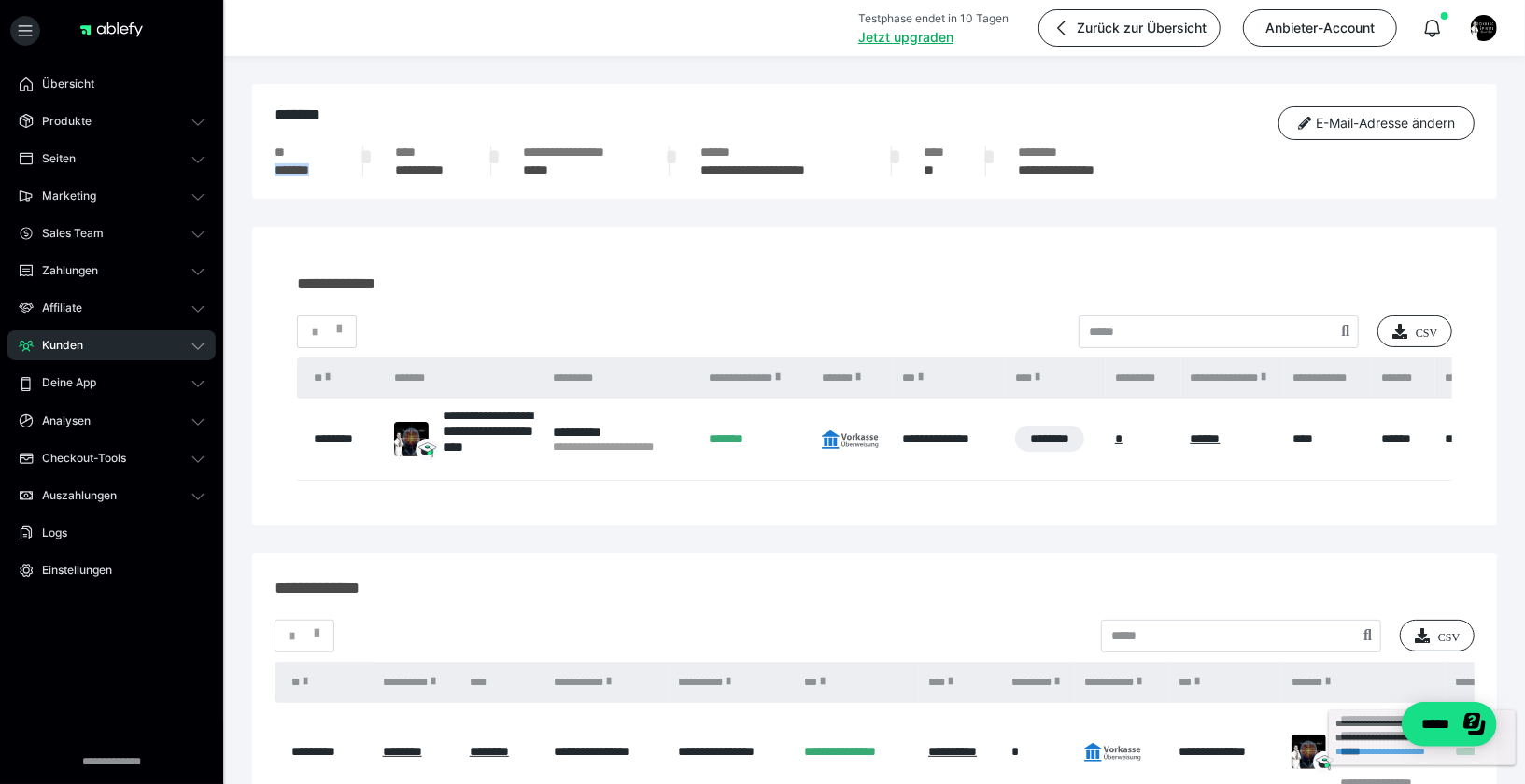 drag, startPoint x: 275, startPoint y: 170, endPoint x: 340, endPoint y: 170, distance: 65 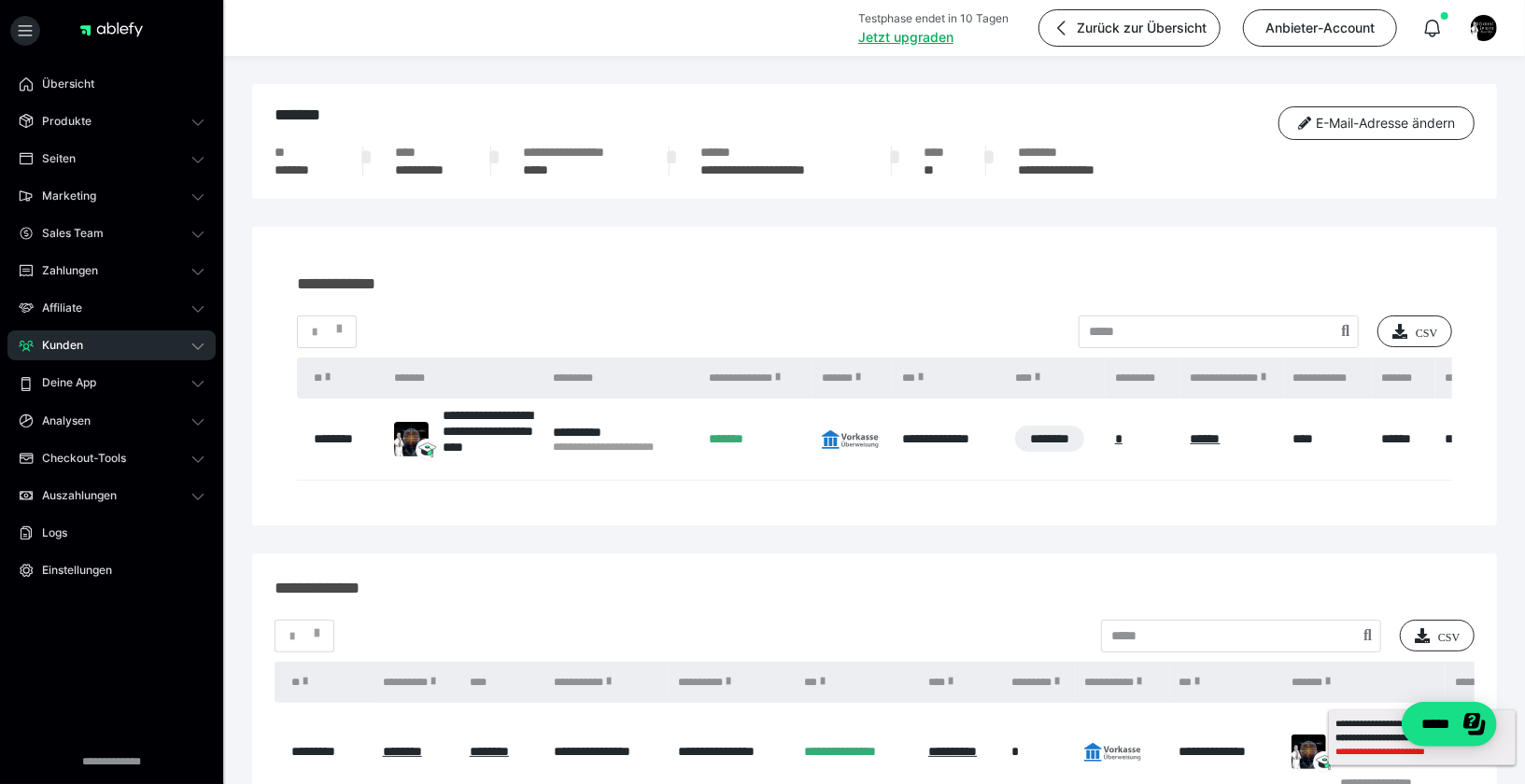 click on "**********" at bounding box center [1422, 751] 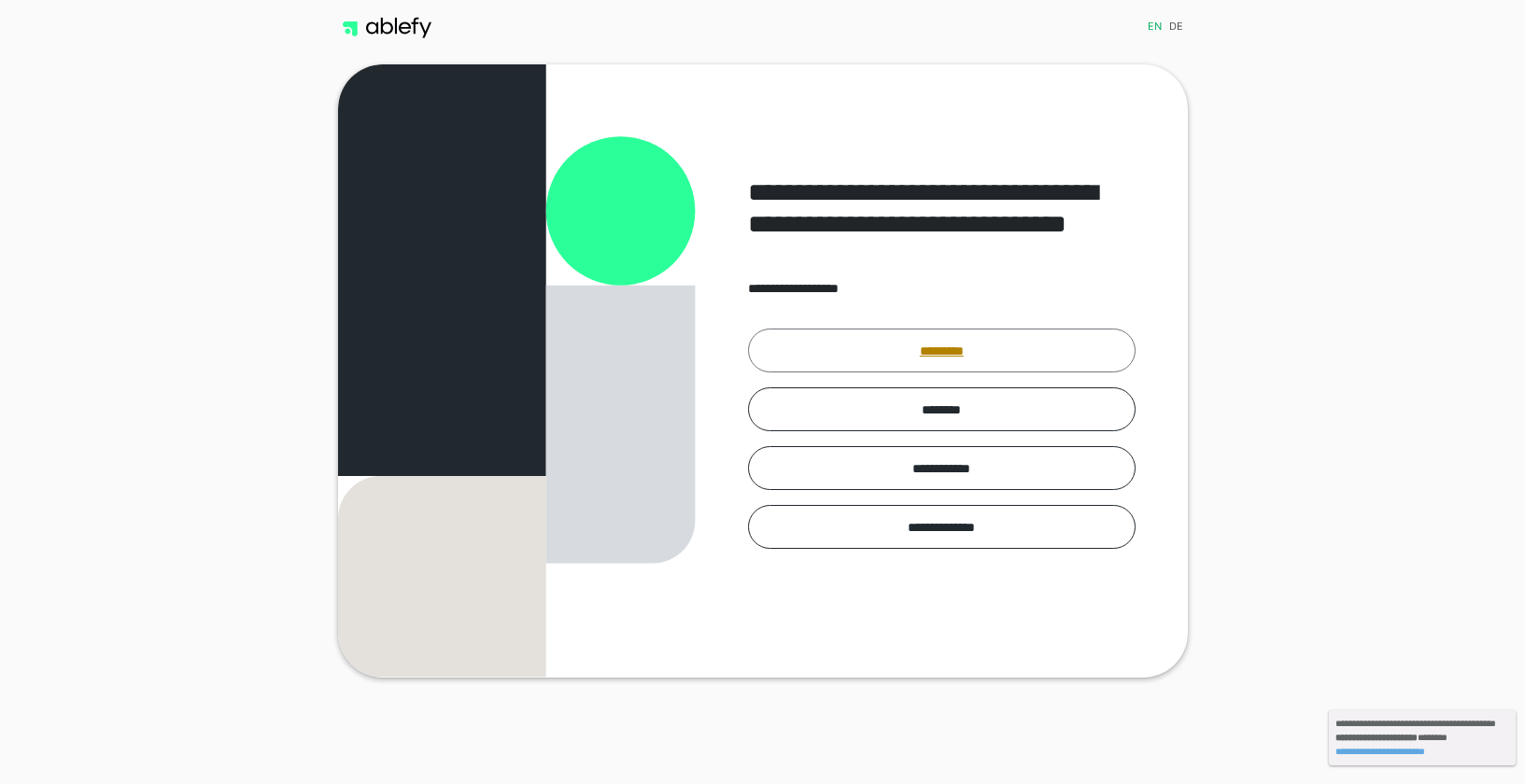 scroll, scrollTop: 0, scrollLeft: 0, axis: both 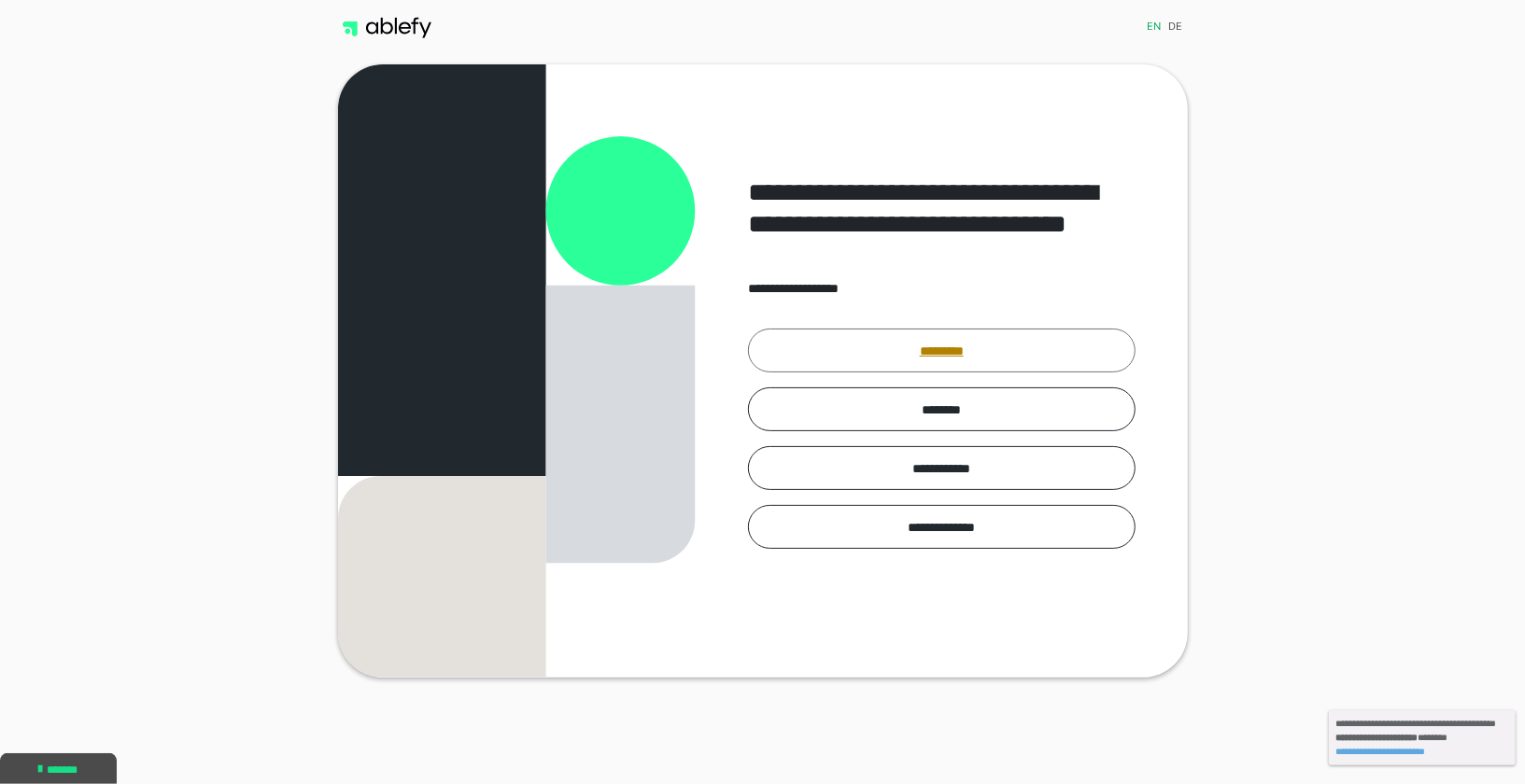 click on "*********" at bounding box center [941, 350] 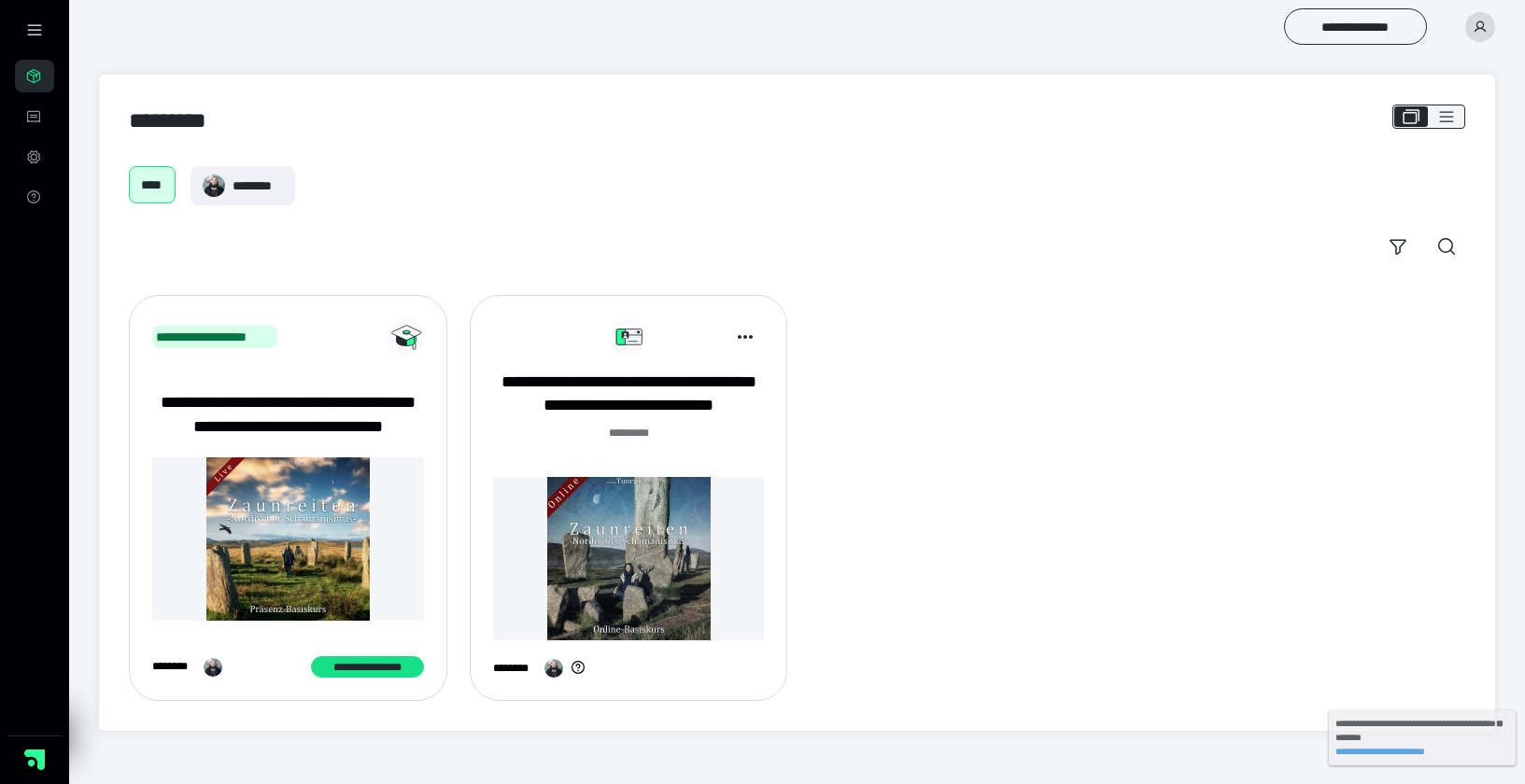 scroll, scrollTop: 0, scrollLeft: 0, axis: both 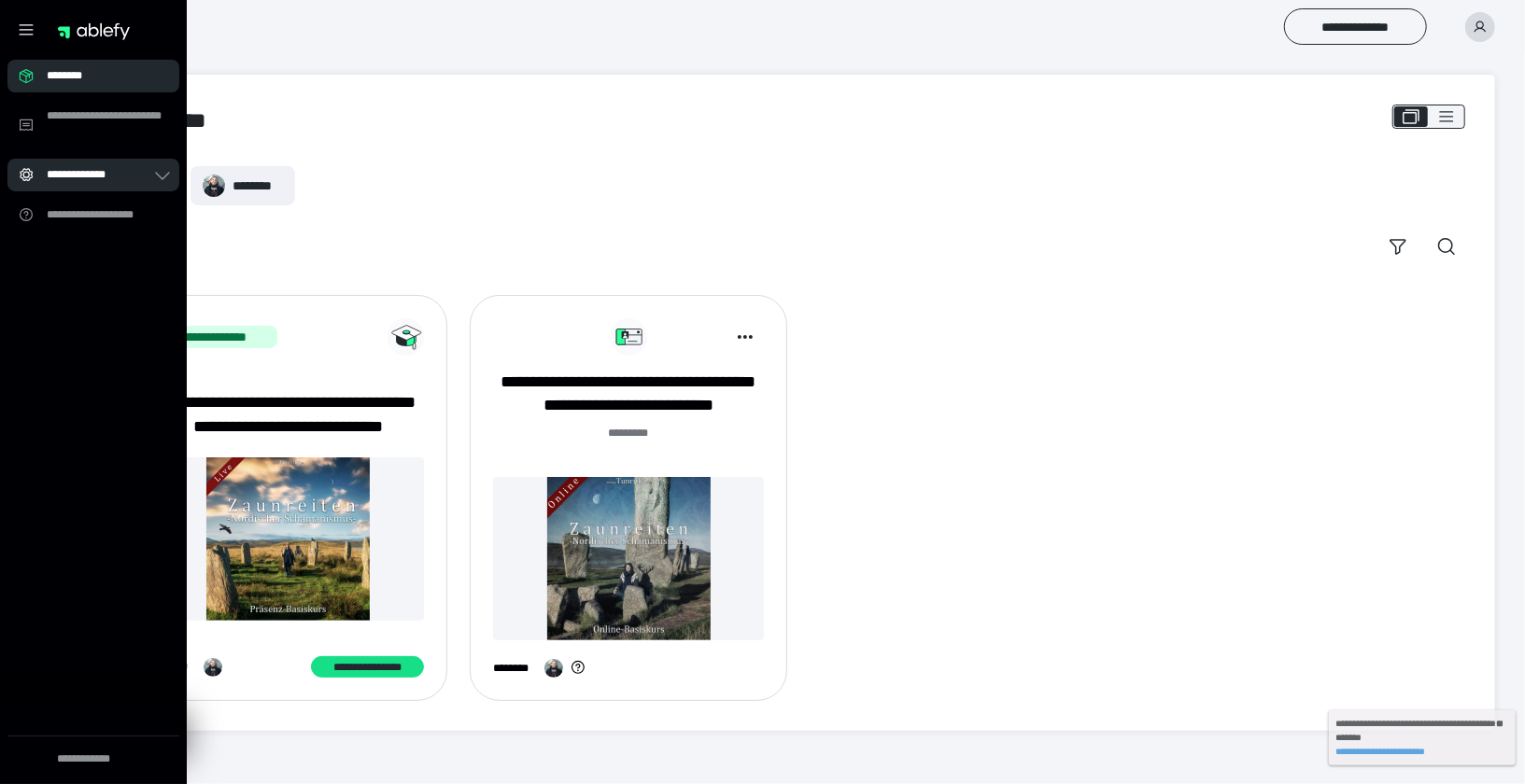 click on "**********" at bounding box center (99, 175) 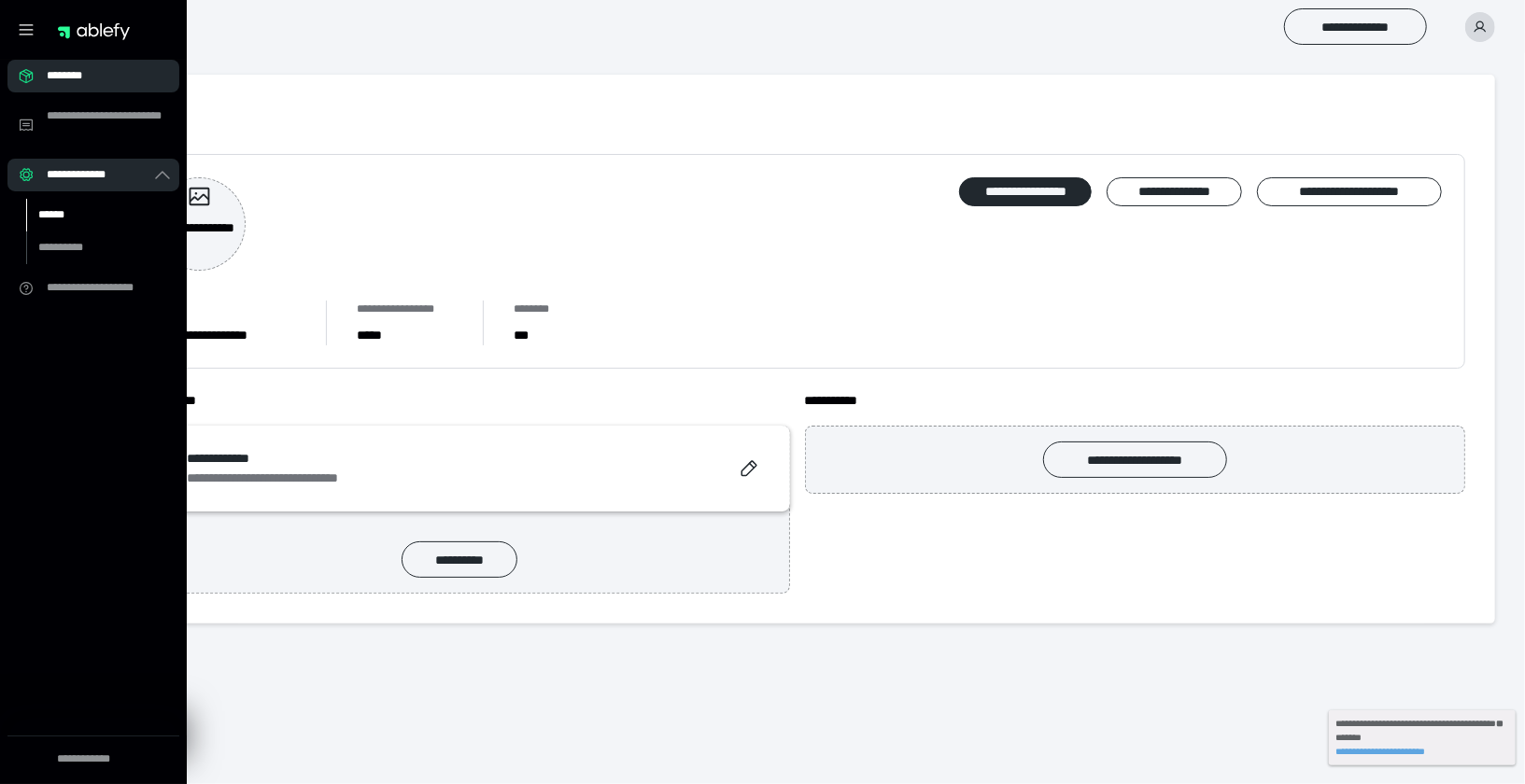 click on "******" at bounding box center (91, 215) 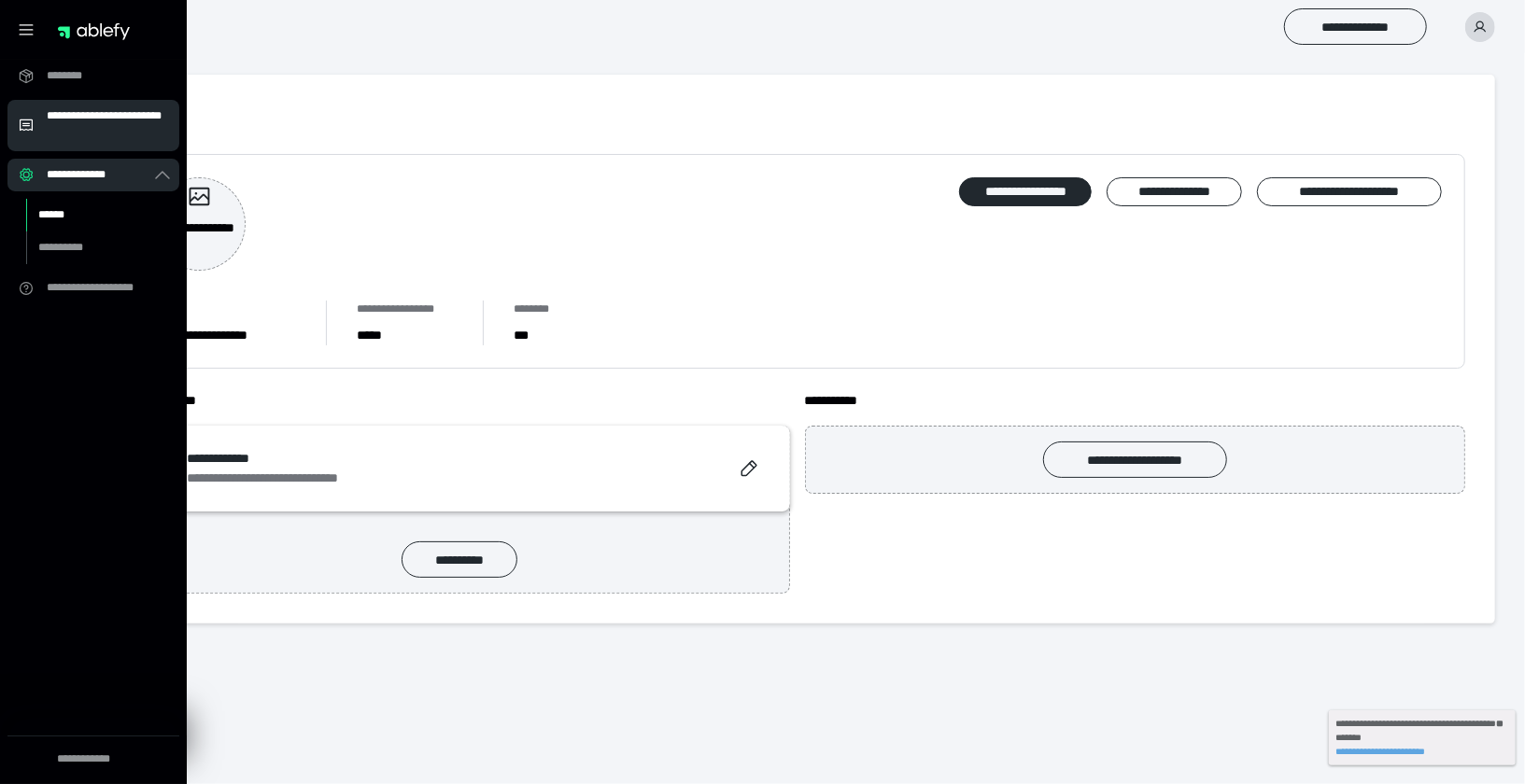 click on "**********" at bounding box center (107, 125) 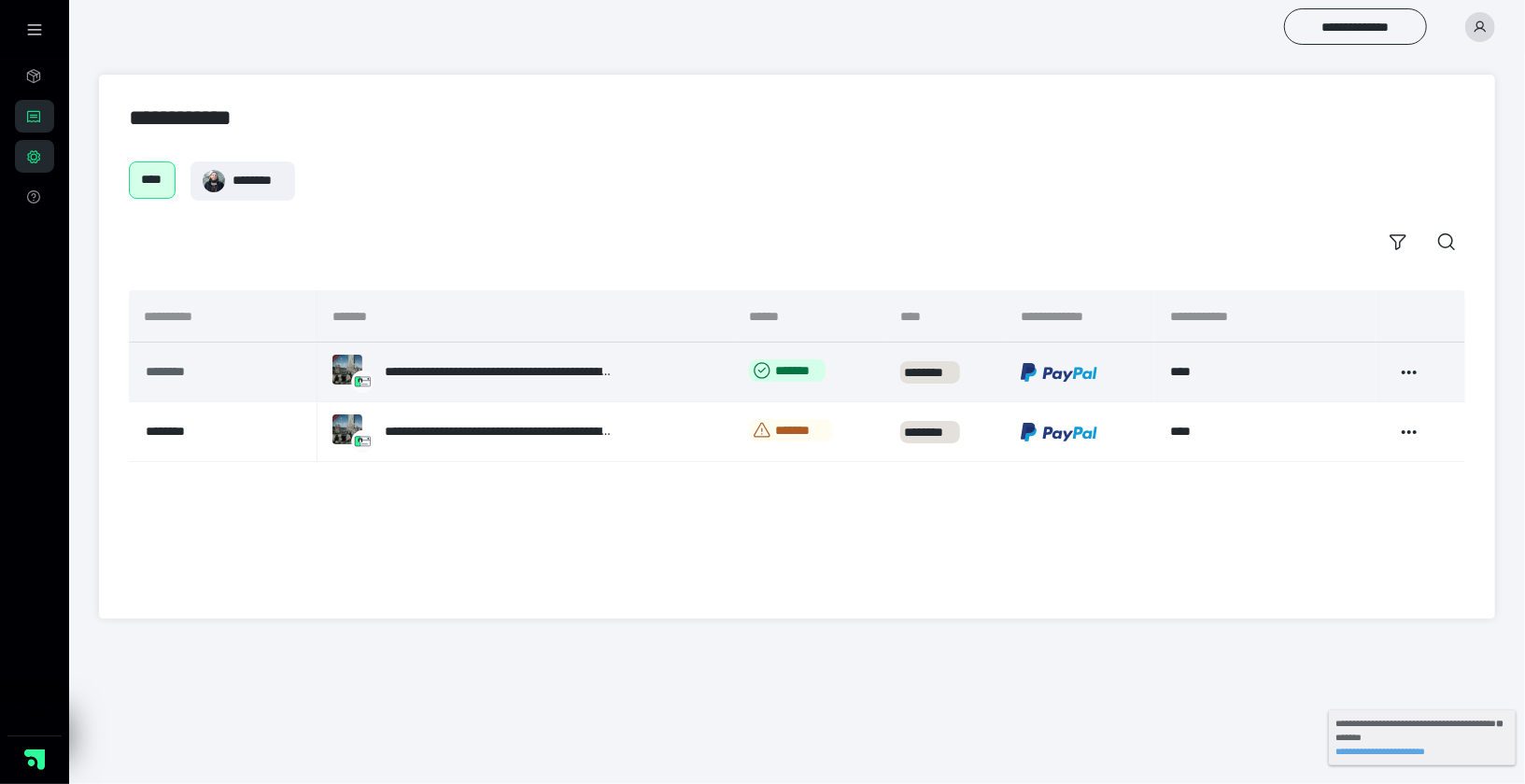 click on "********" at bounding box center [200, 371] 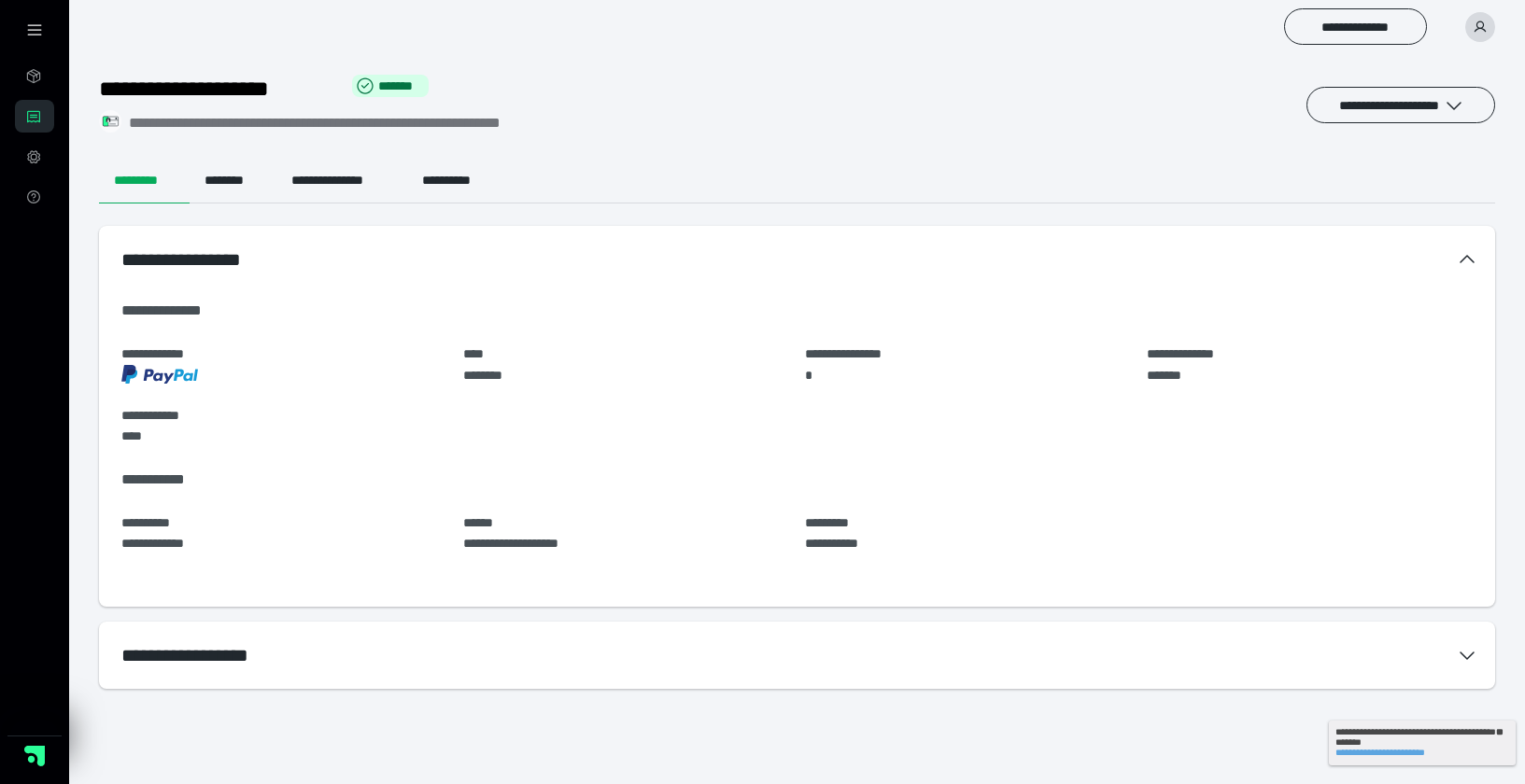 scroll, scrollTop: 0, scrollLeft: 0, axis: both 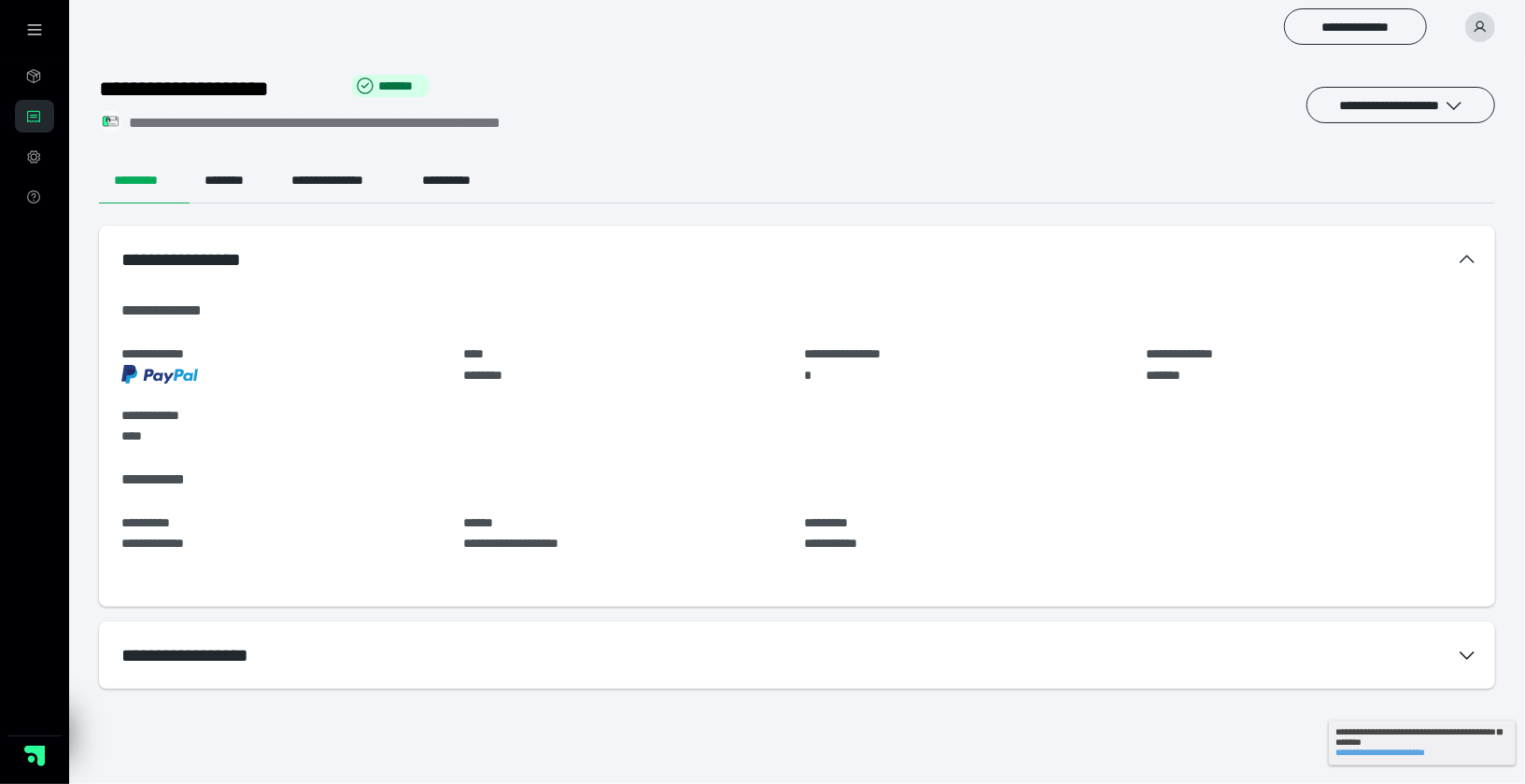click on "**********" at bounding box center [762, 344] 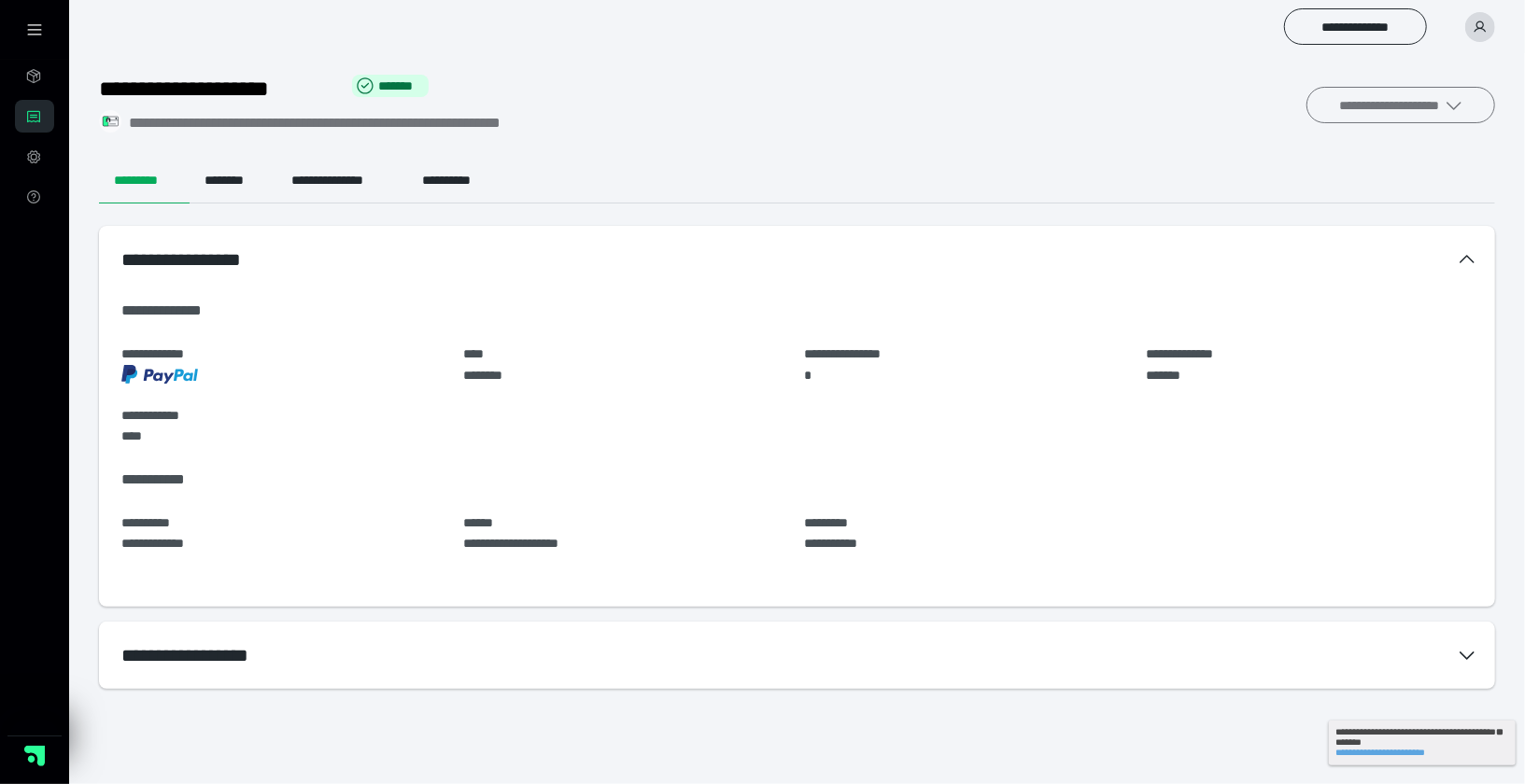 click on "**********" at bounding box center [1401, 105] 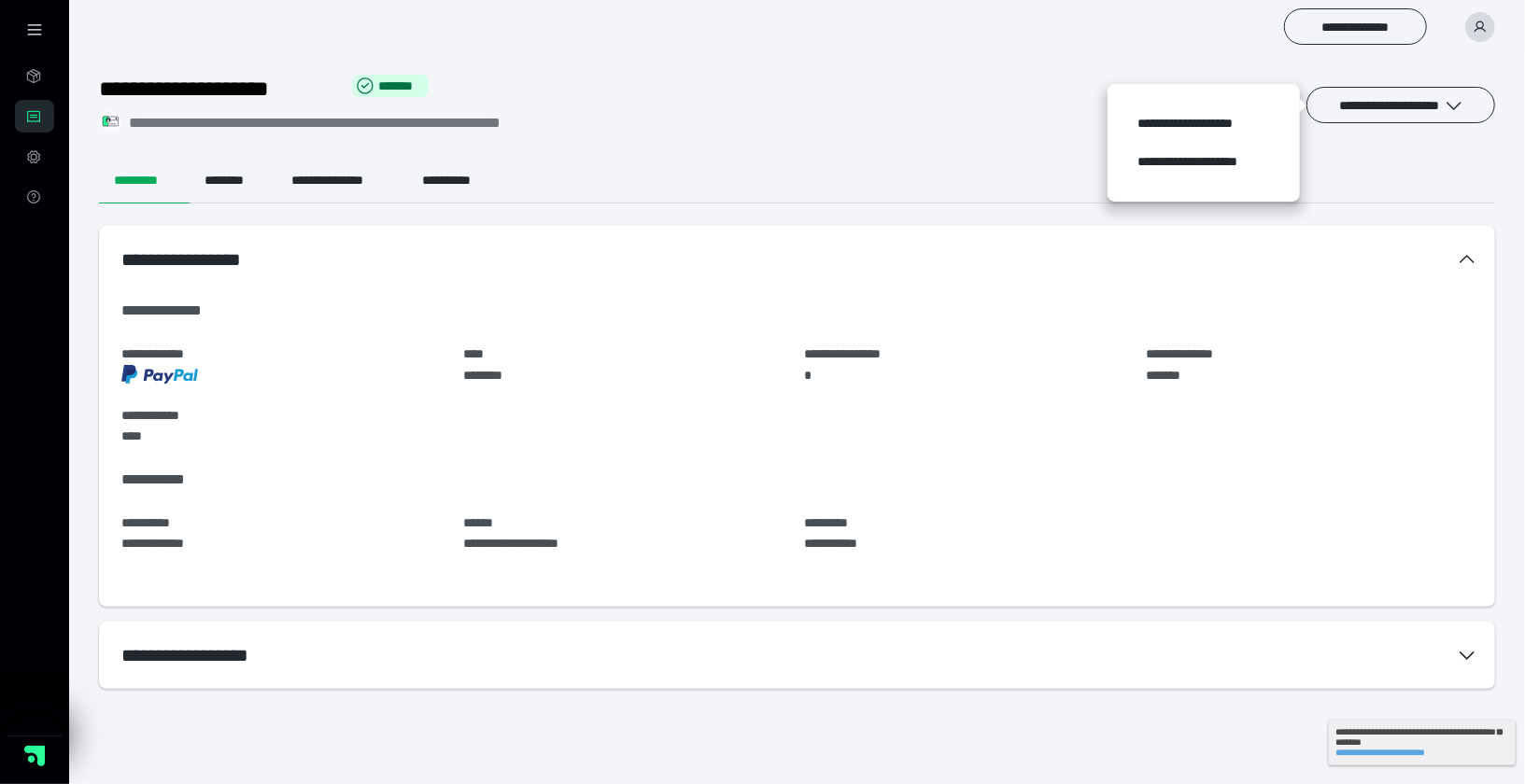 click on "**********" at bounding box center (797, 424) 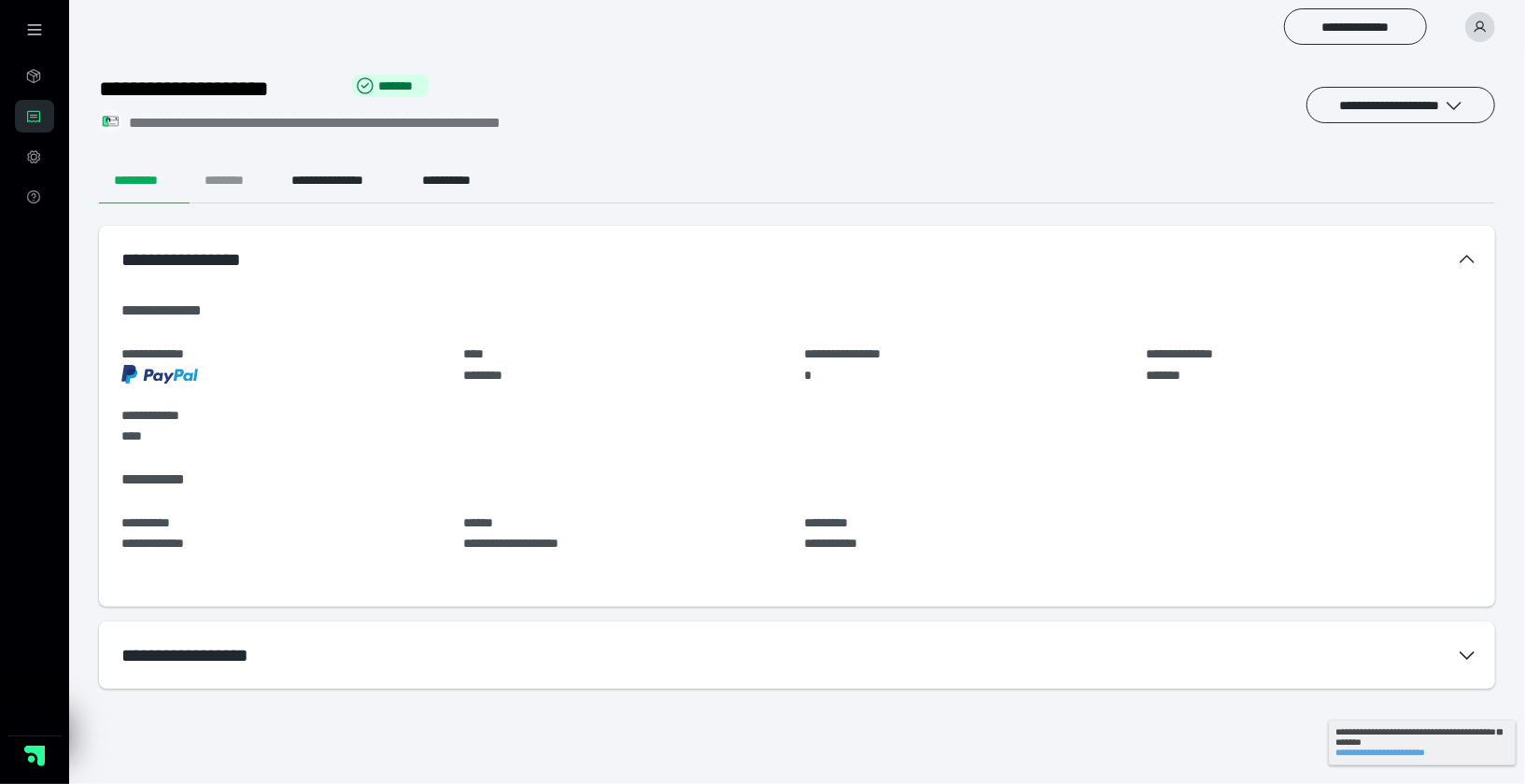 click on "********" at bounding box center [233, 181] 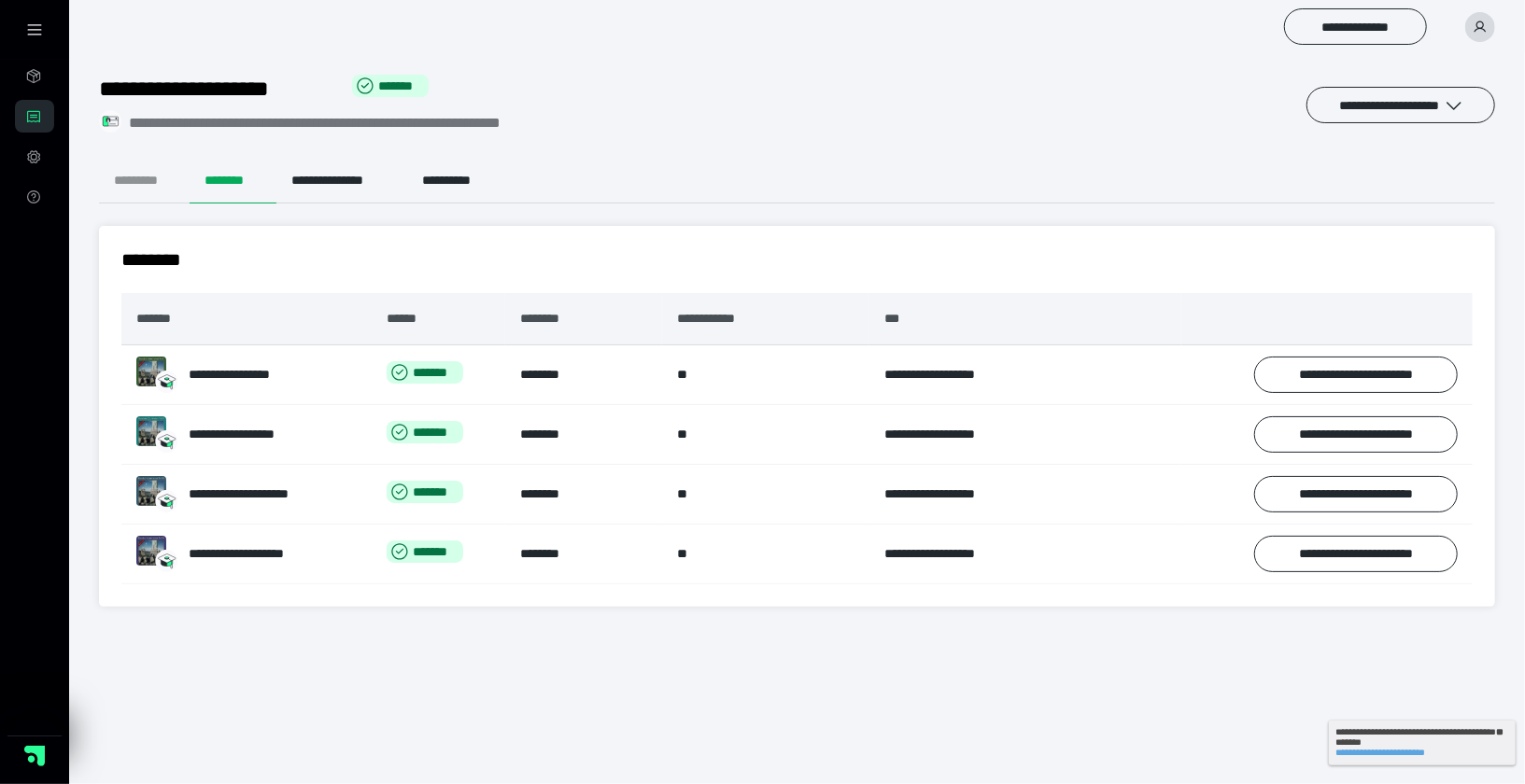 click on "*********" at bounding box center [144, 181] 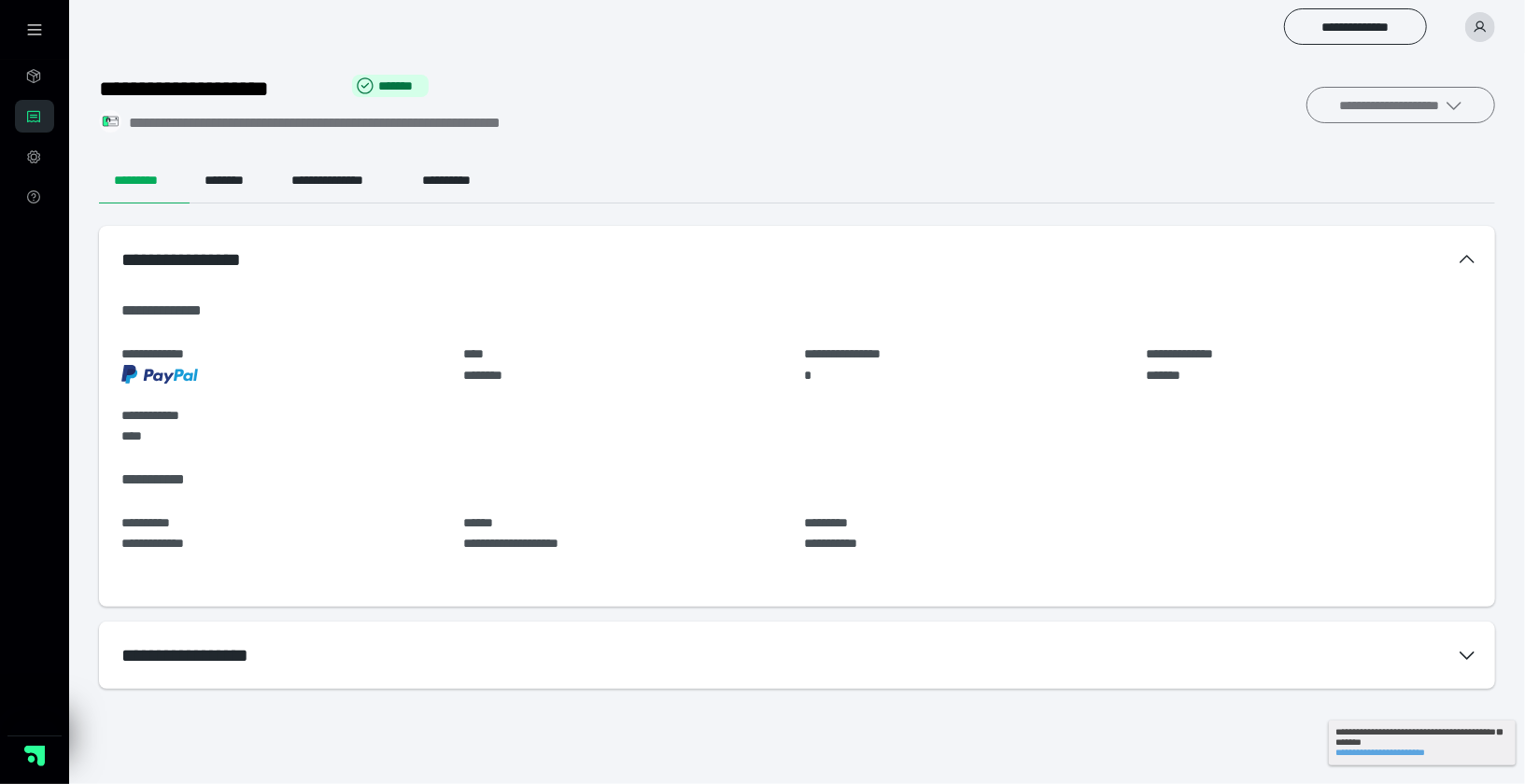 click on "**********" at bounding box center [1401, 105] 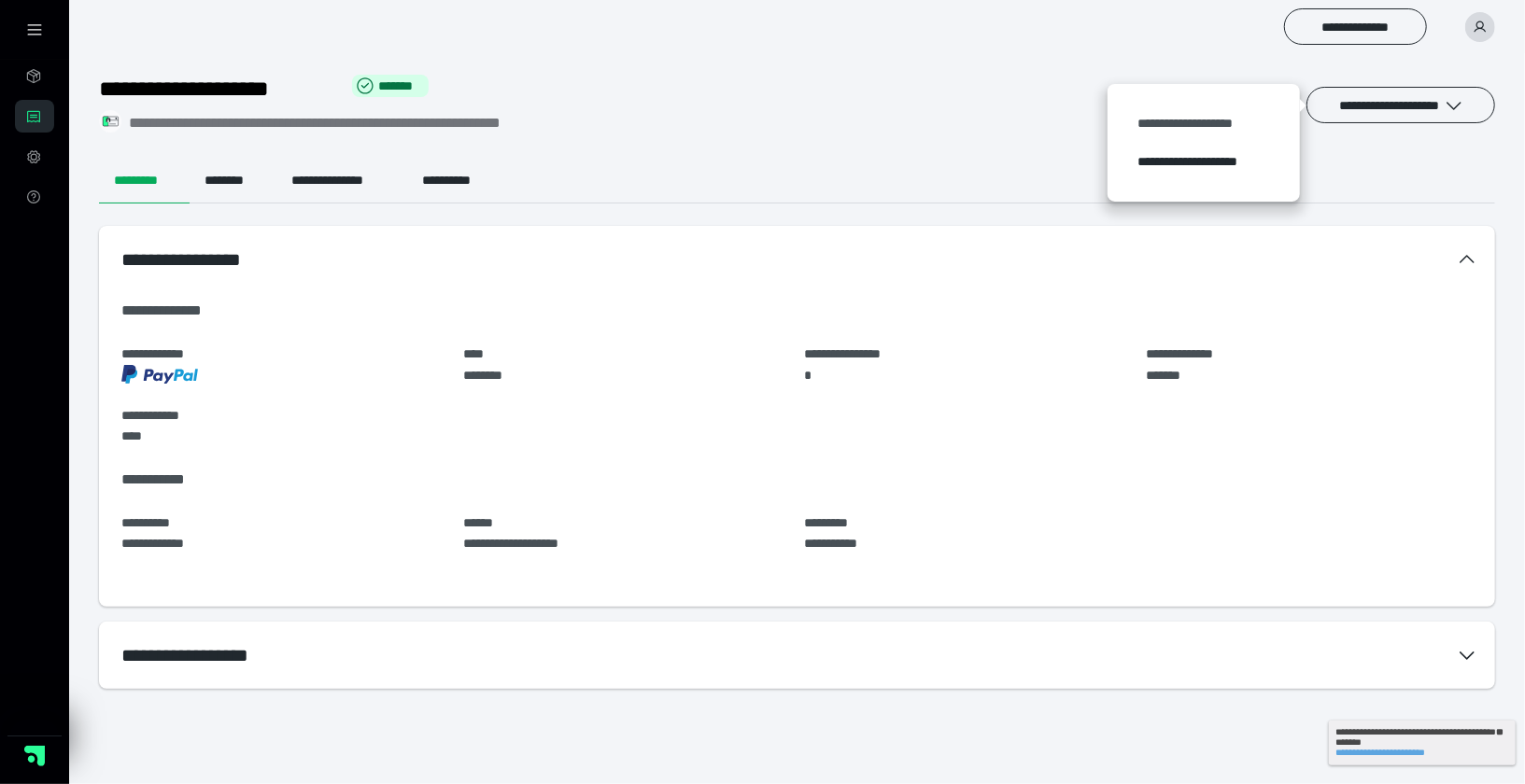 click on "**********" at bounding box center (1204, 123) 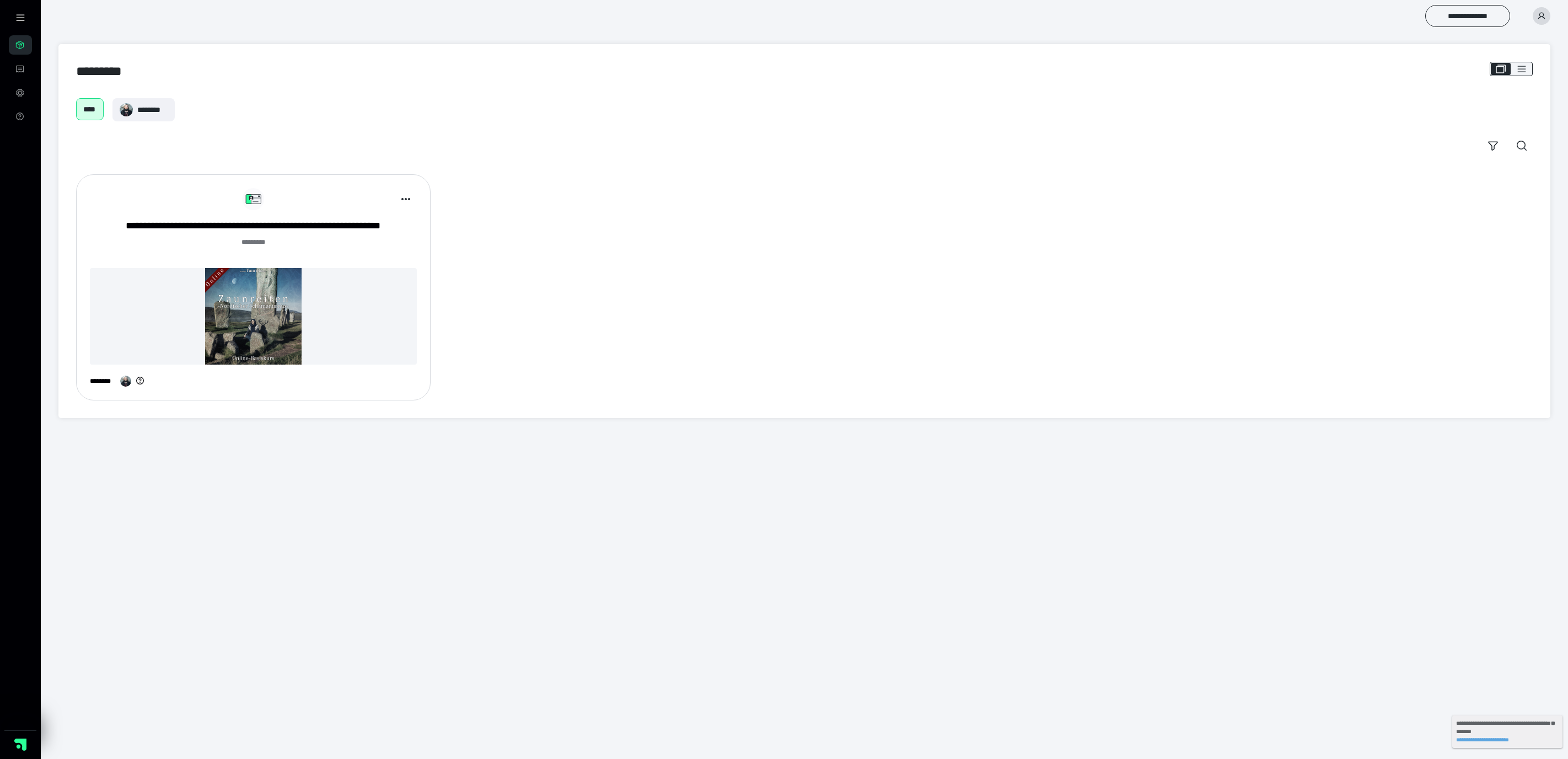 scroll, scrollTop: 0, scrollLeft: 0, axis: both 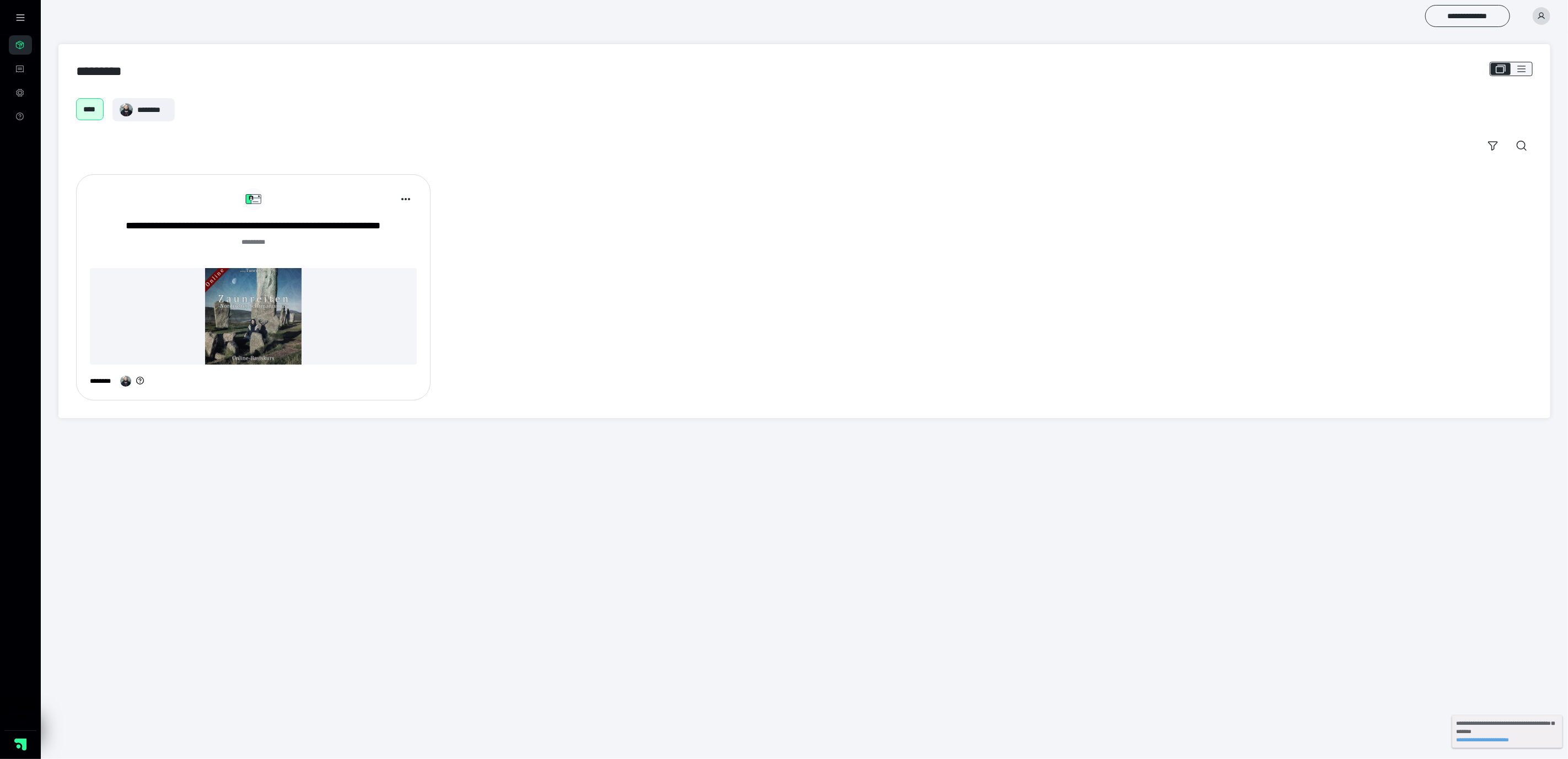 click at bounding box center [1542, 16] 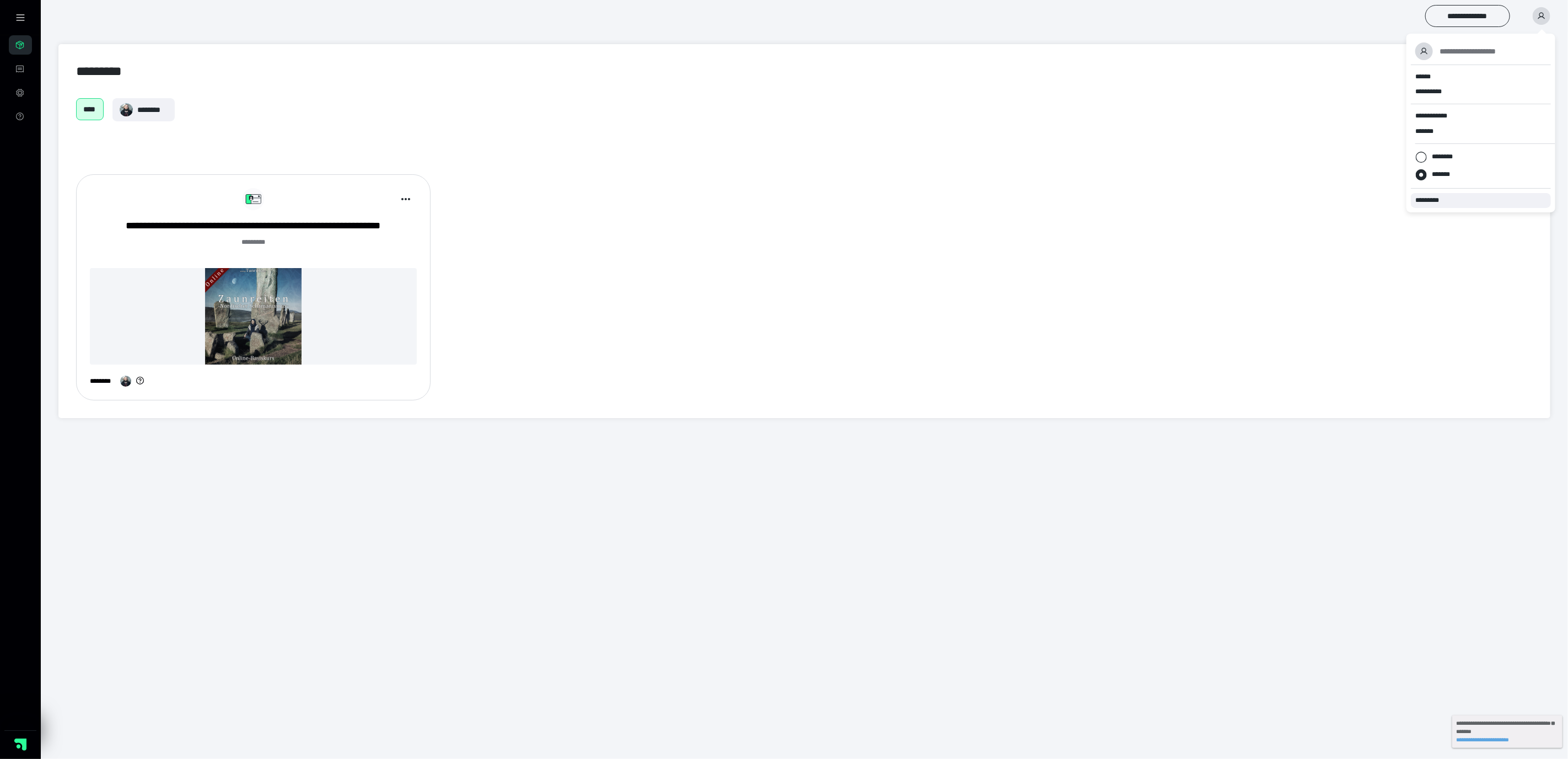 click on "*********" at bounding box center [1432, 200] 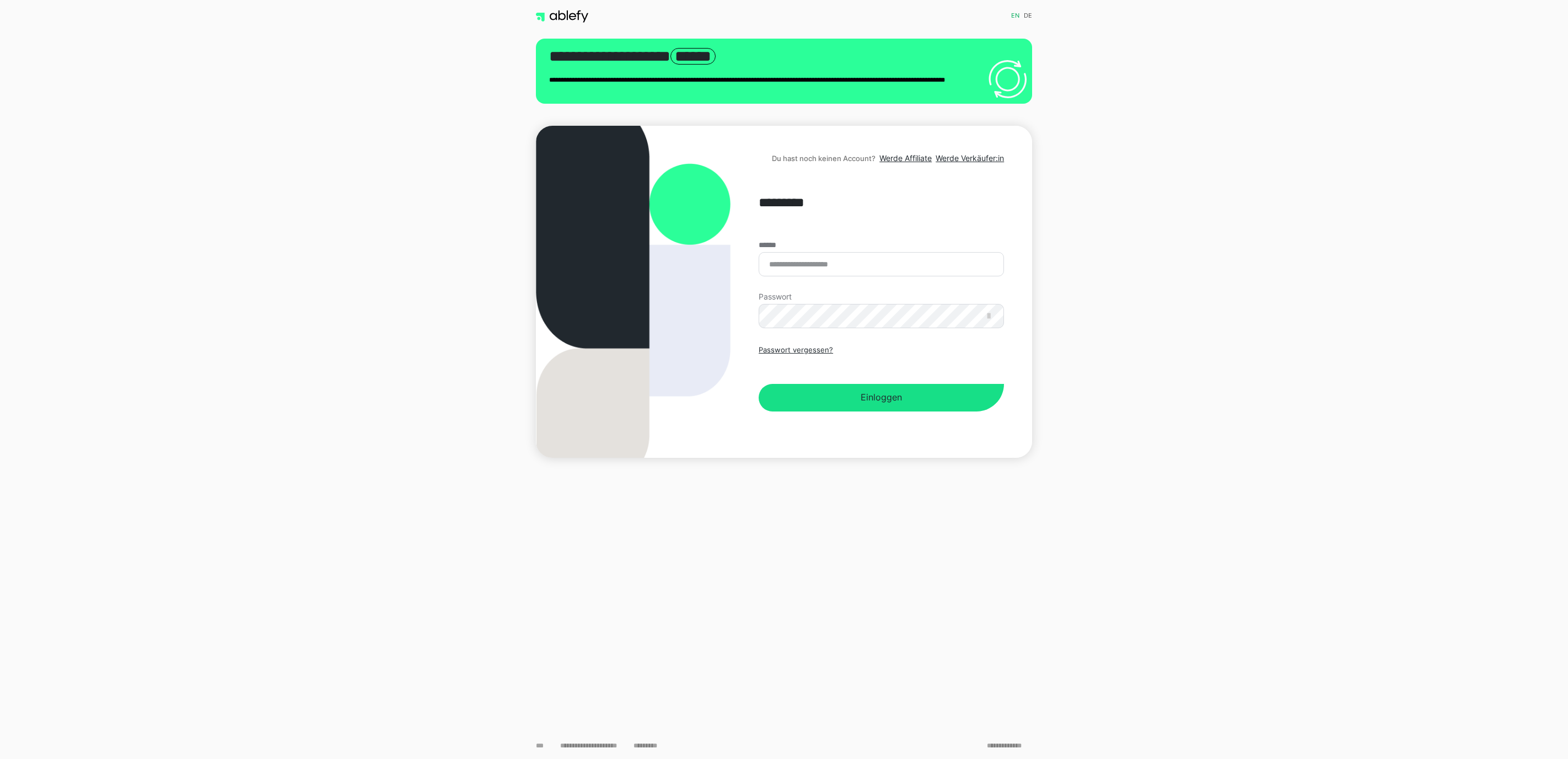 scroll, scrollTop: 0, scrollLeft: 0, axis: both 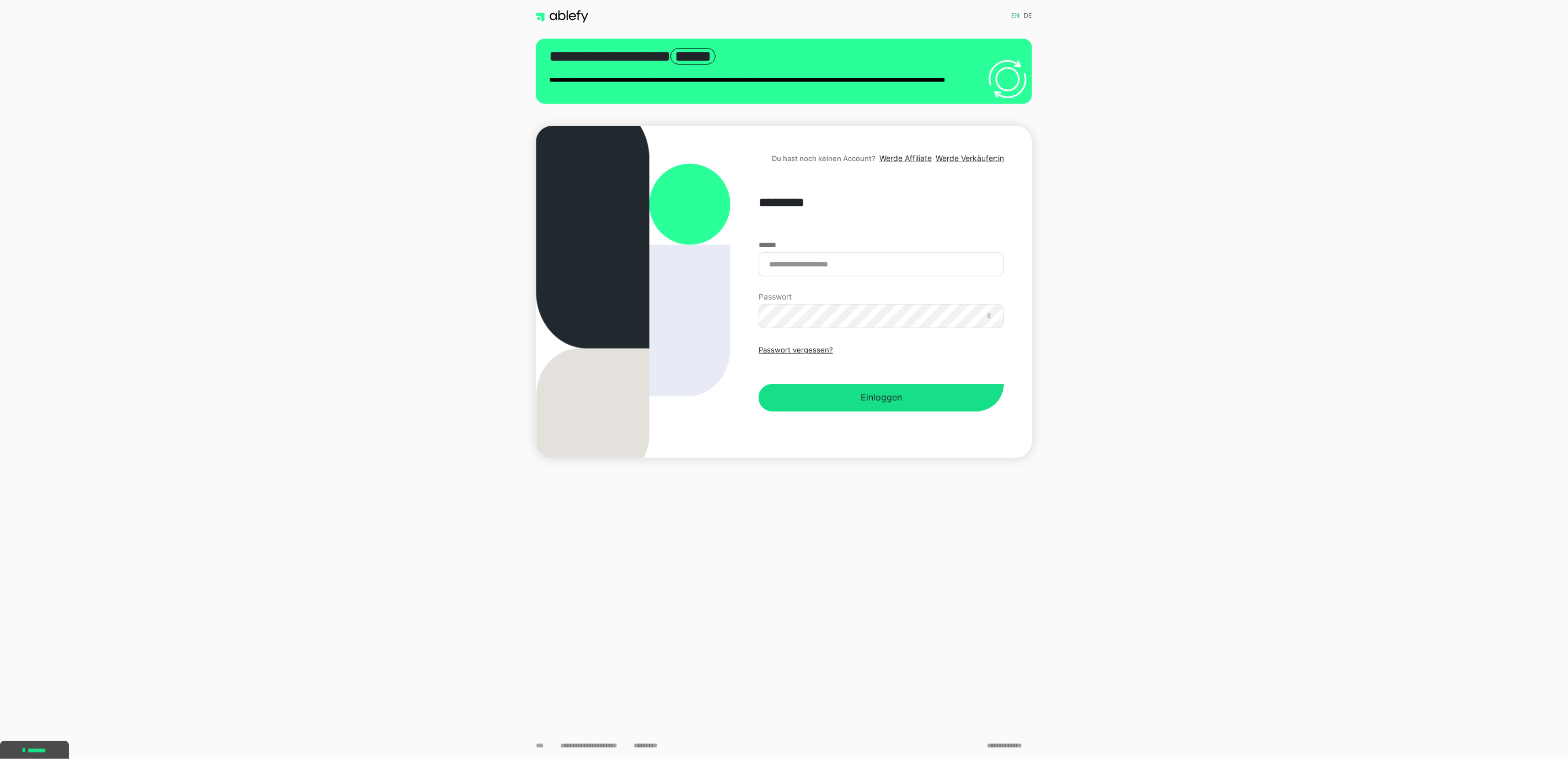 click on "****** Passwort Passwort vergessen? Einloggen" at bounding box center (881, 326) 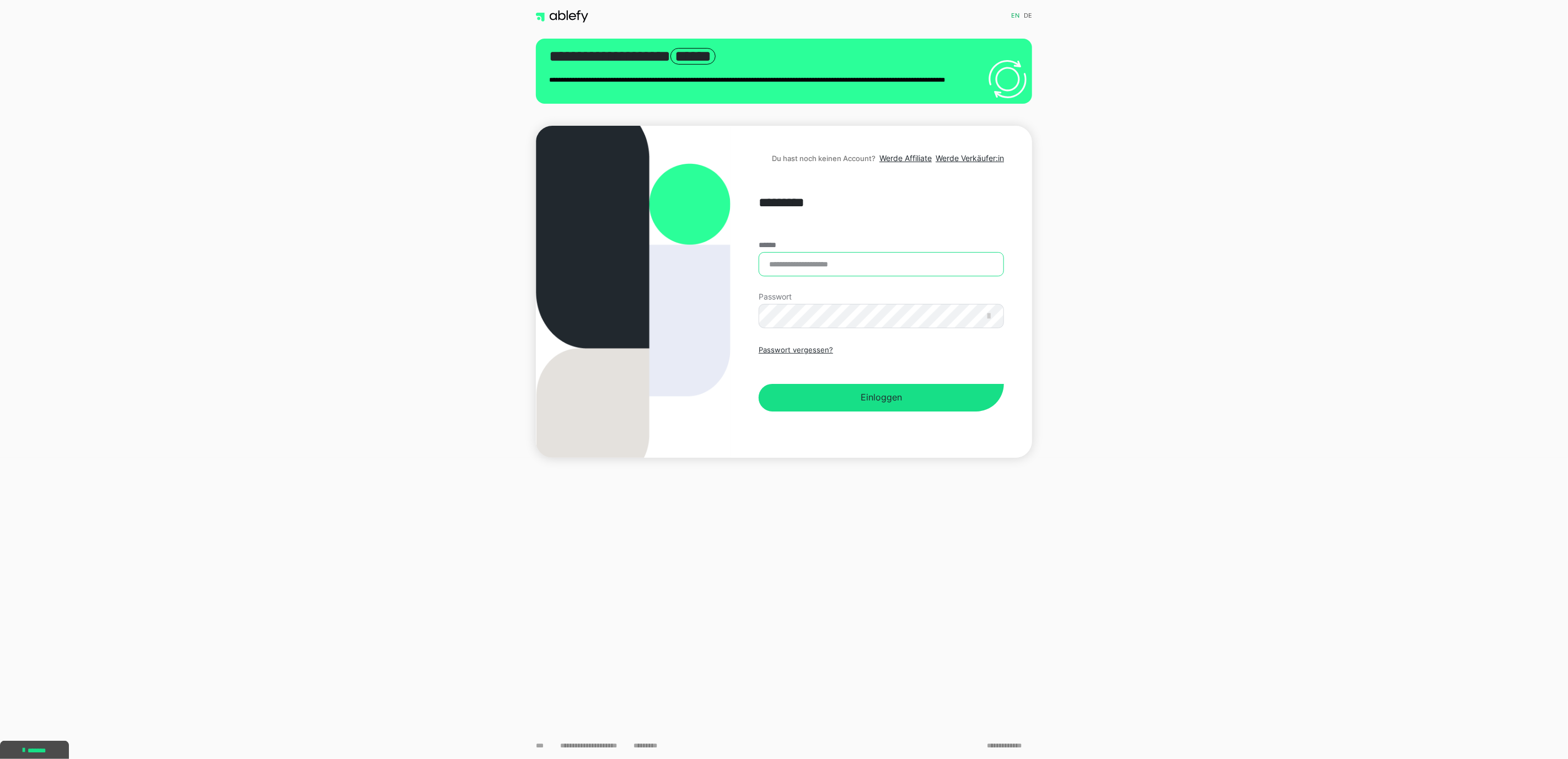 click on "******" at bounding box center (881, 264) 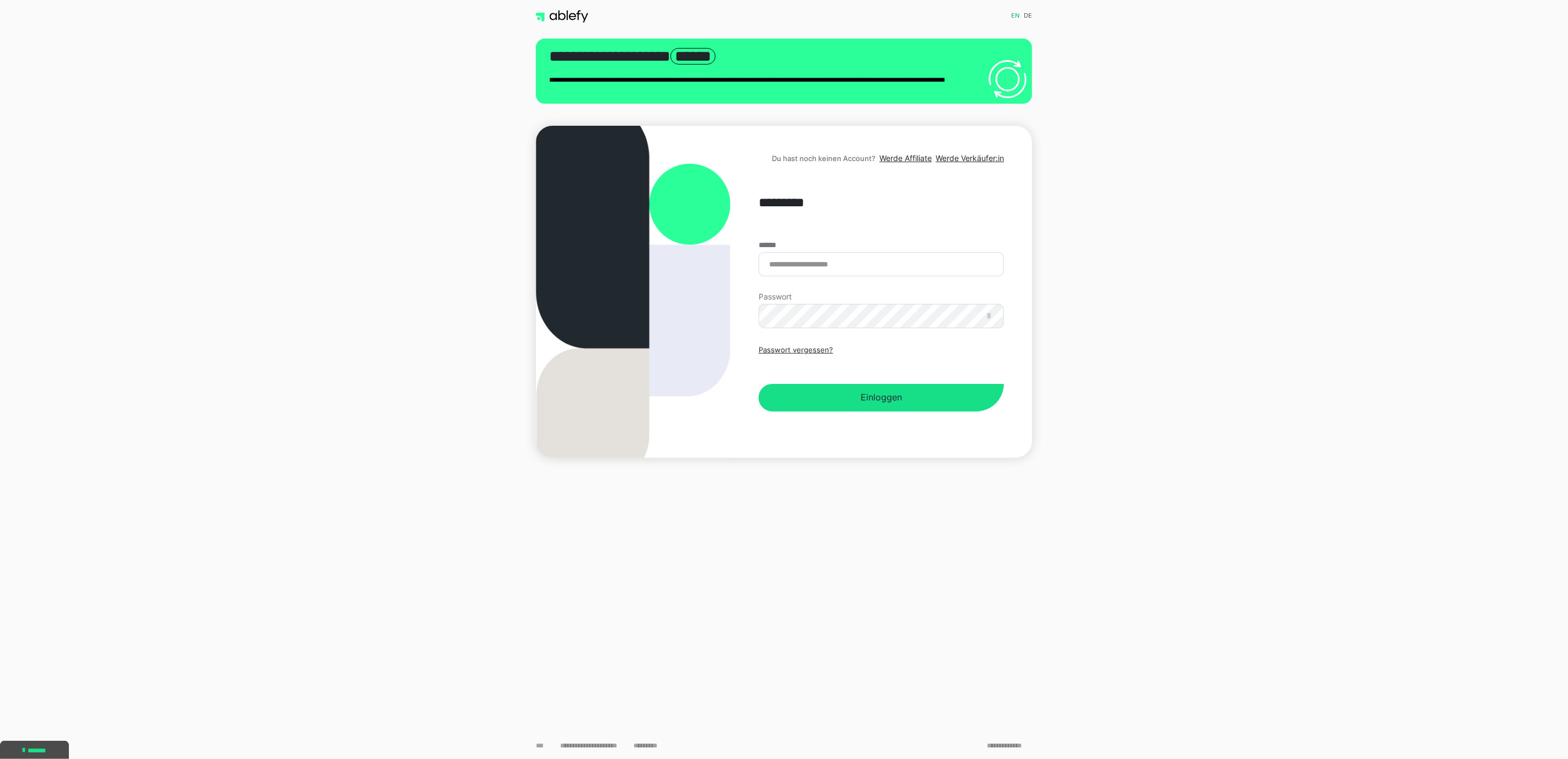 click on "Du hast noch keinen Account? Werde Affiliate Werde Verkäufer:in ********* ****** Passwort Passwort vergessen? Einloggen" at bounding box center [881, 292] 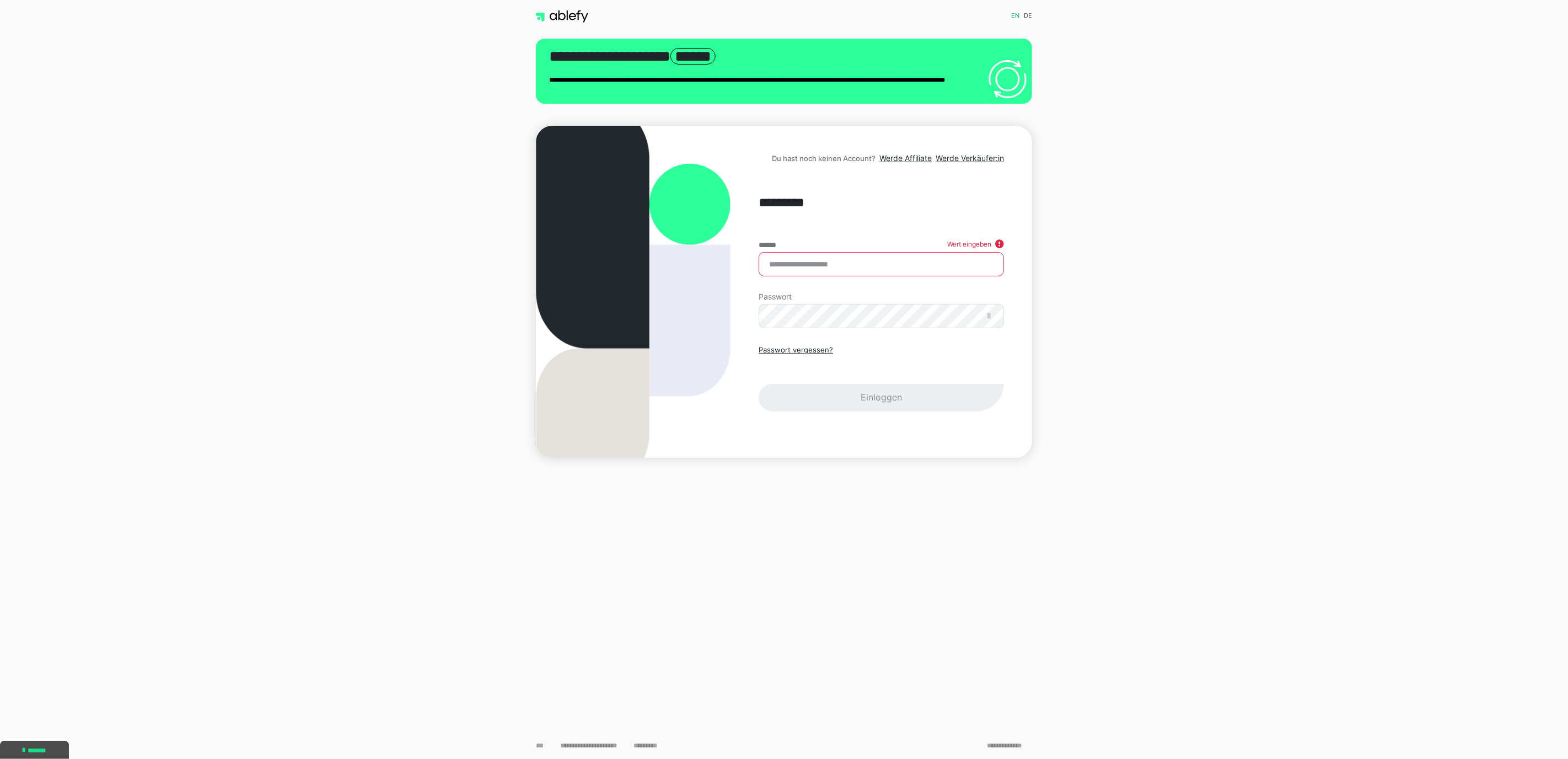 click on "de" at bounding box center [1028, 17] 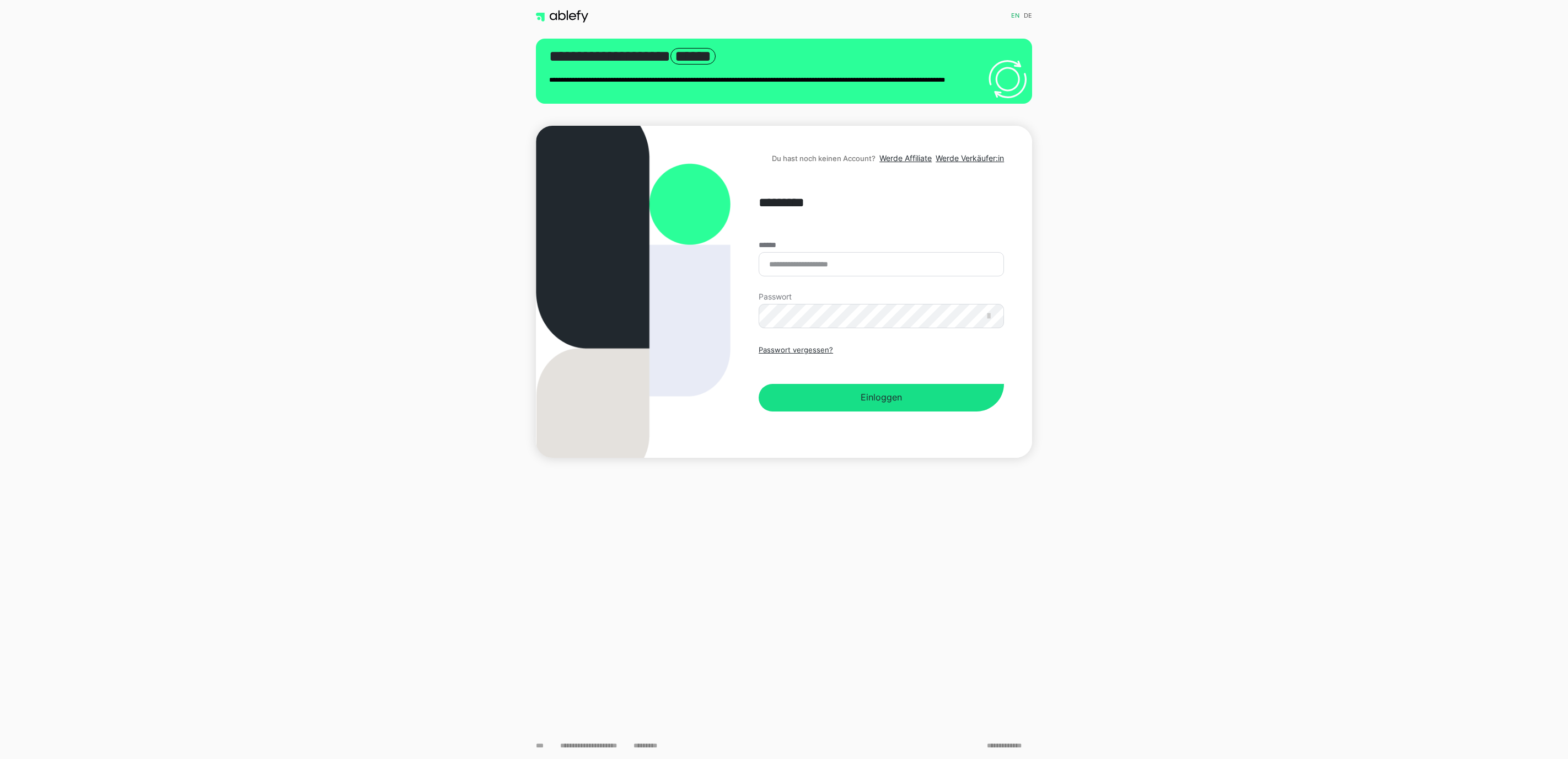 scroll, scrollTop: 0, scrollLeft: 0, axis: both 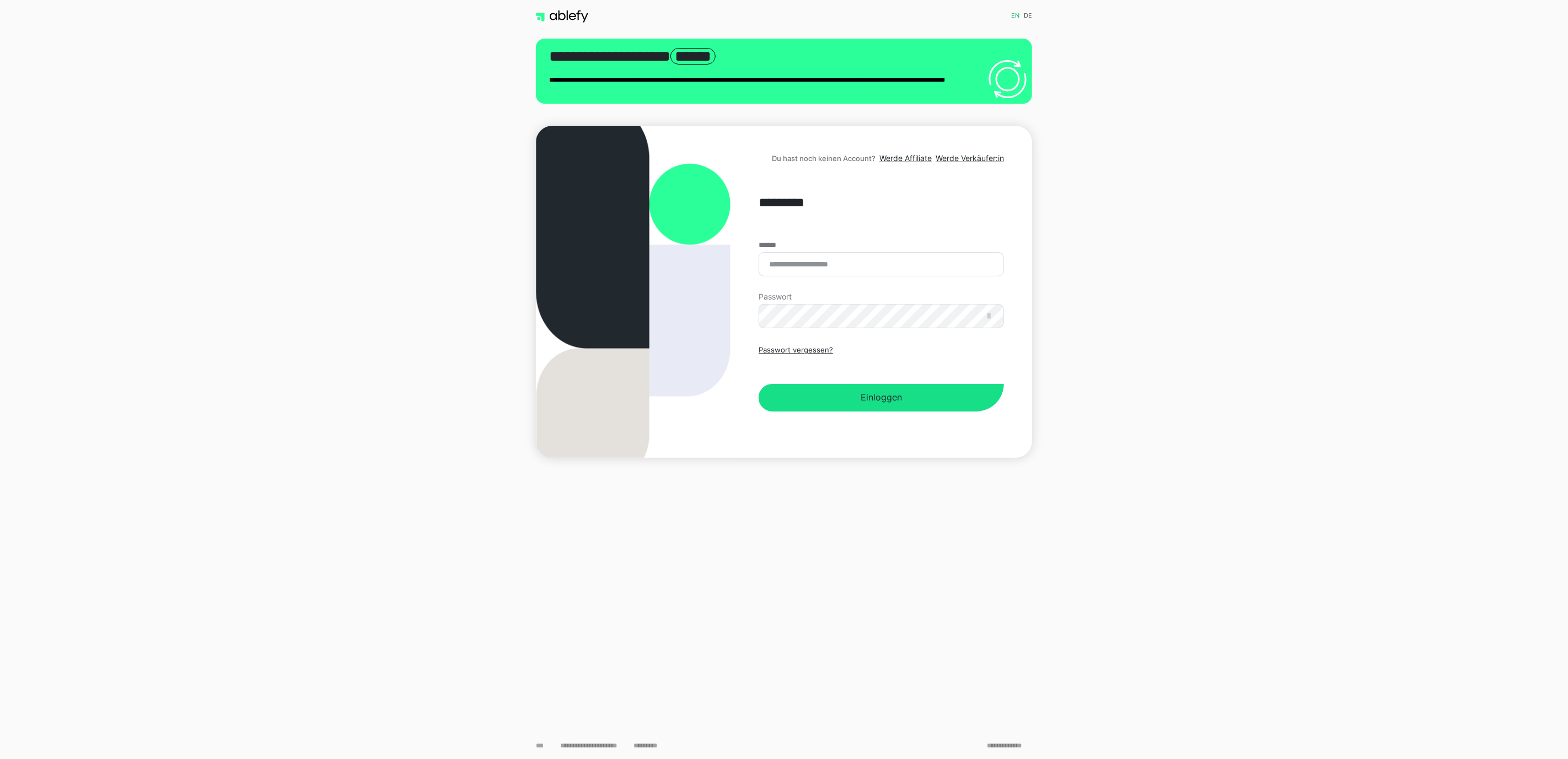 click on "en de" at bounding box center [908, 17] 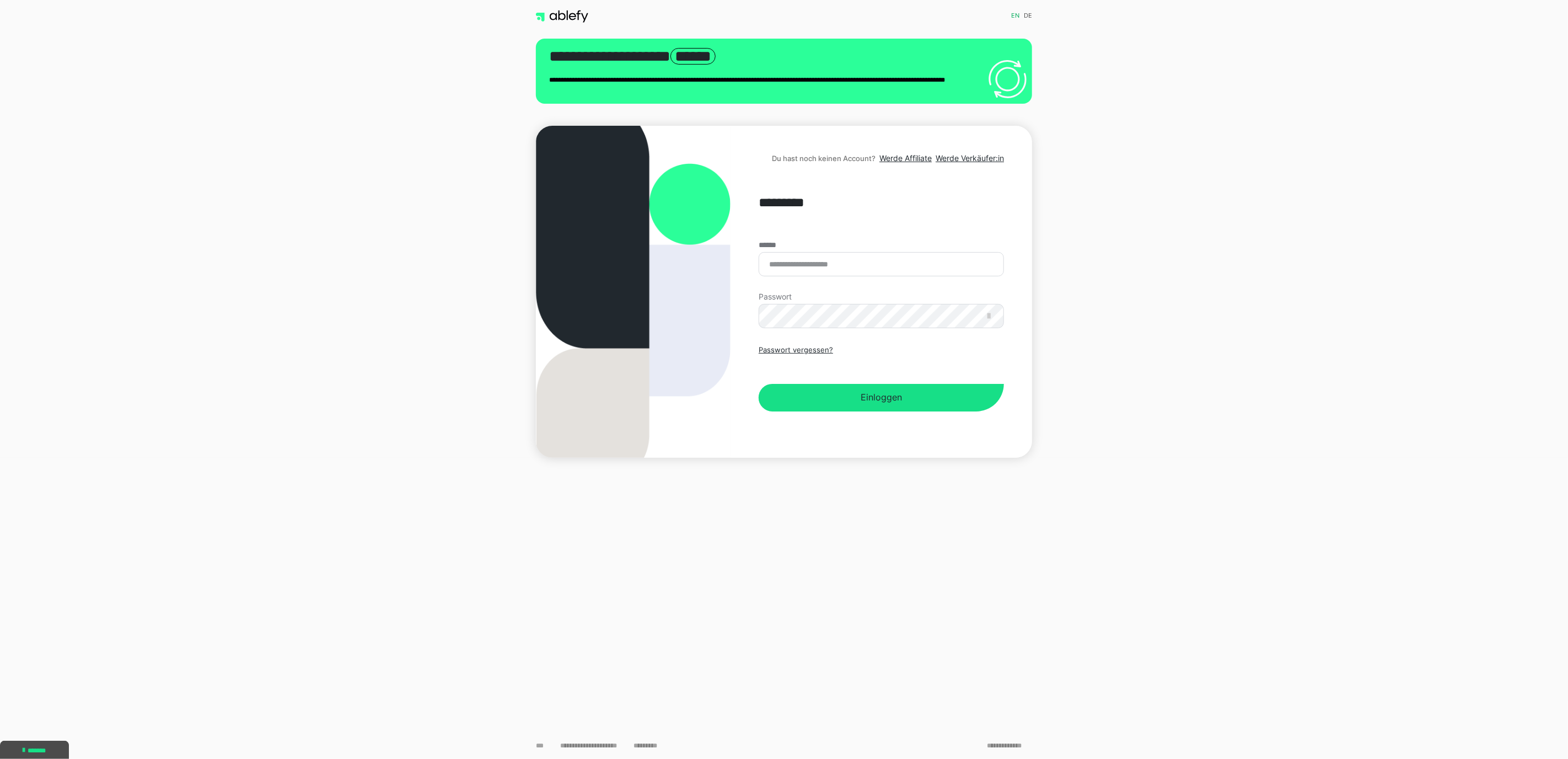 click on "en de" at bounding box center [908, 17] 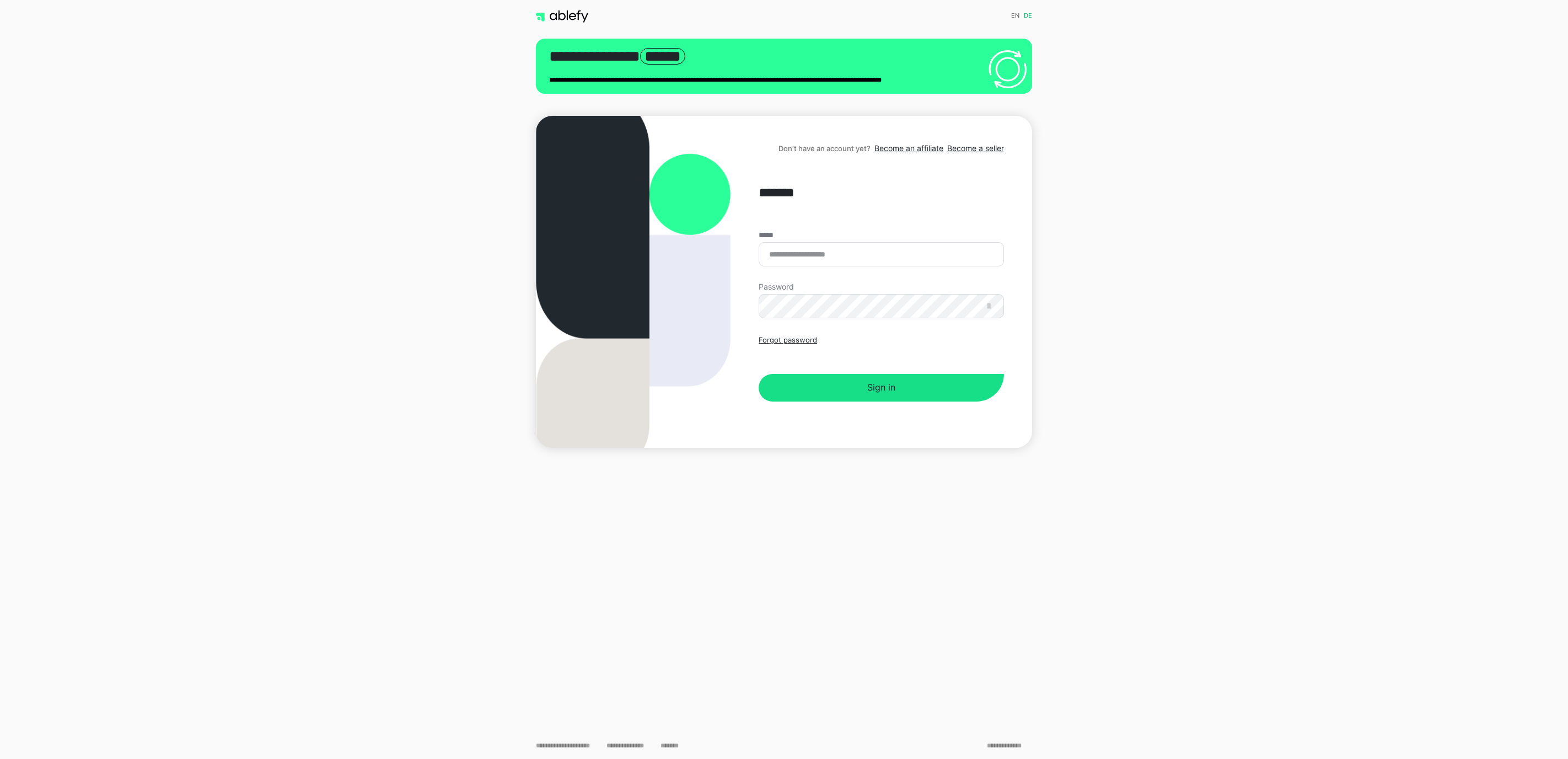 scroll, scrollTop: 0, scrollLeft: 0, axis: both 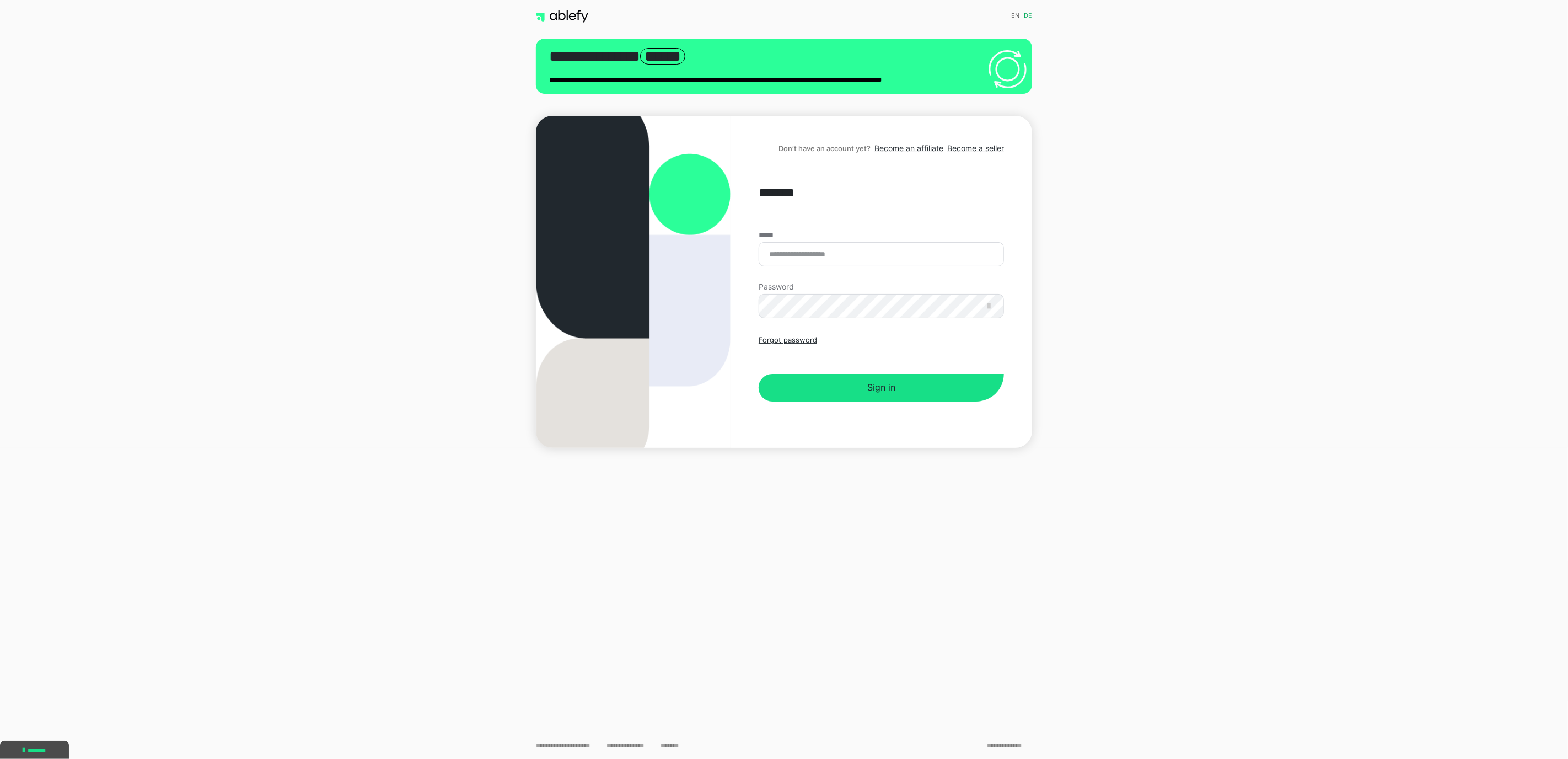 click on "Don’t have an account yet? Become an affiliate Become a seller ******* ***** Password Forgot password Sign in" at bounding box center (881, 282) 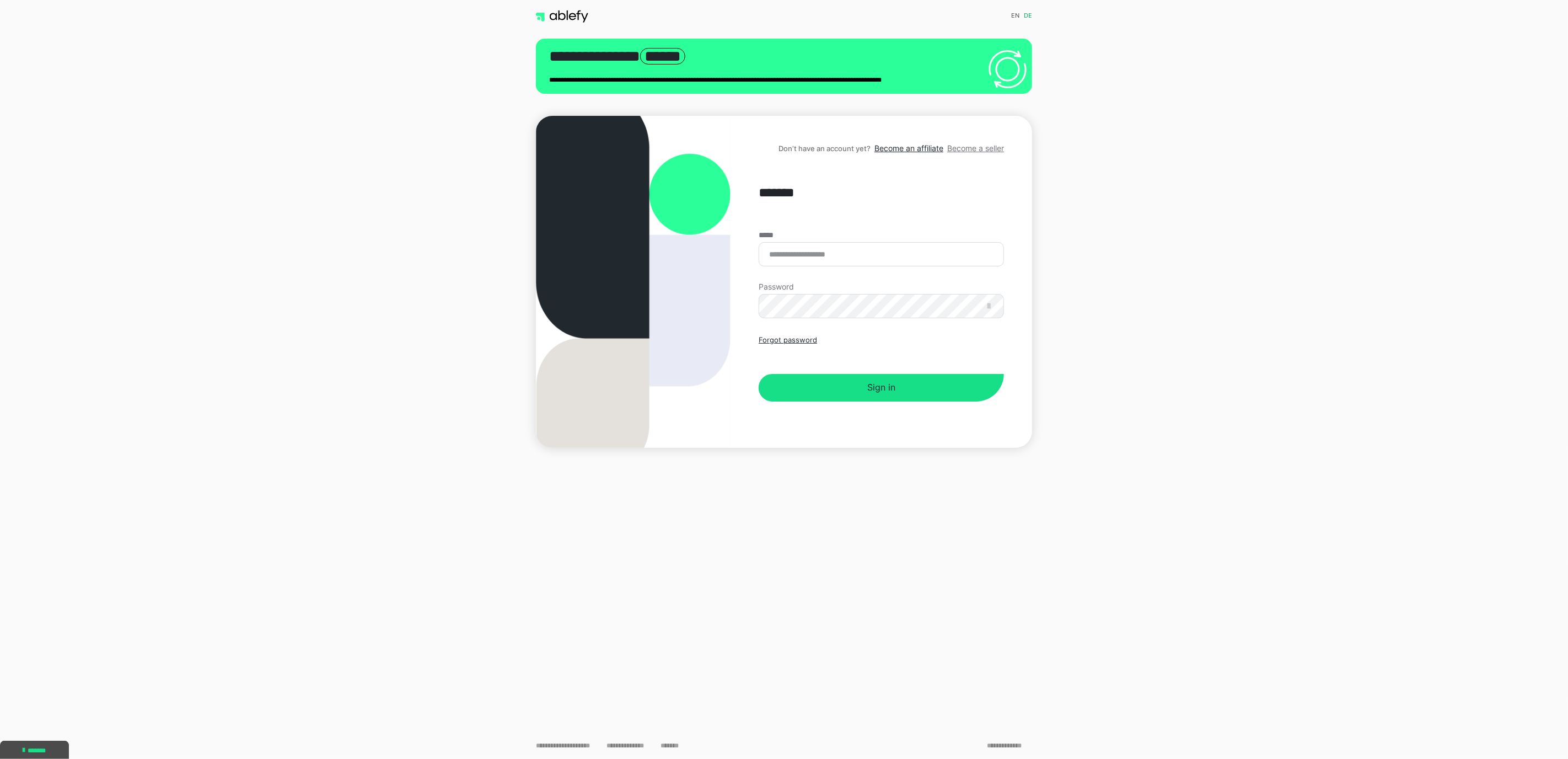 click on "Become a seller" at bounding box center [975, 148] 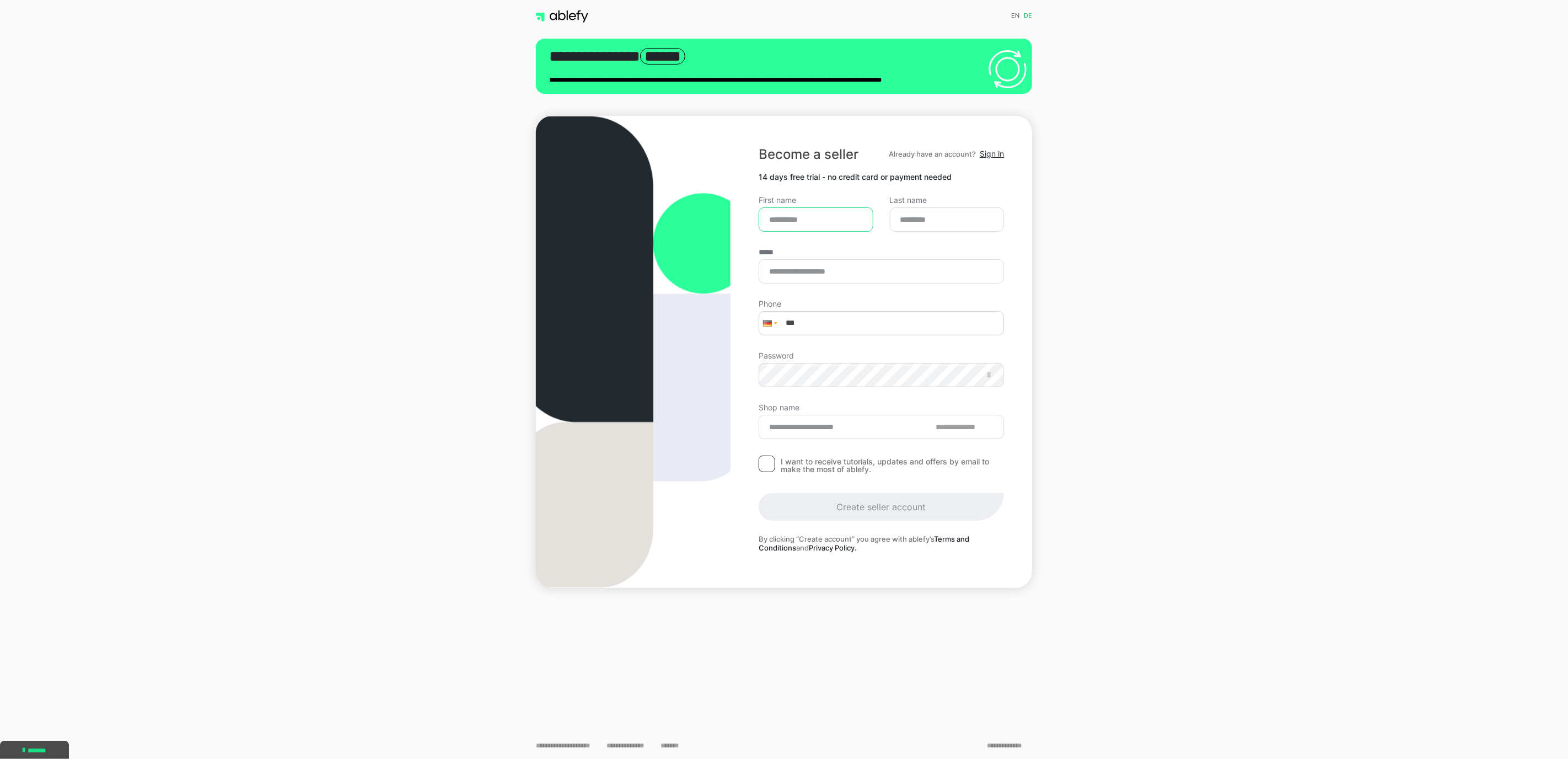 click on "First name" at bounding box center [816, 220] 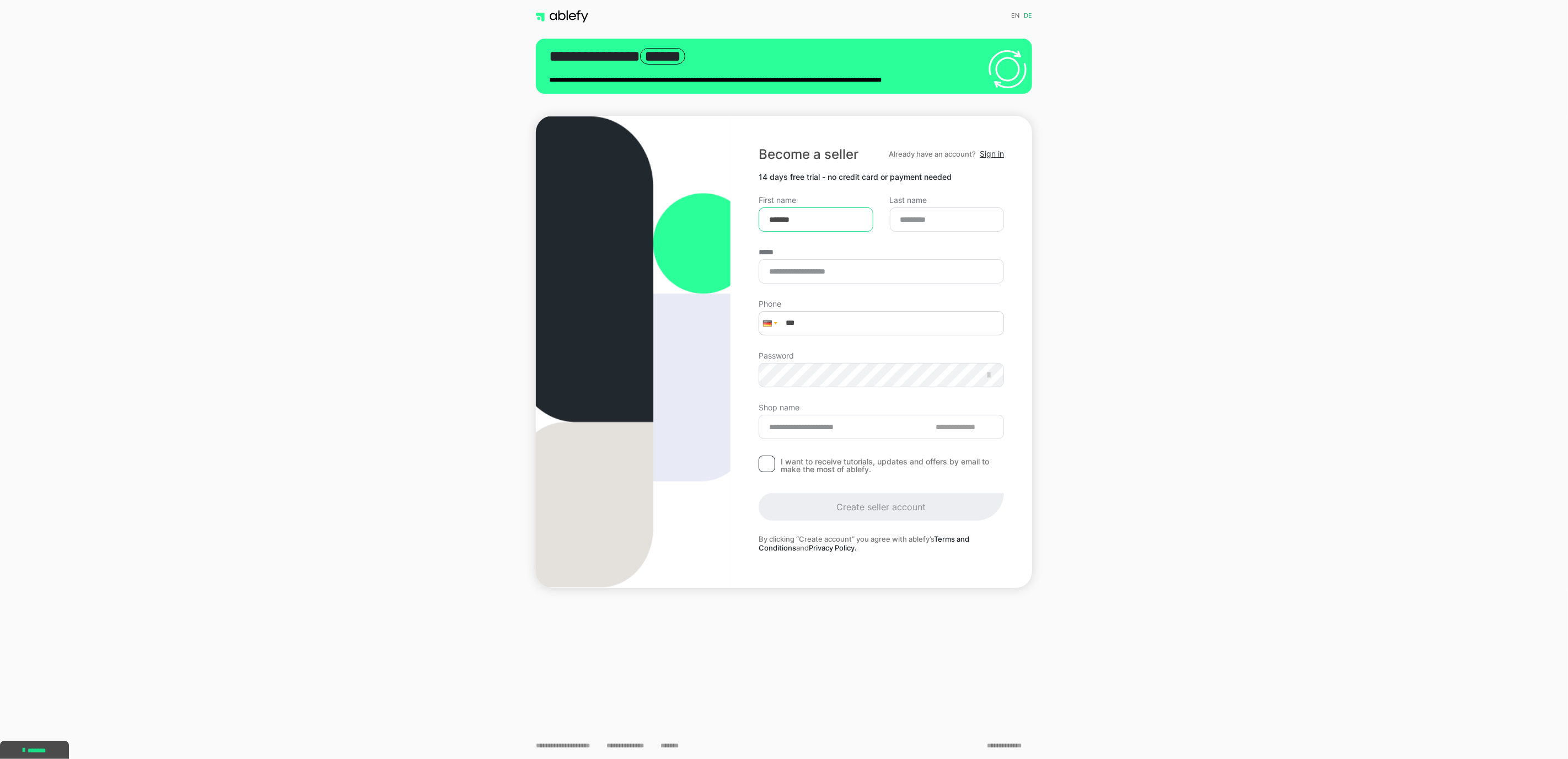 type on "*******" 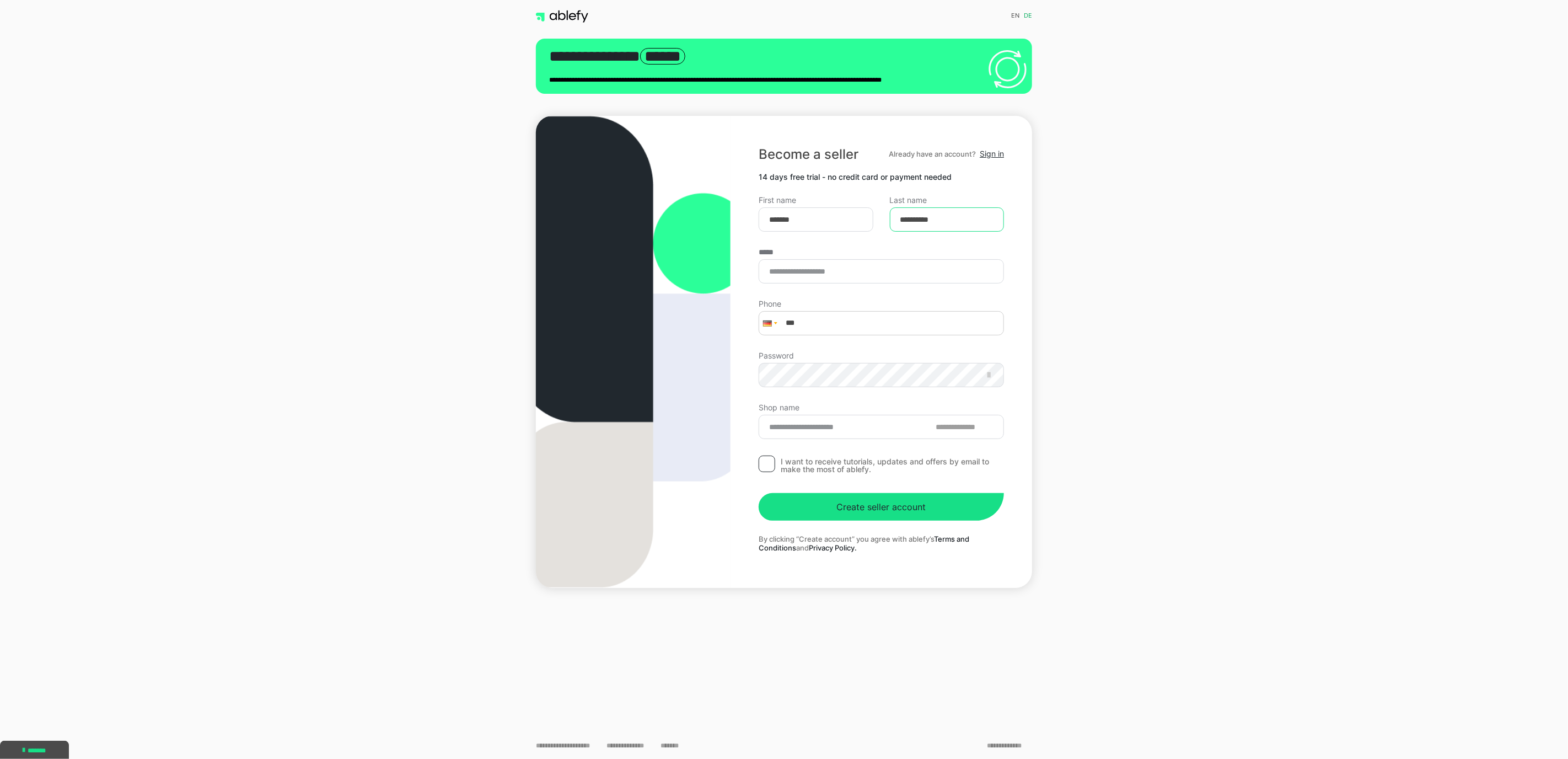 type on "**********" 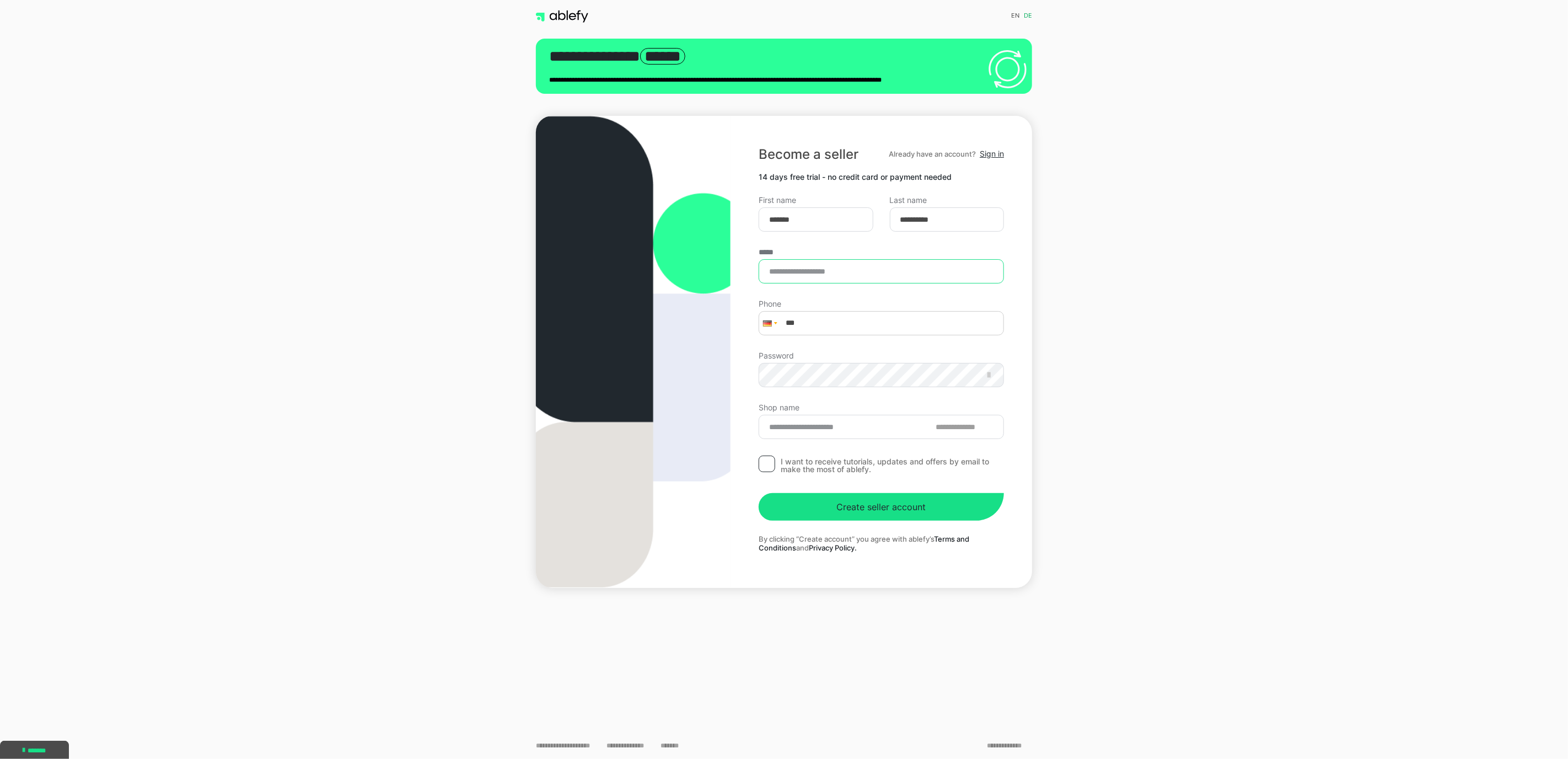type on "**********" 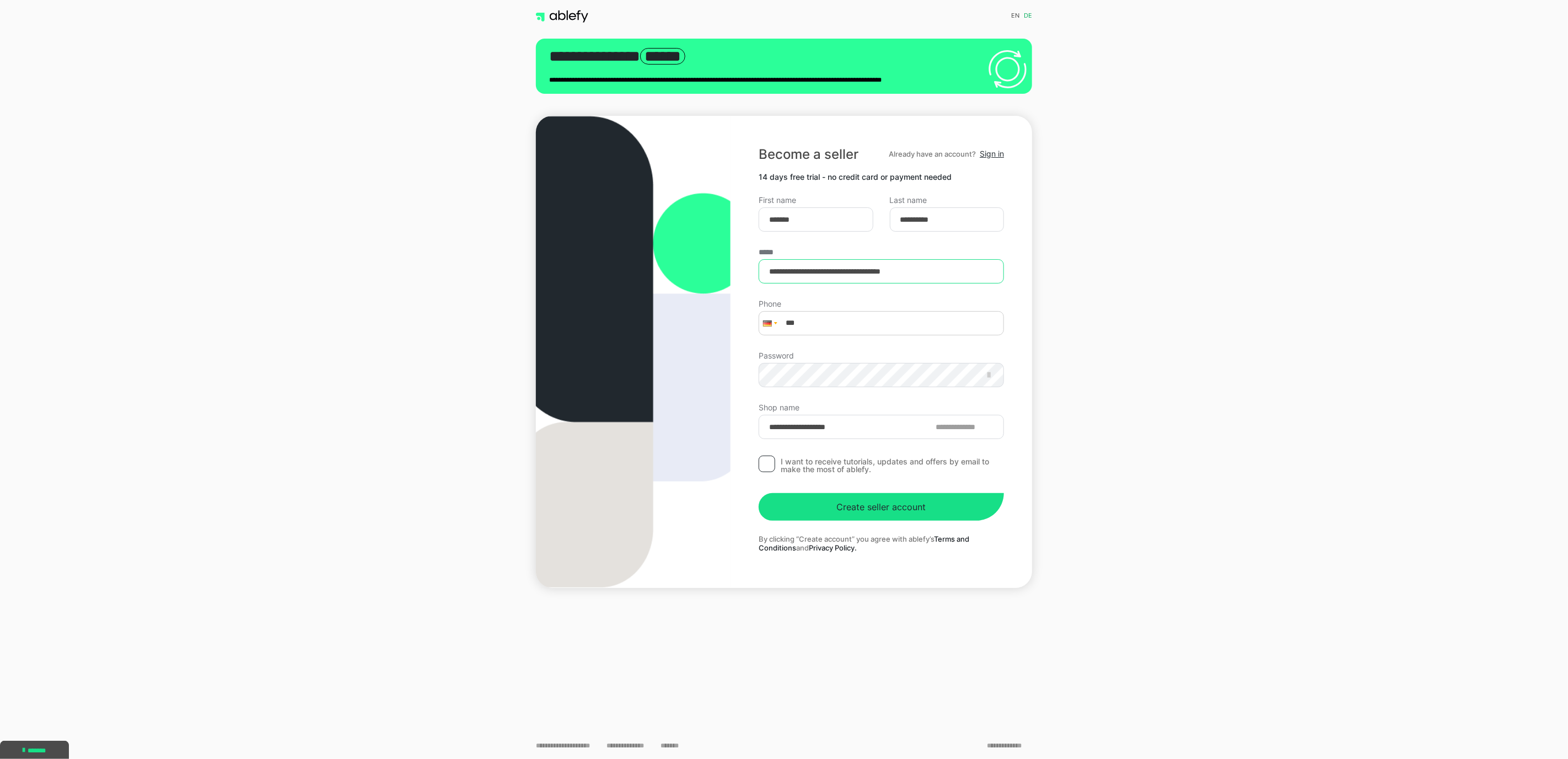 type on "**********" 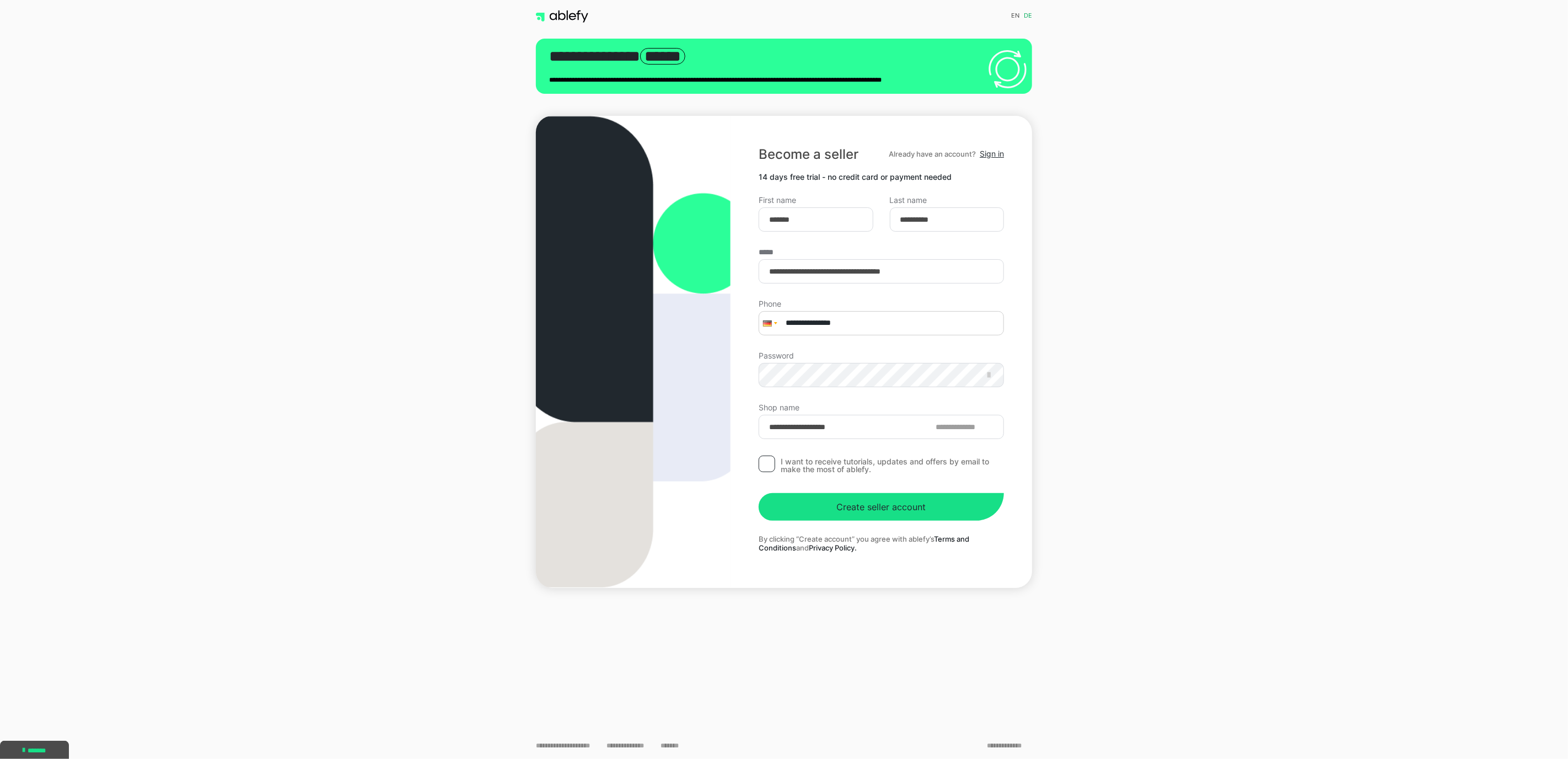 type on "**********" 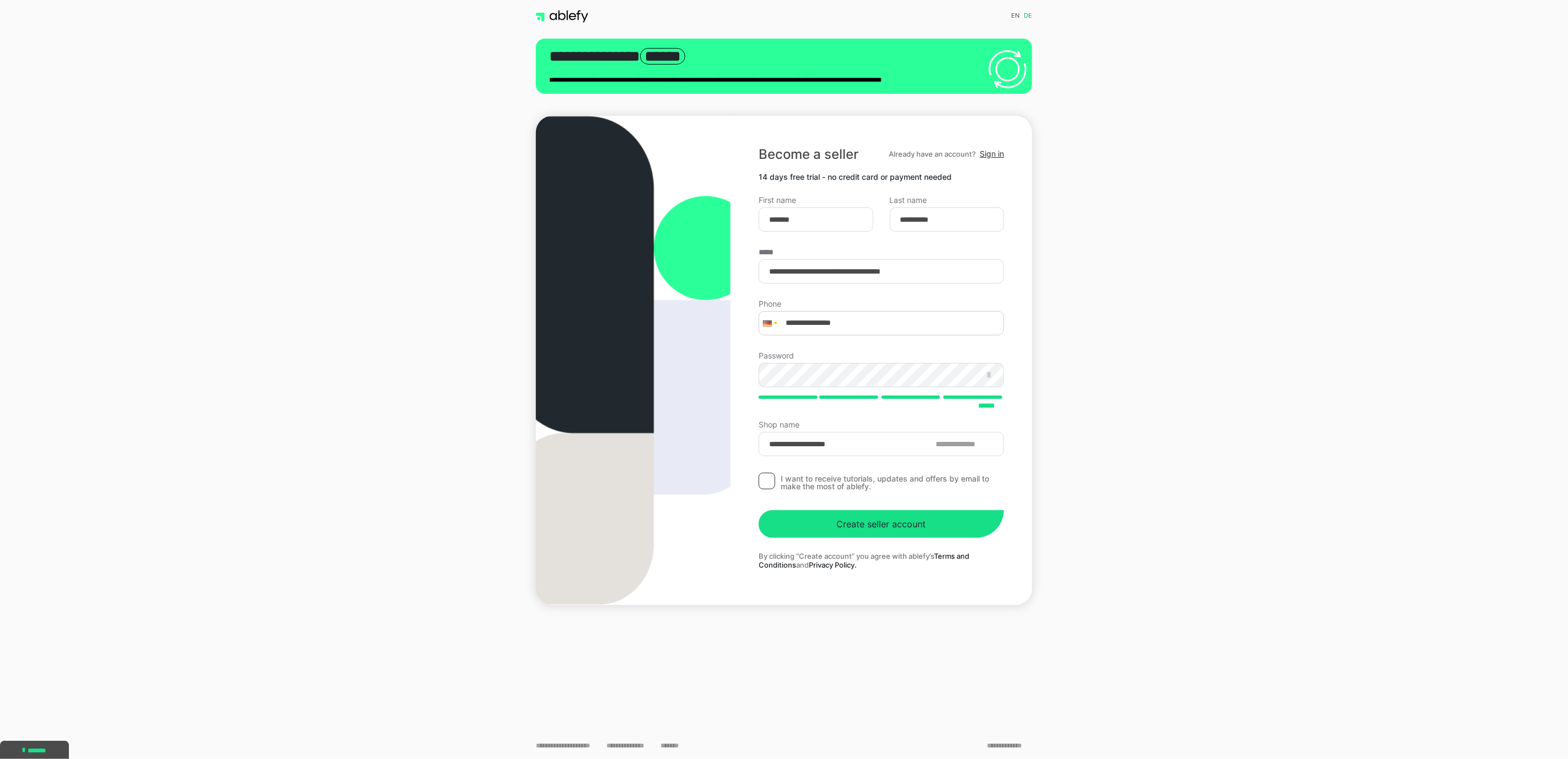 click on "**********" at bounding box center [881, 387] 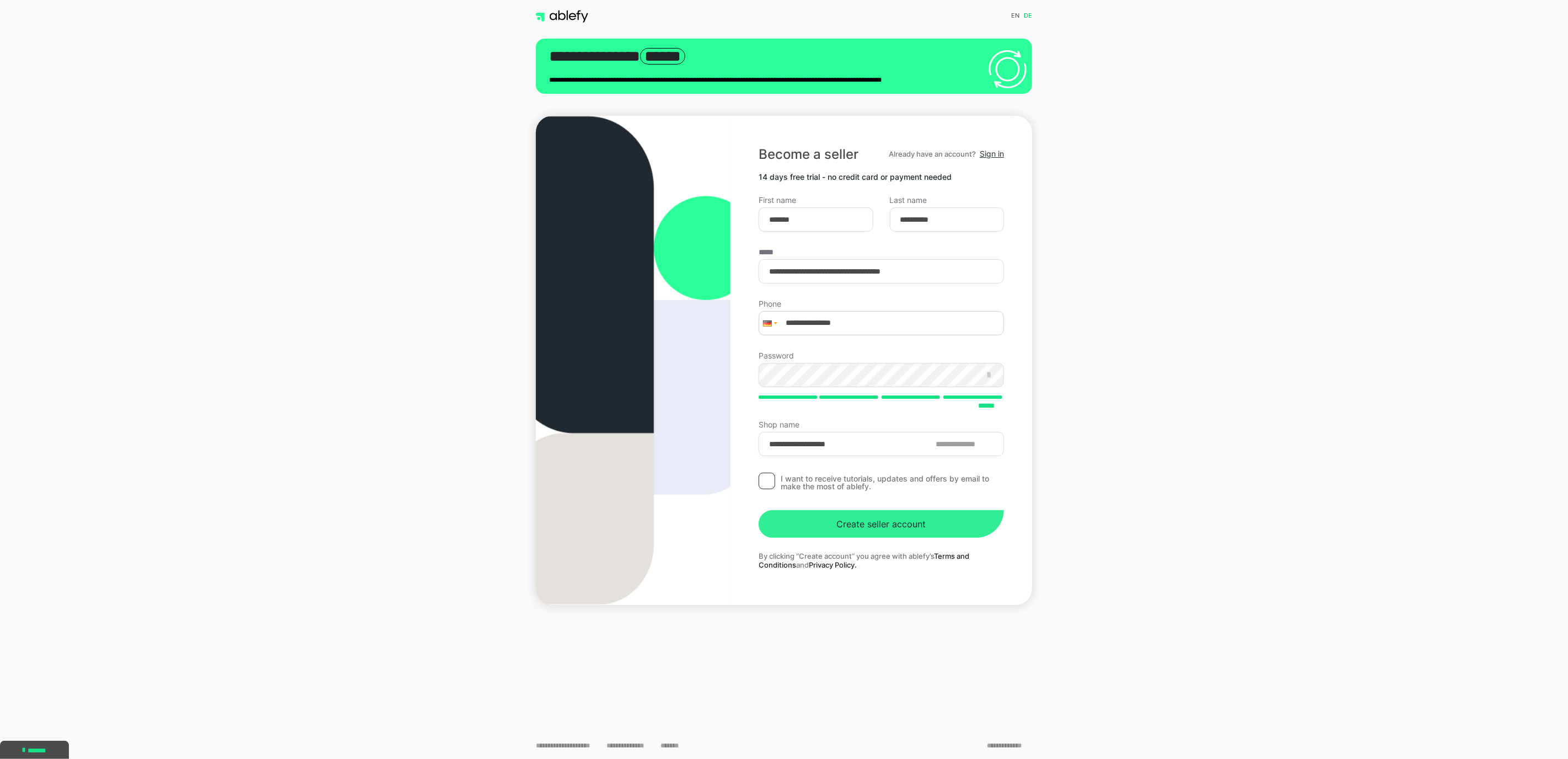 click on "Create seller account" at bounding box center [881, 524] 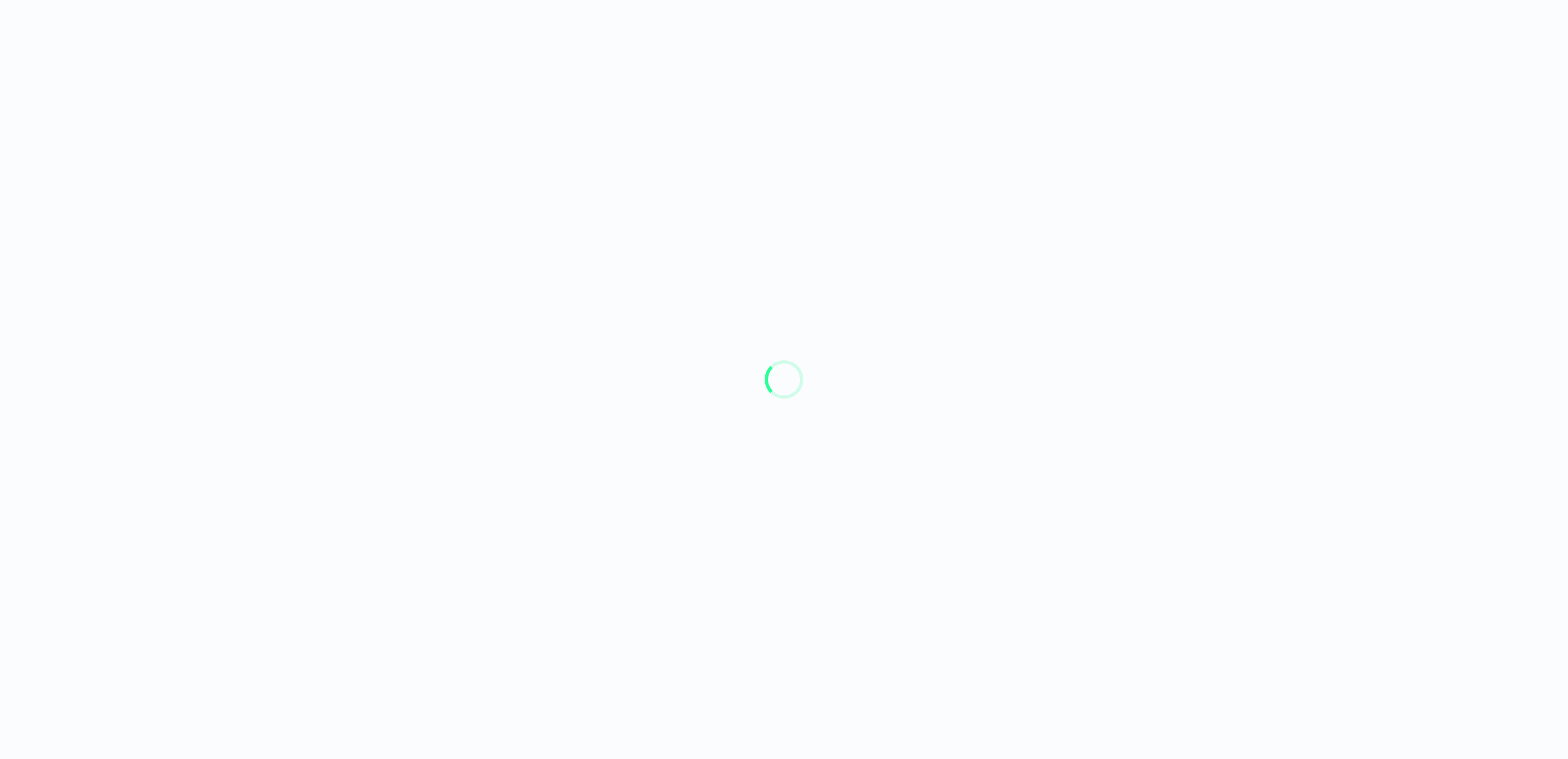 scroll, scrollTop: 0, scrollLeft: 0, axis: both 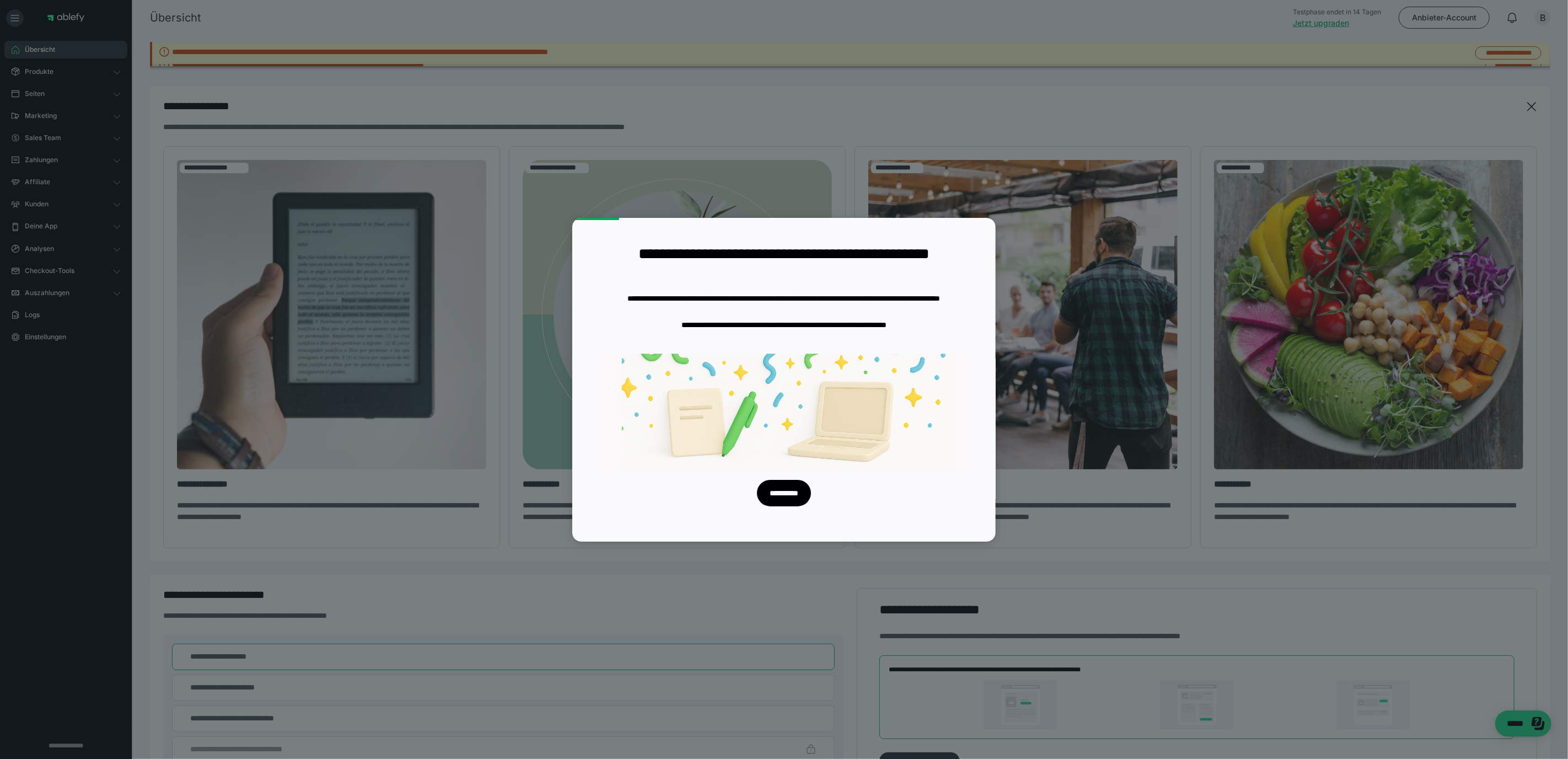type 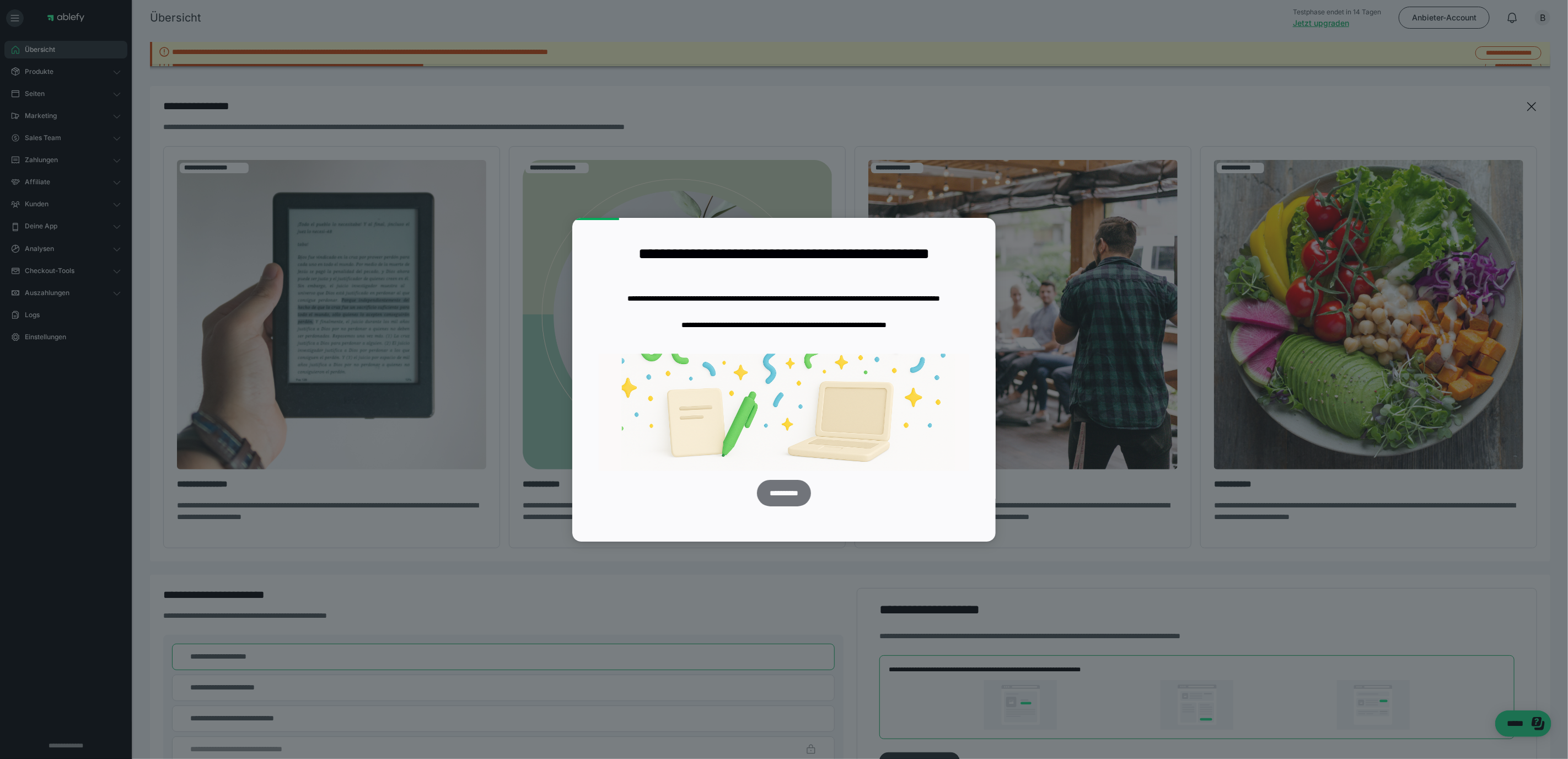 click on "**********" at bounding box center (783, 493) 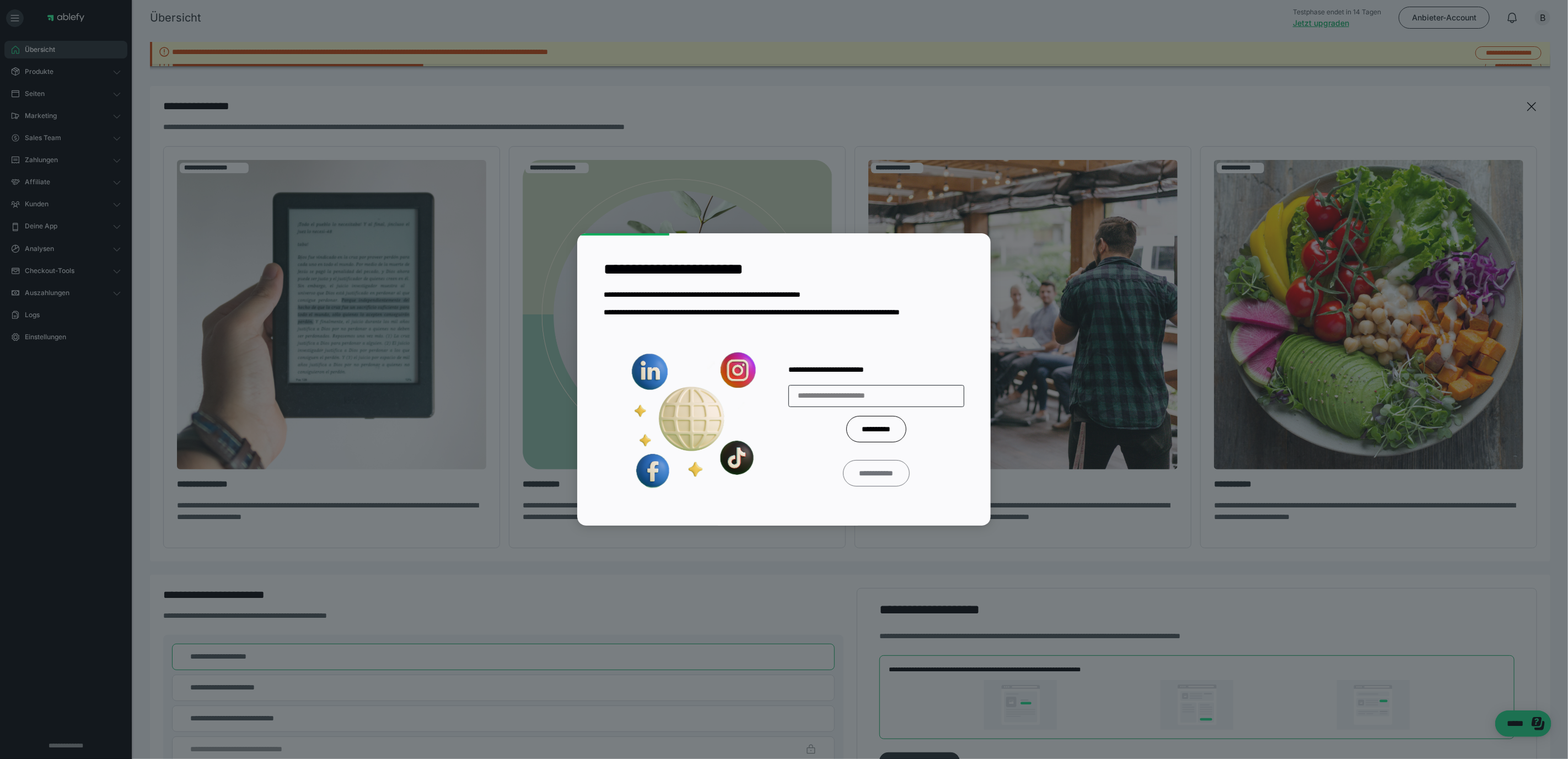 click on "**********" at bounding box center (876, 473) 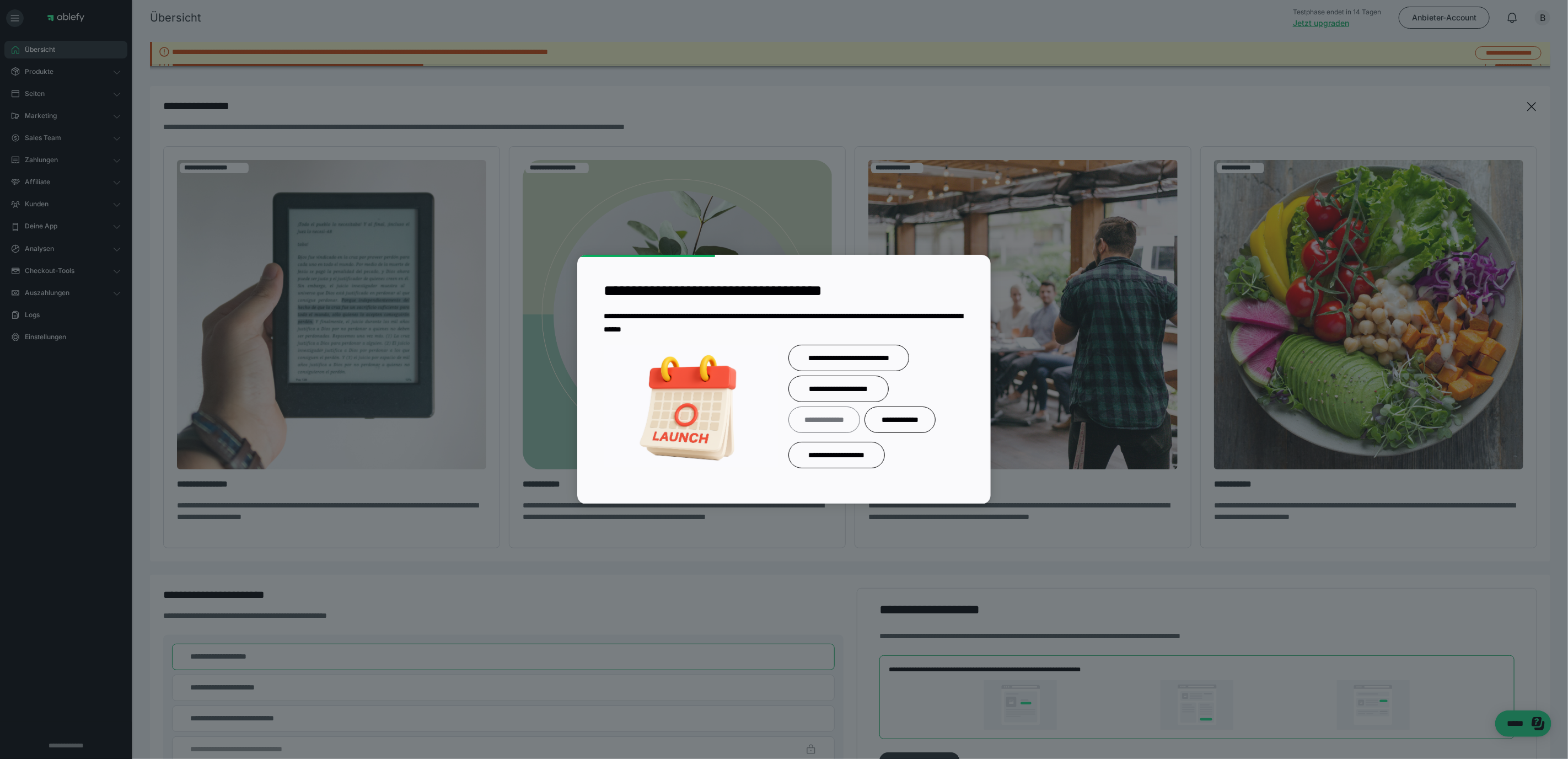 click on "**********" at bounding box center [824, 419] 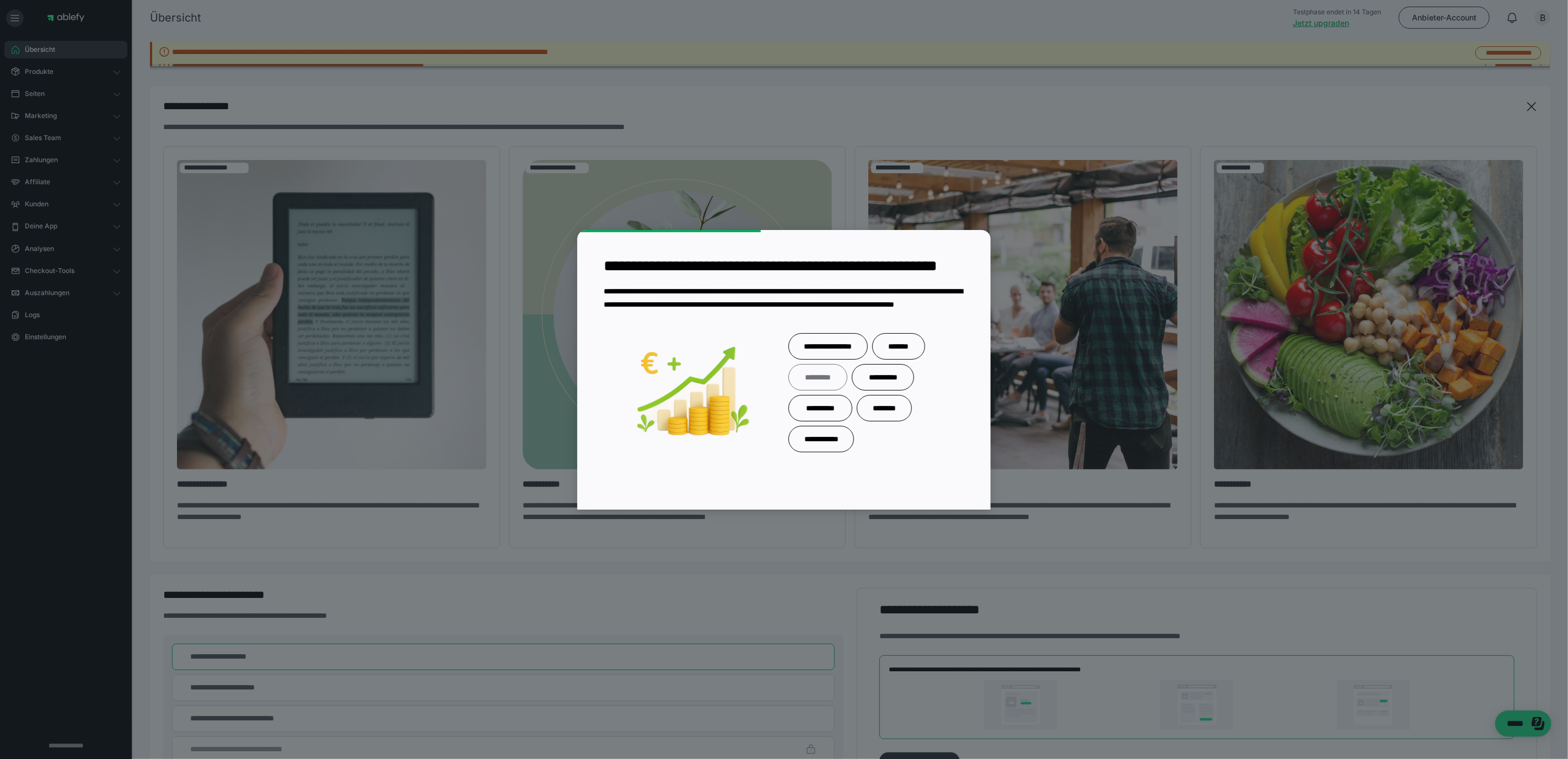 click on "*********" at bounding box center (817, 377) 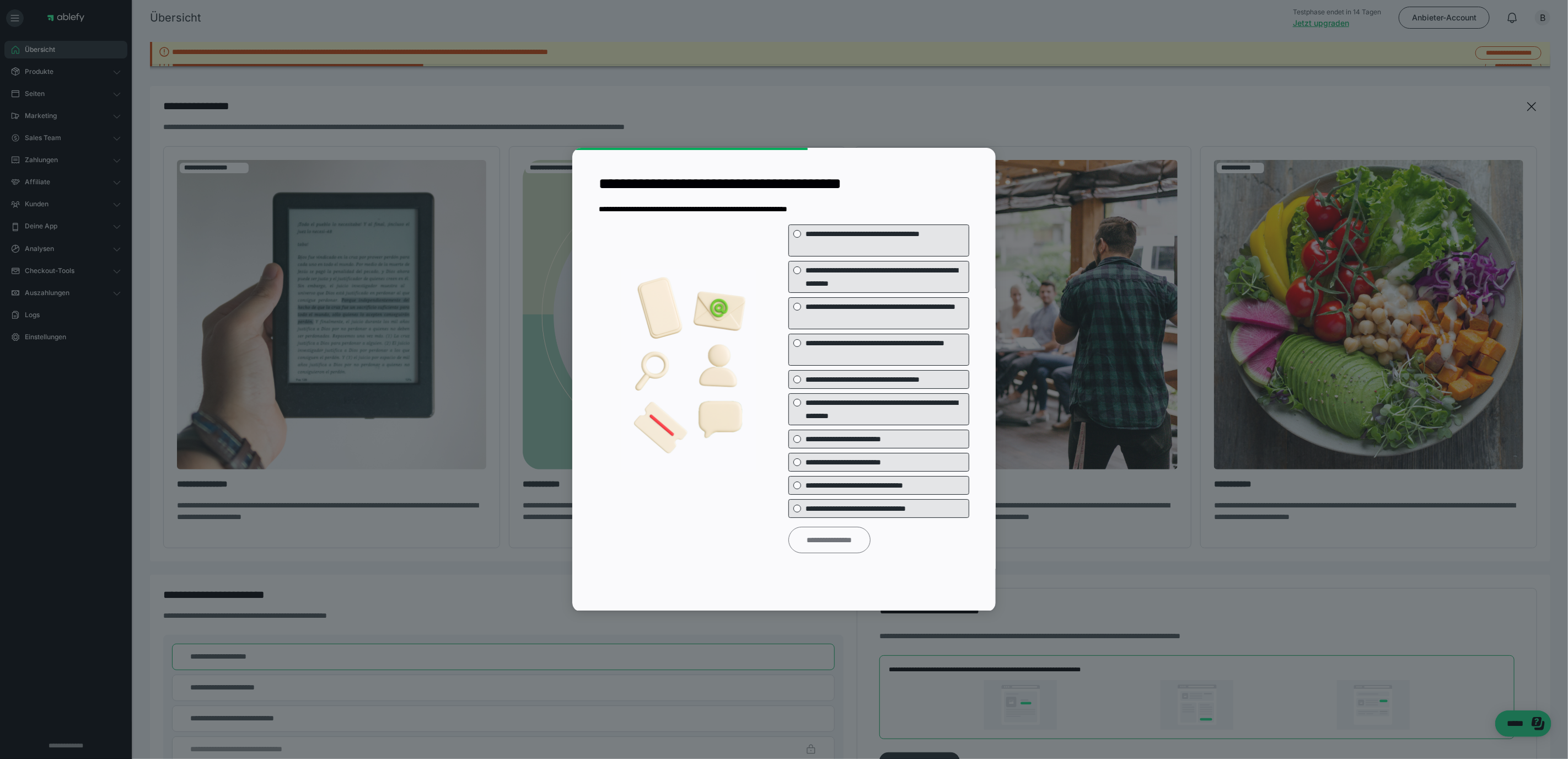 click on "**********" at bounding box center (829, 539) 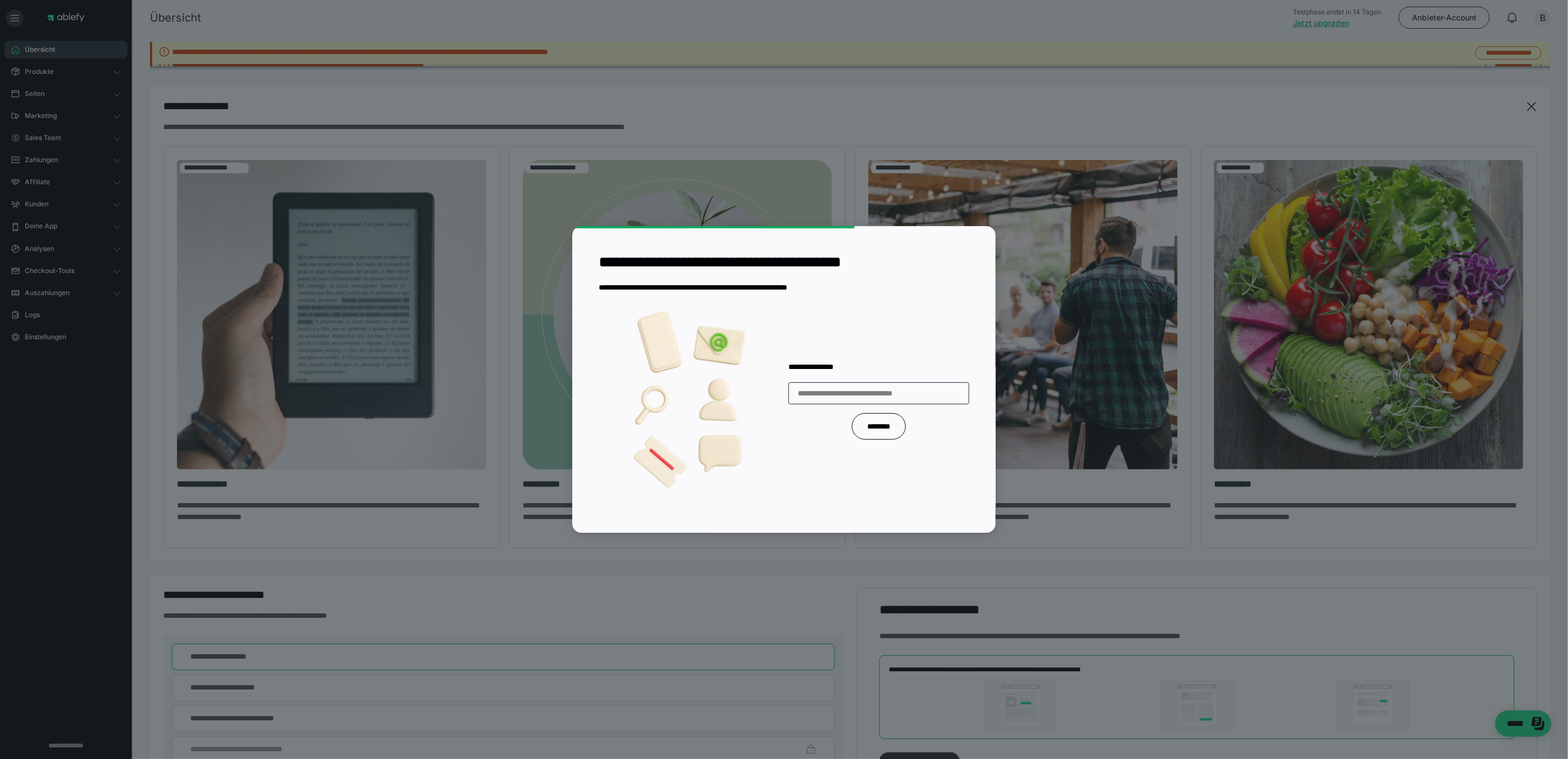 click at bounding box center [878, 393] 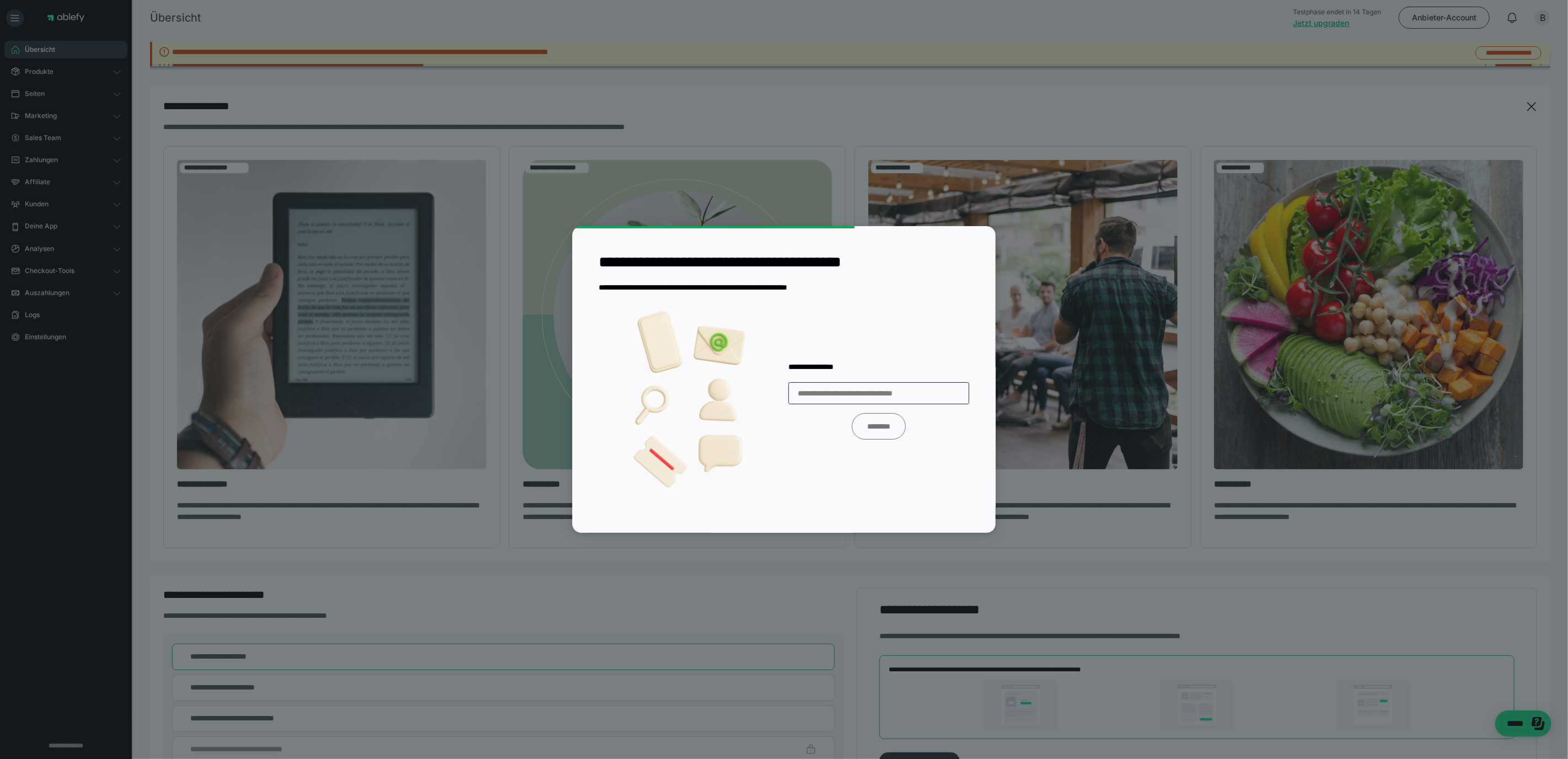 click on "********" at bounding box center [878, 426] 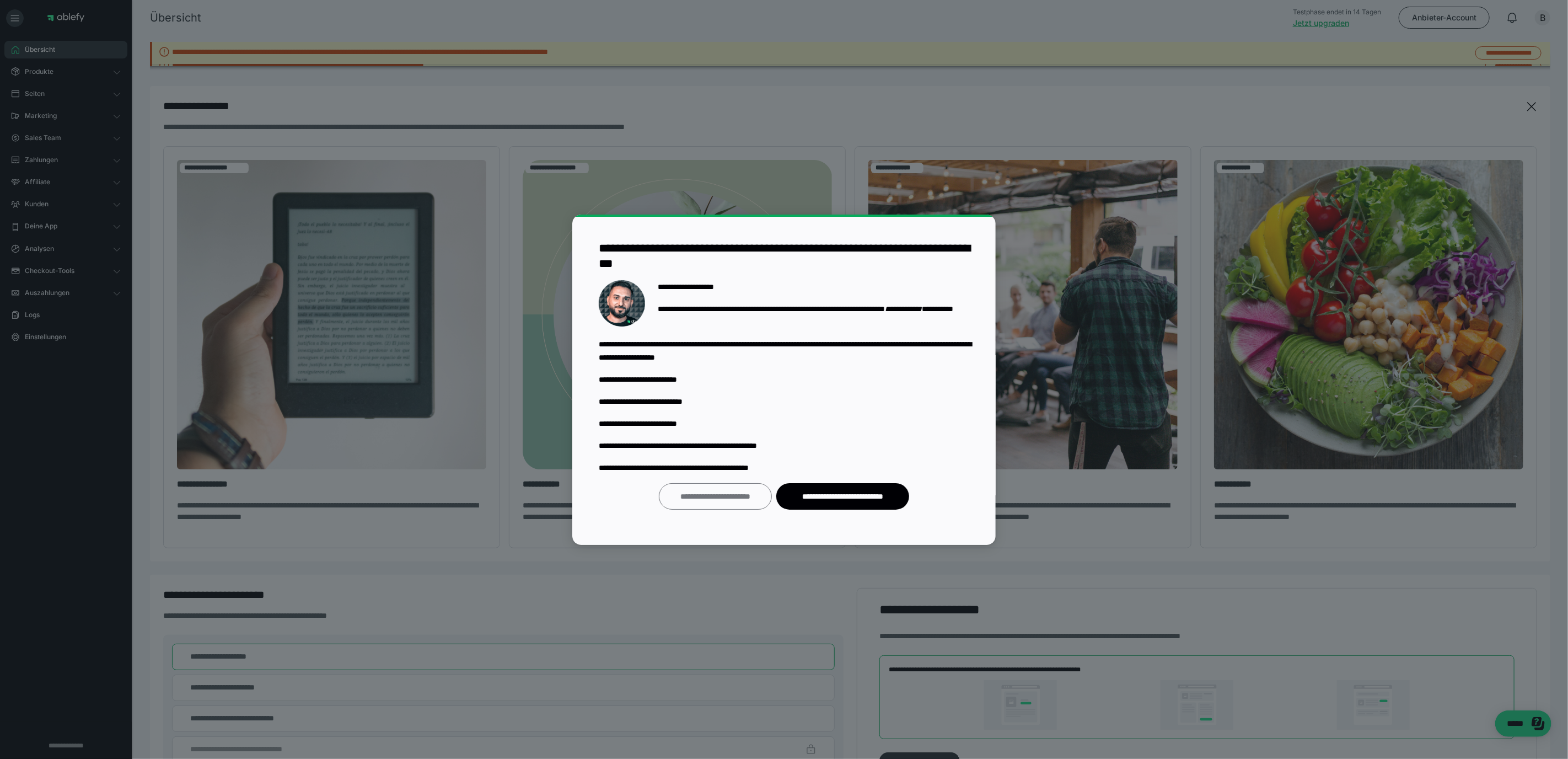 click on "**********" at bounding box center (715, 496) 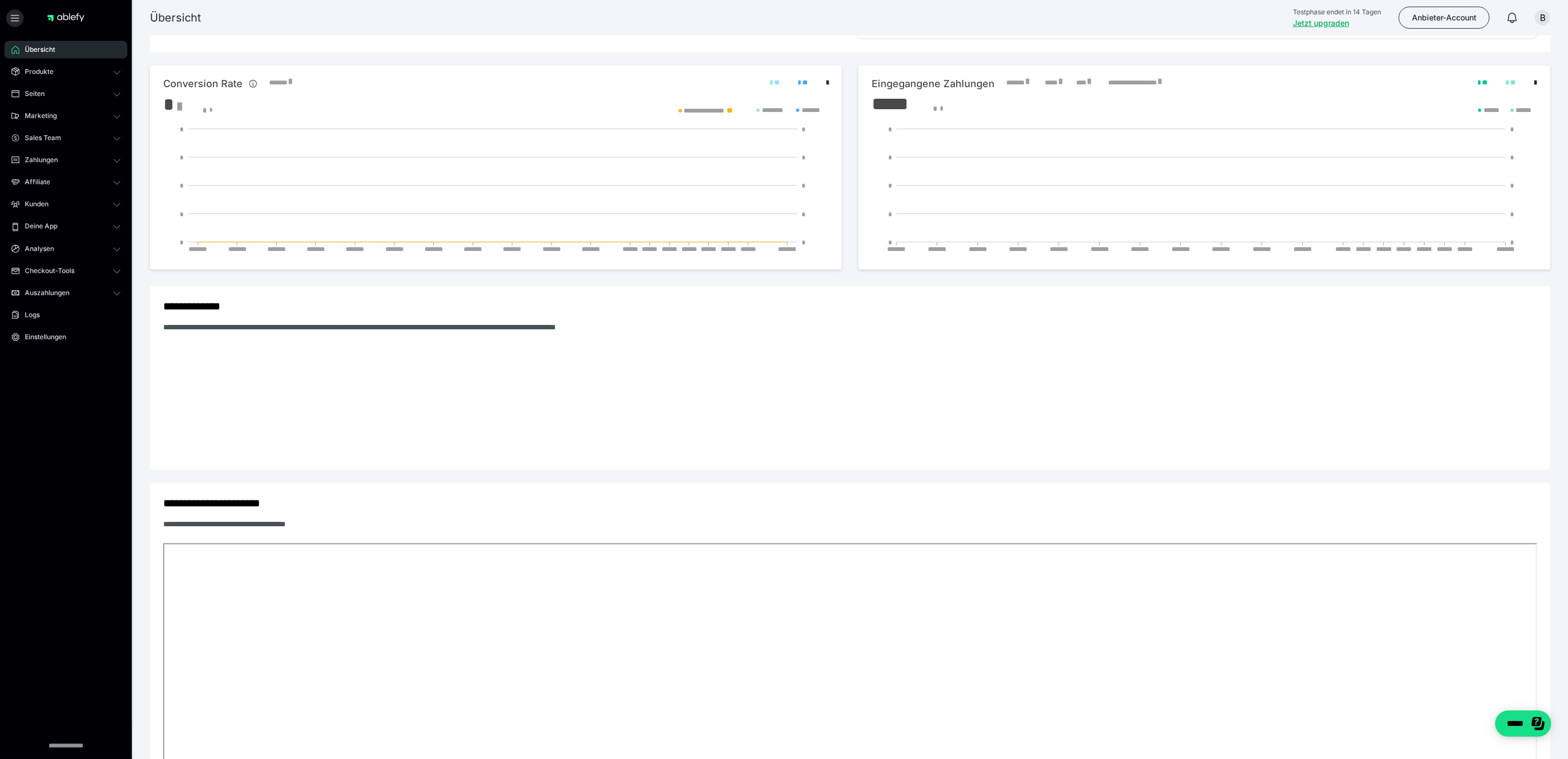 scroll, scrollTop: 740, scrollLeft: 0, axis: vertical 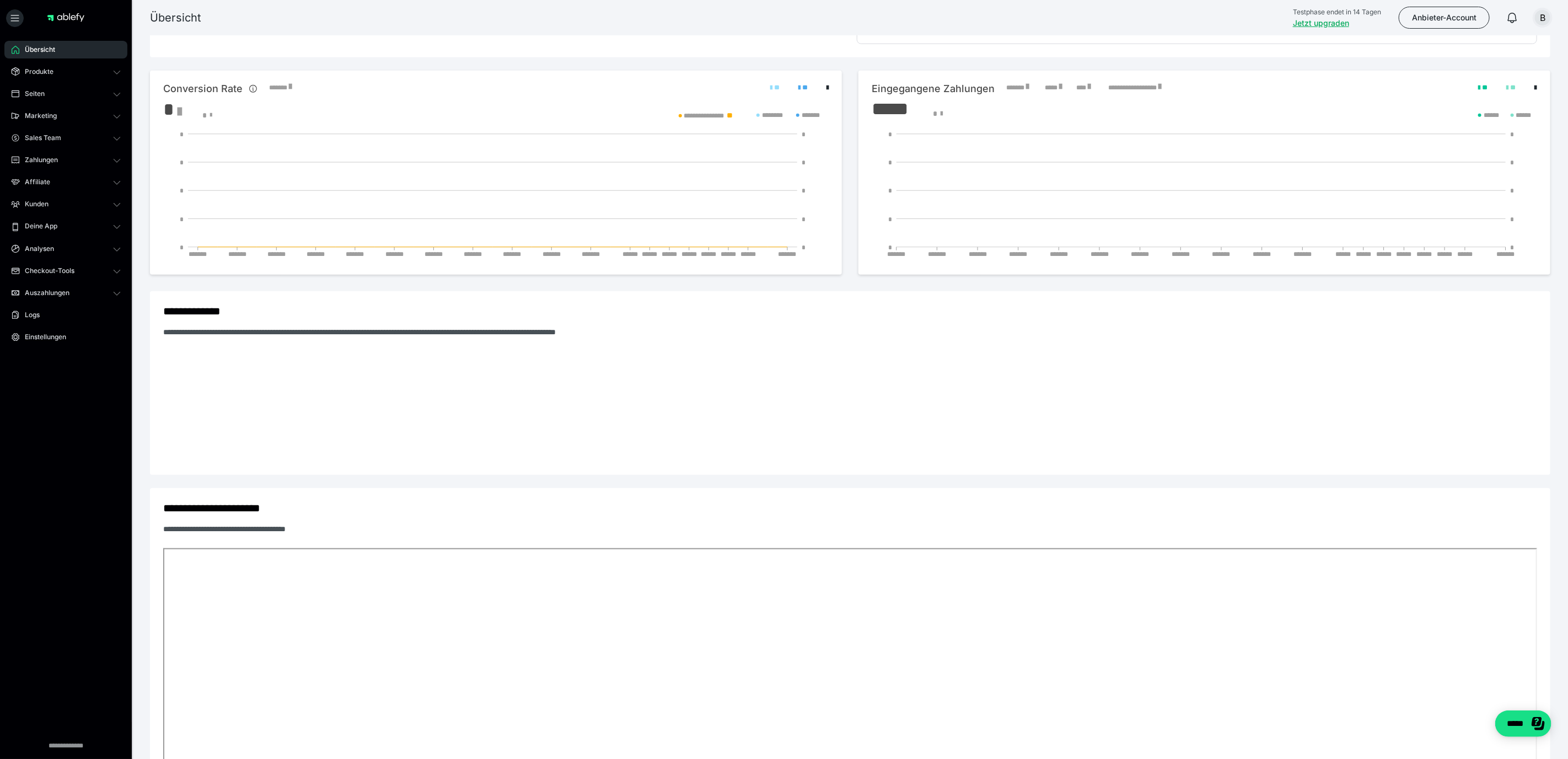 click on "B" at bounding box center [1543, 18] 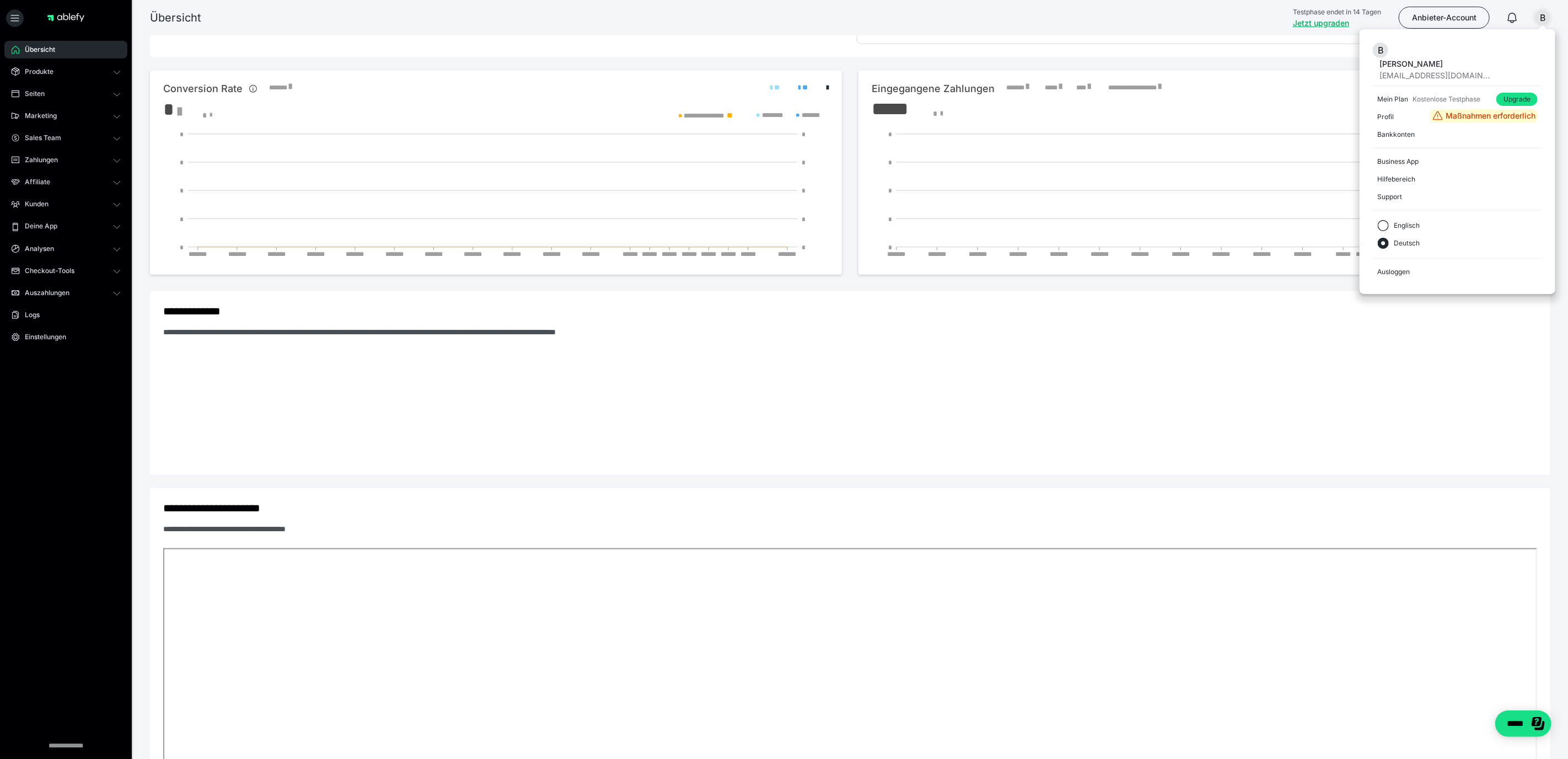 click on "Englisch" at bounding box center (1406, 226) 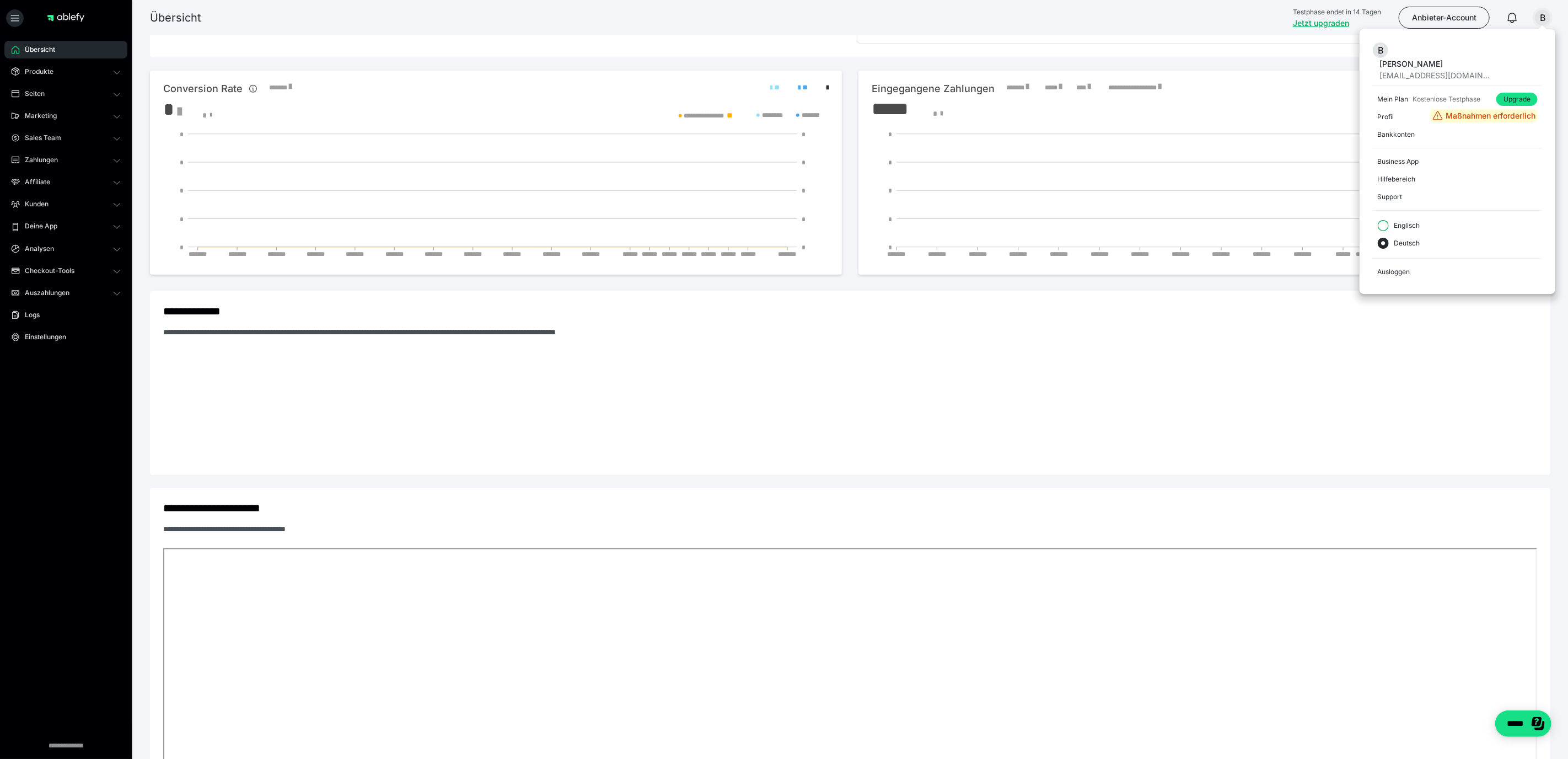 click on "Englisch" at bounding box center [1377, 226] 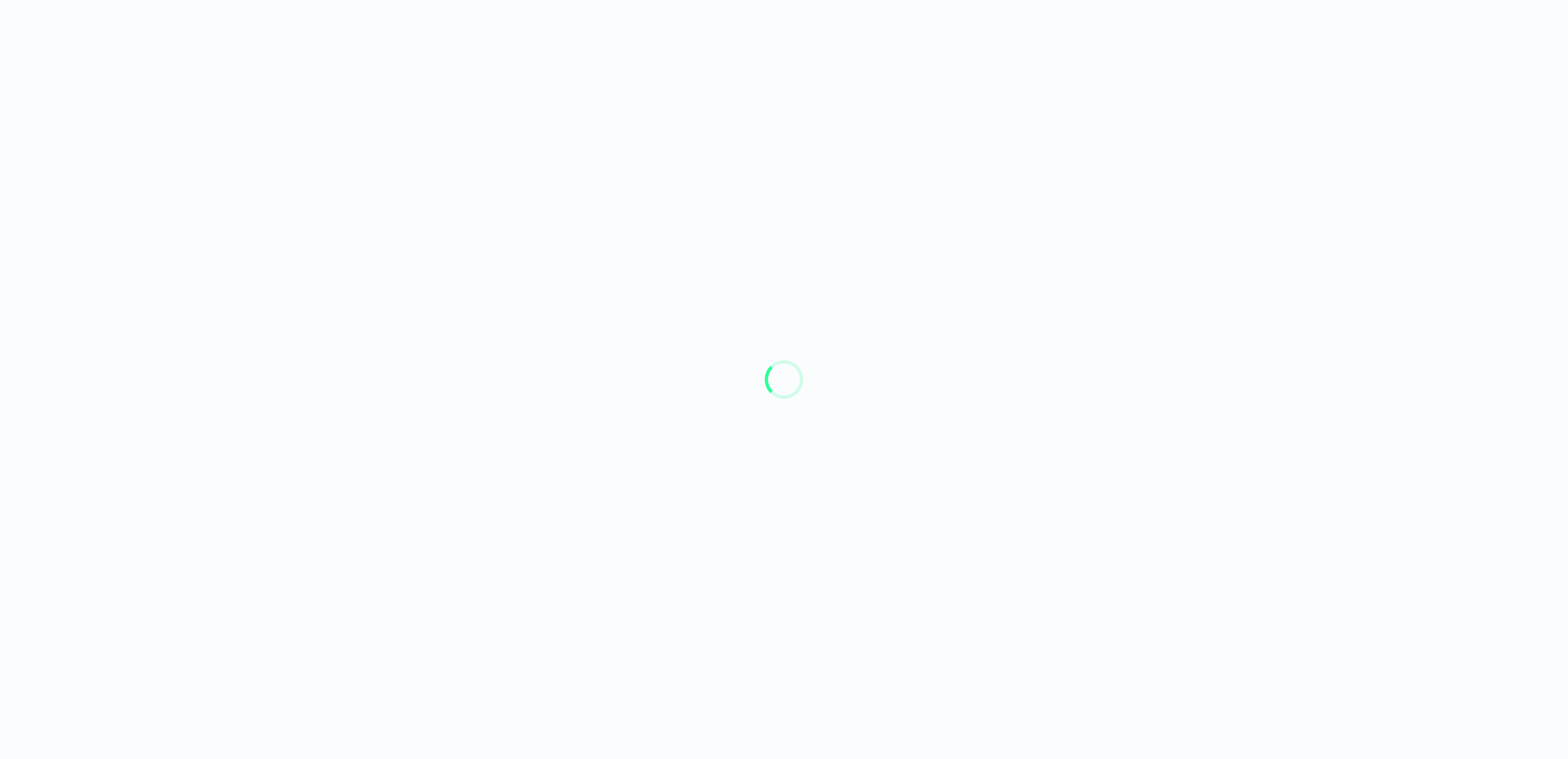scroll, scrollTop: 0, scrollLeft: 0, axis: both 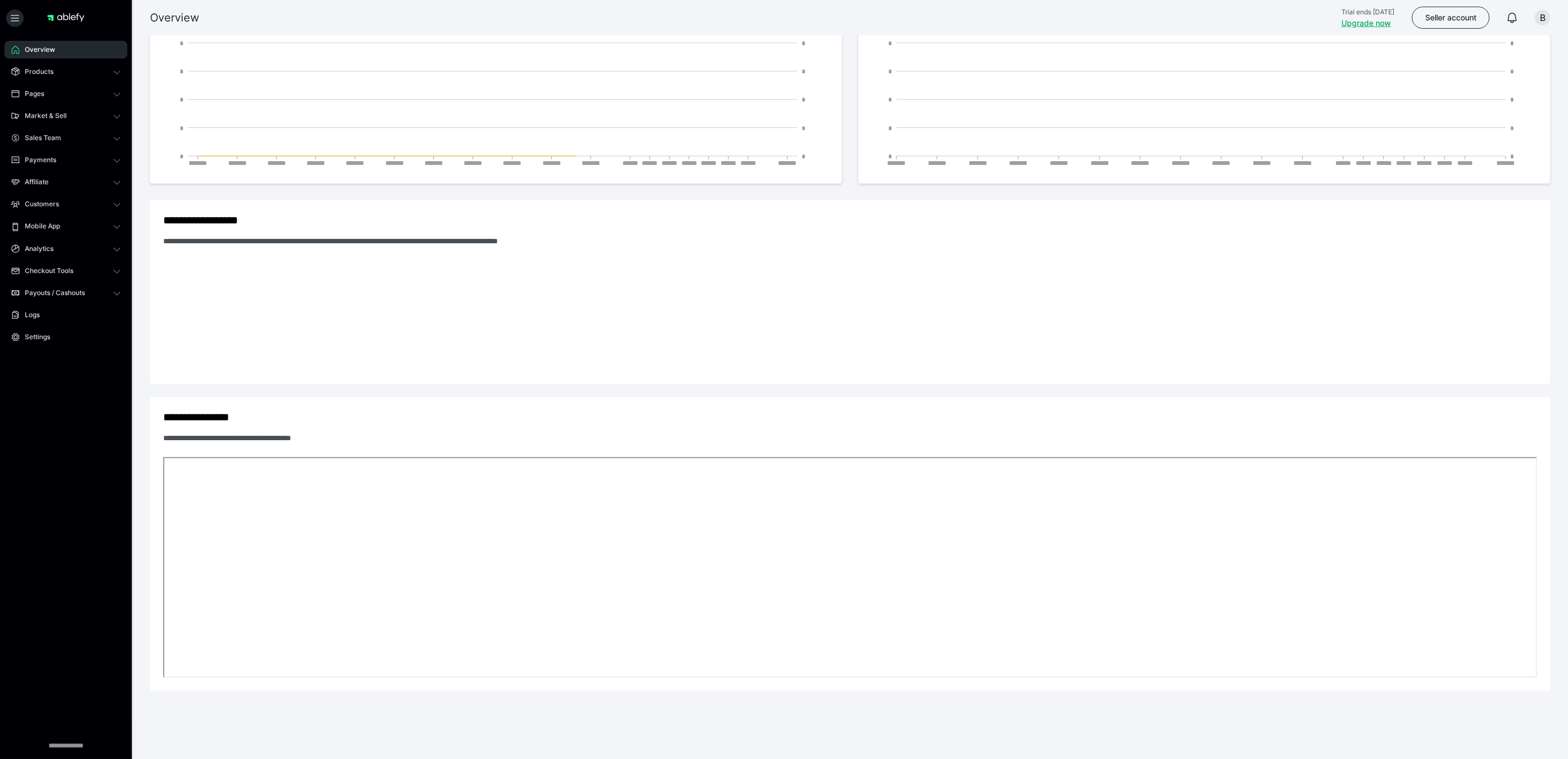 click at bounding box center [1021, 316] 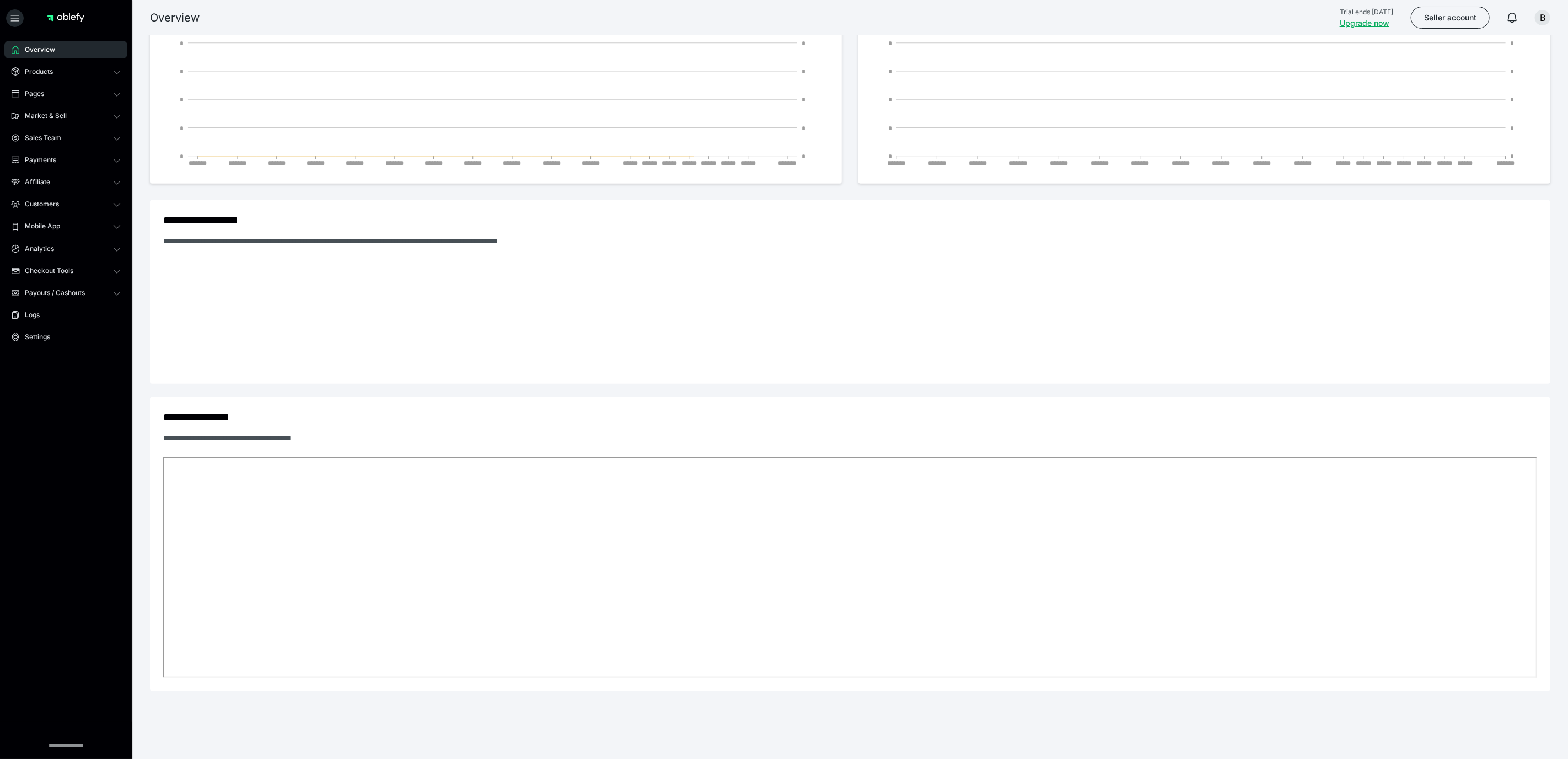 scroll, scrollTop: 0, scrollLeft: 0, axis: both 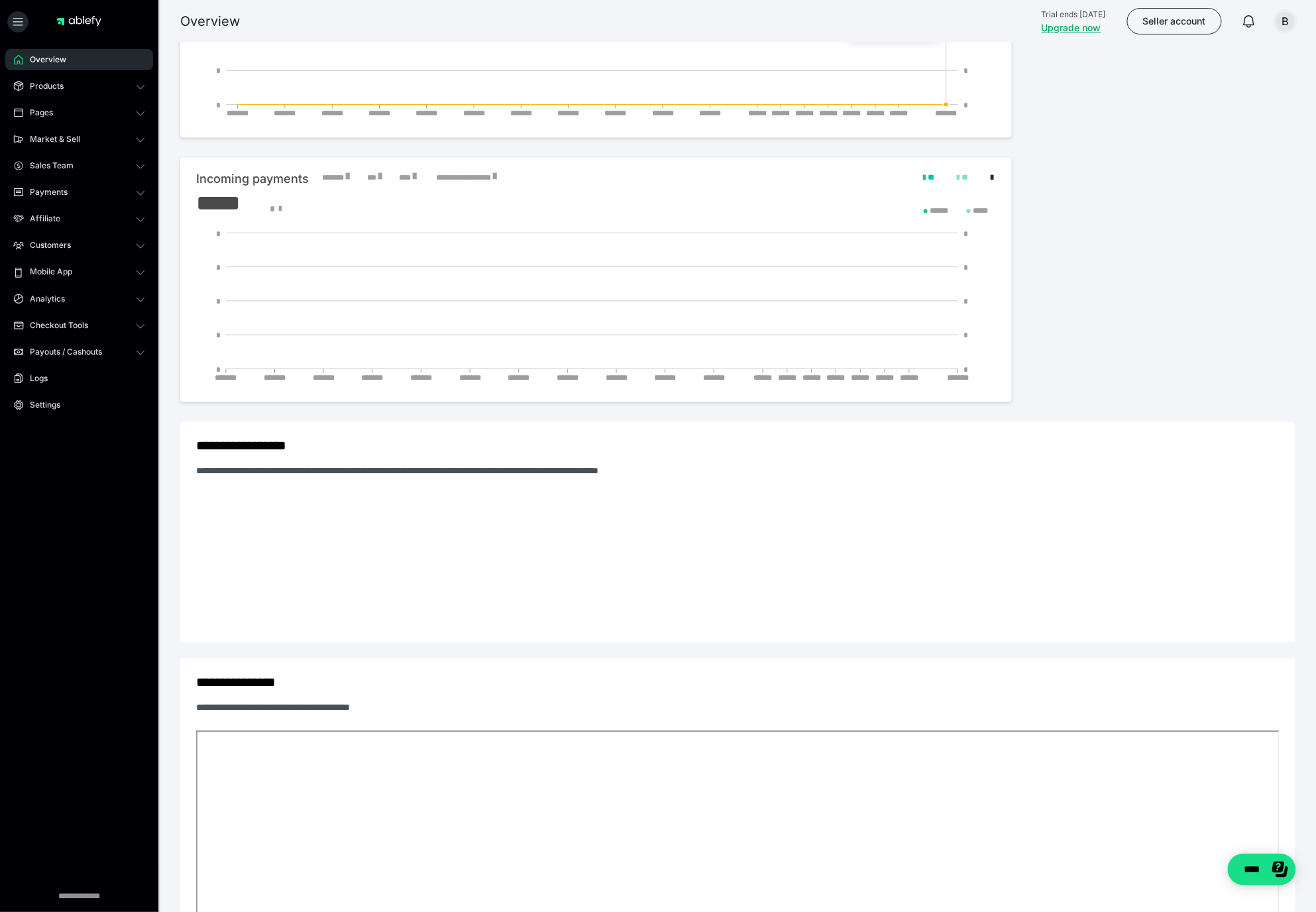 click on "B" at bounding box center [1286, 21] 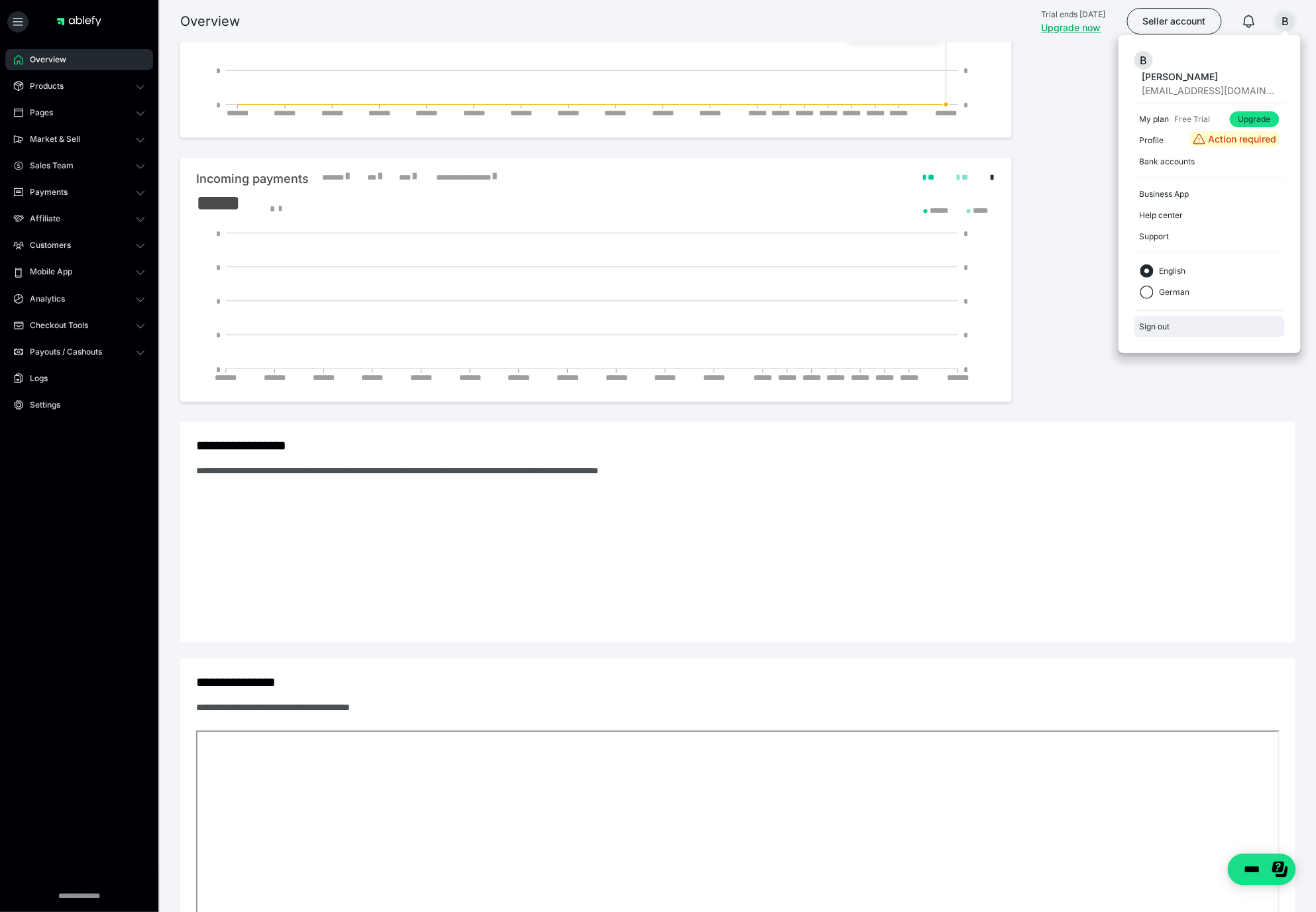 click on "Sign out" at bounding box center (1209, 327) 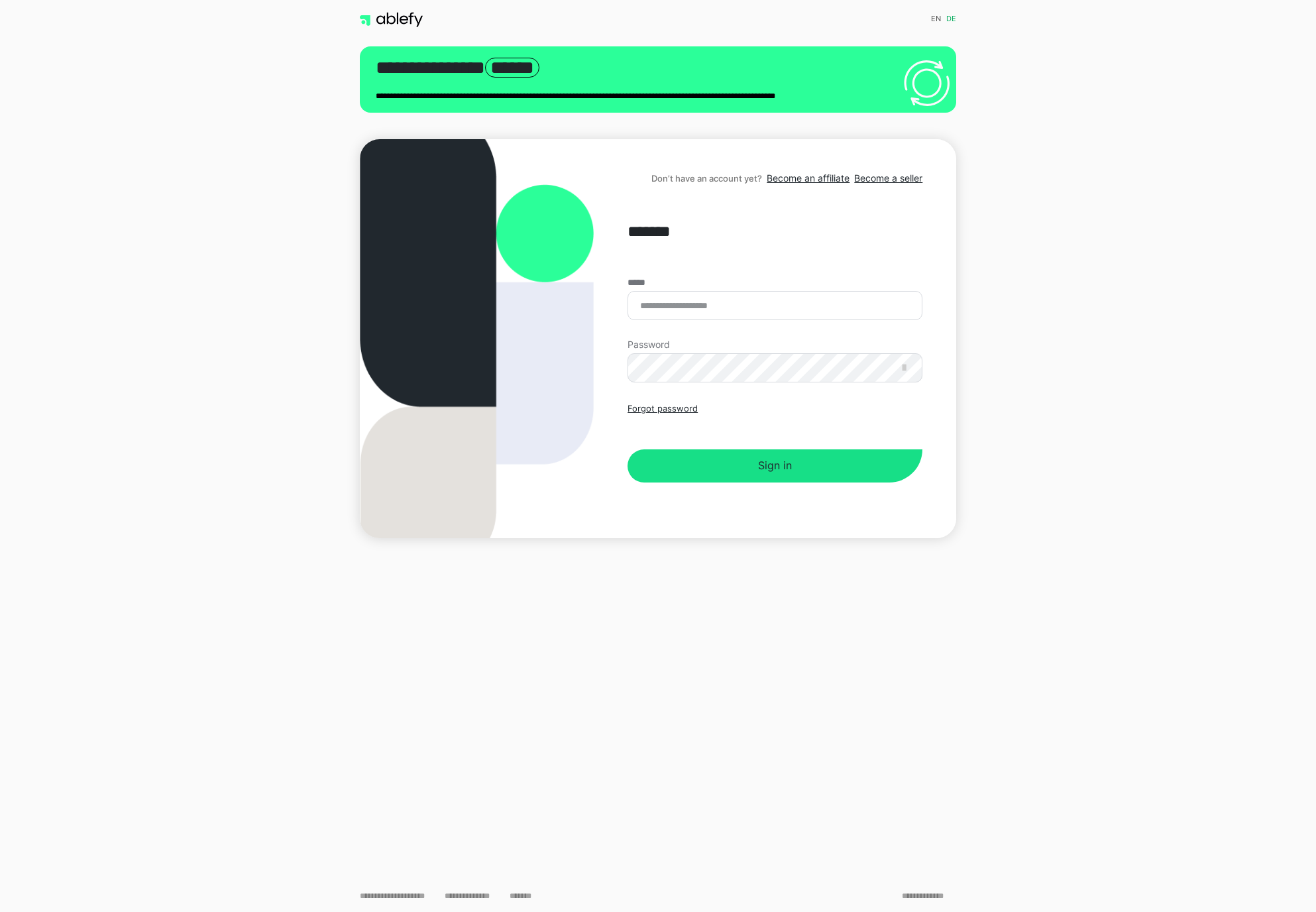 scroll, scrollTop: 0, scrollLeft: 0, axis: both 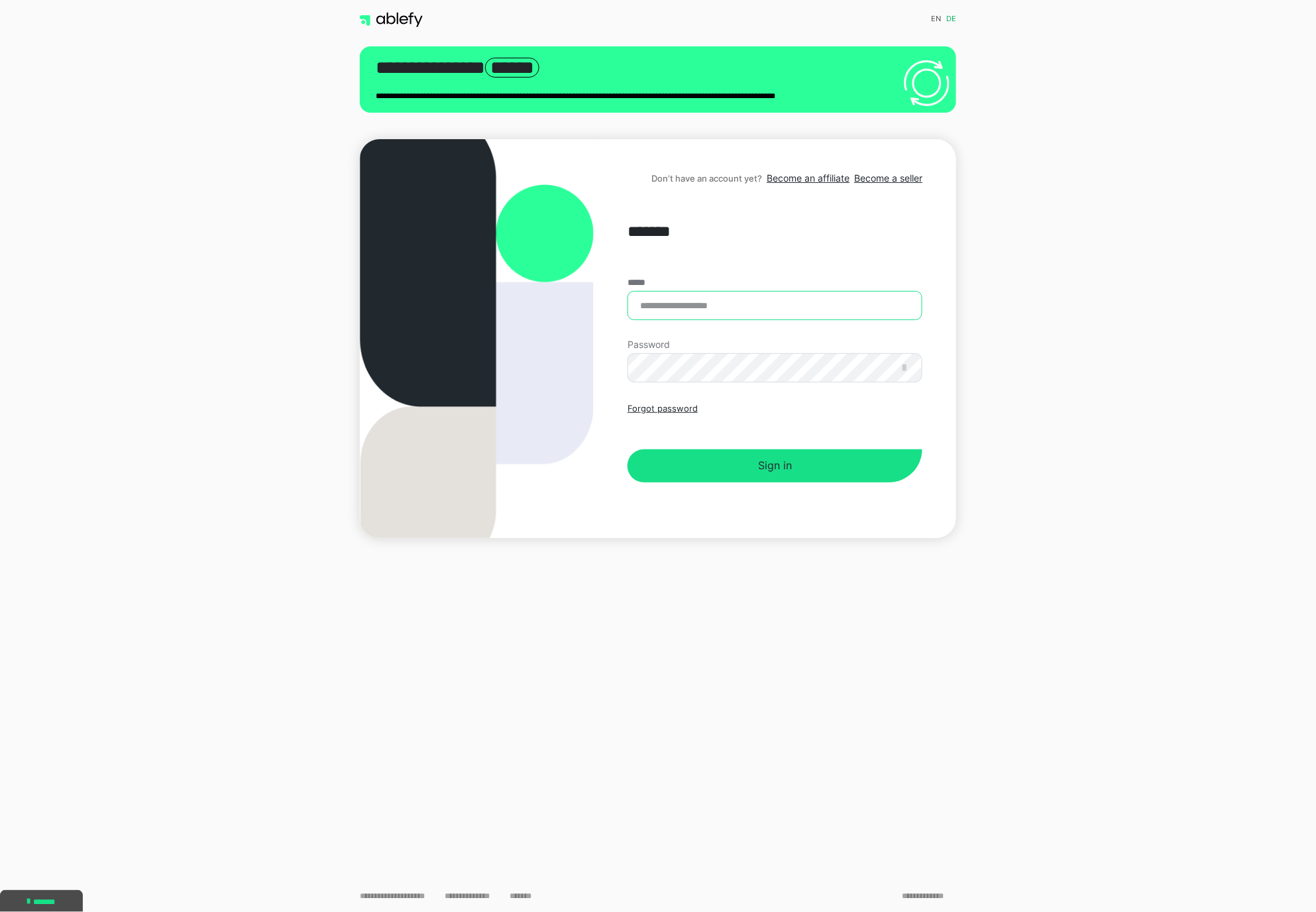 click on "*****" at bounding box center (775, 306) 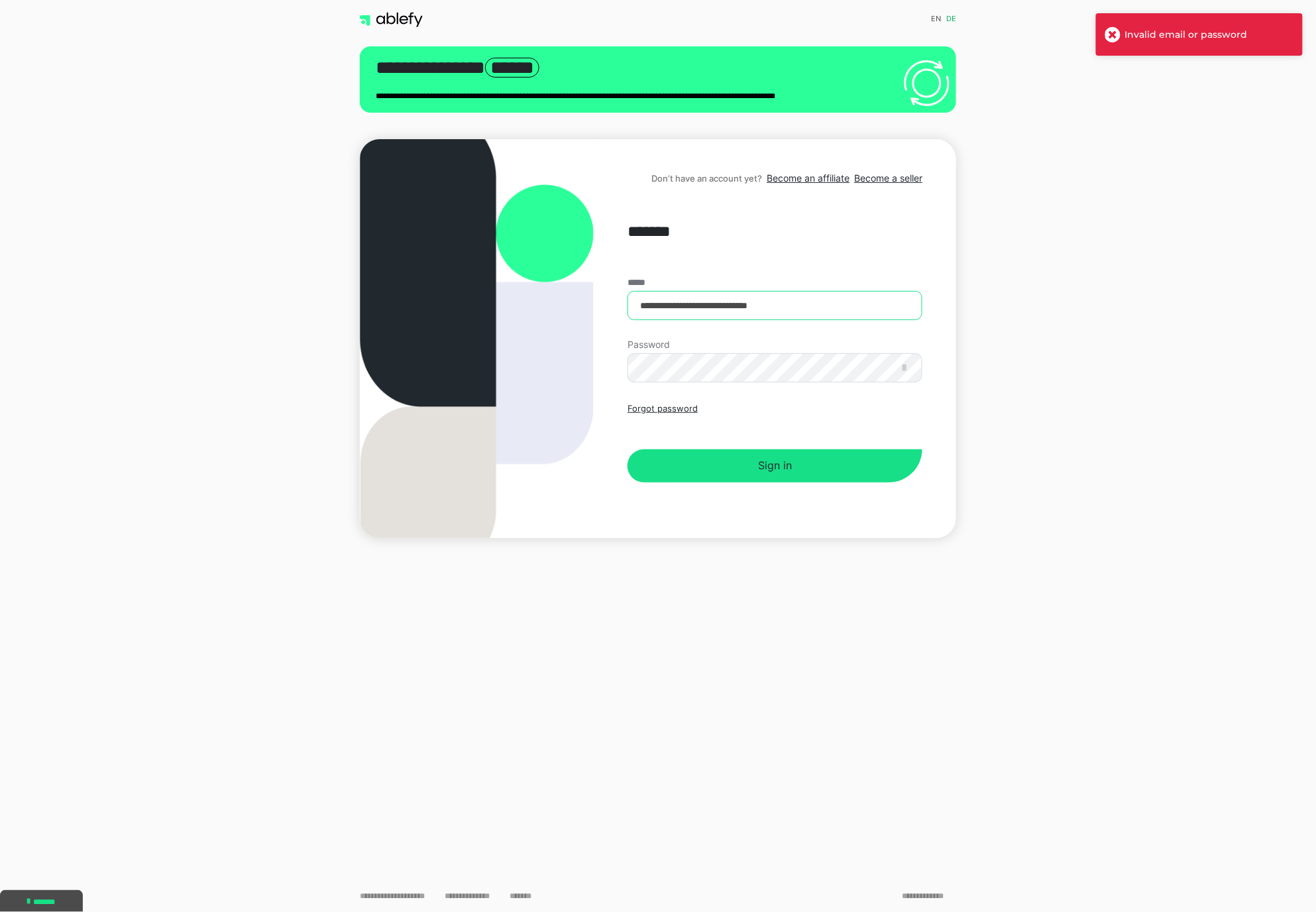 click on "**********" at bounding box center (775, 306) 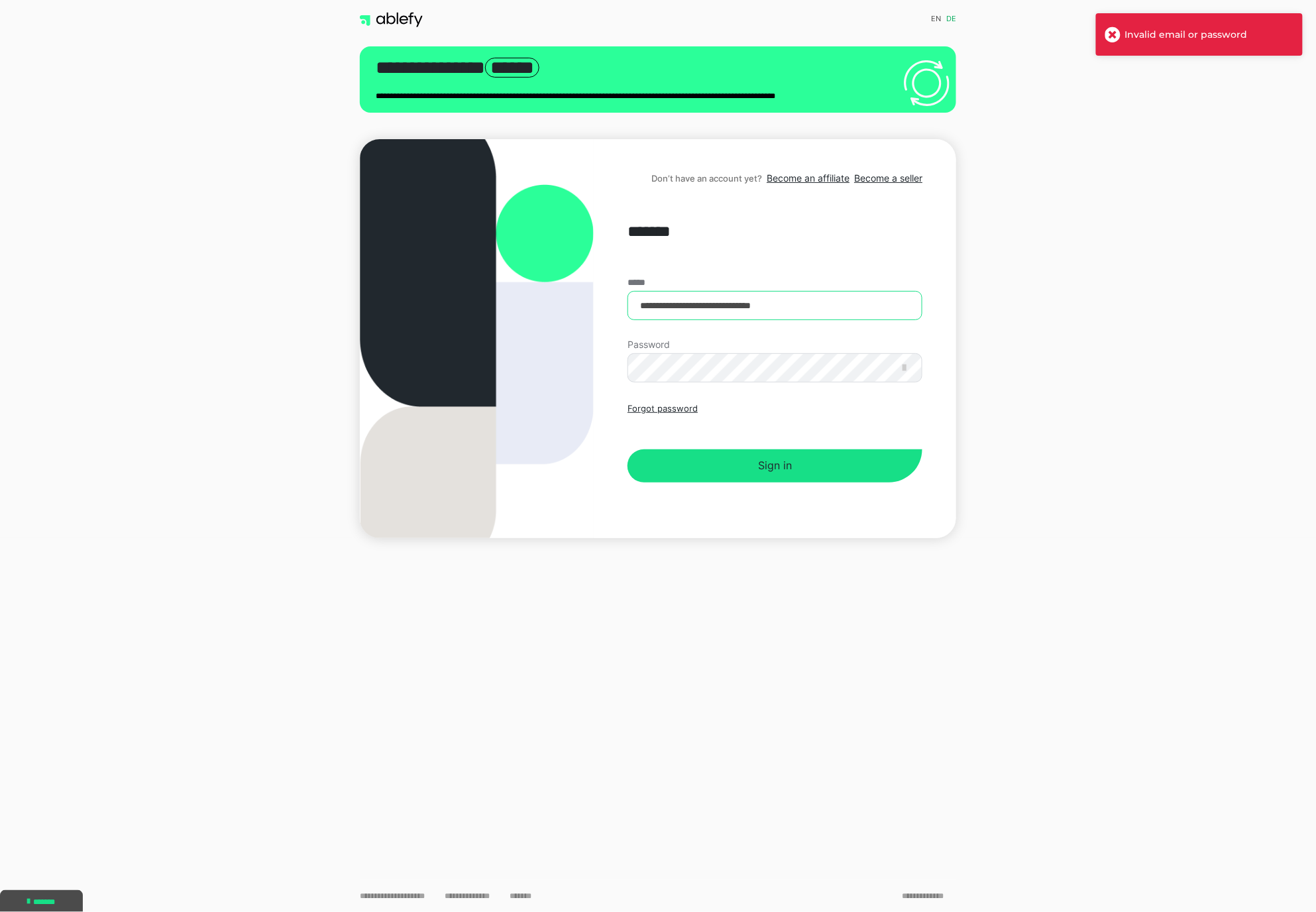 type on "**********" 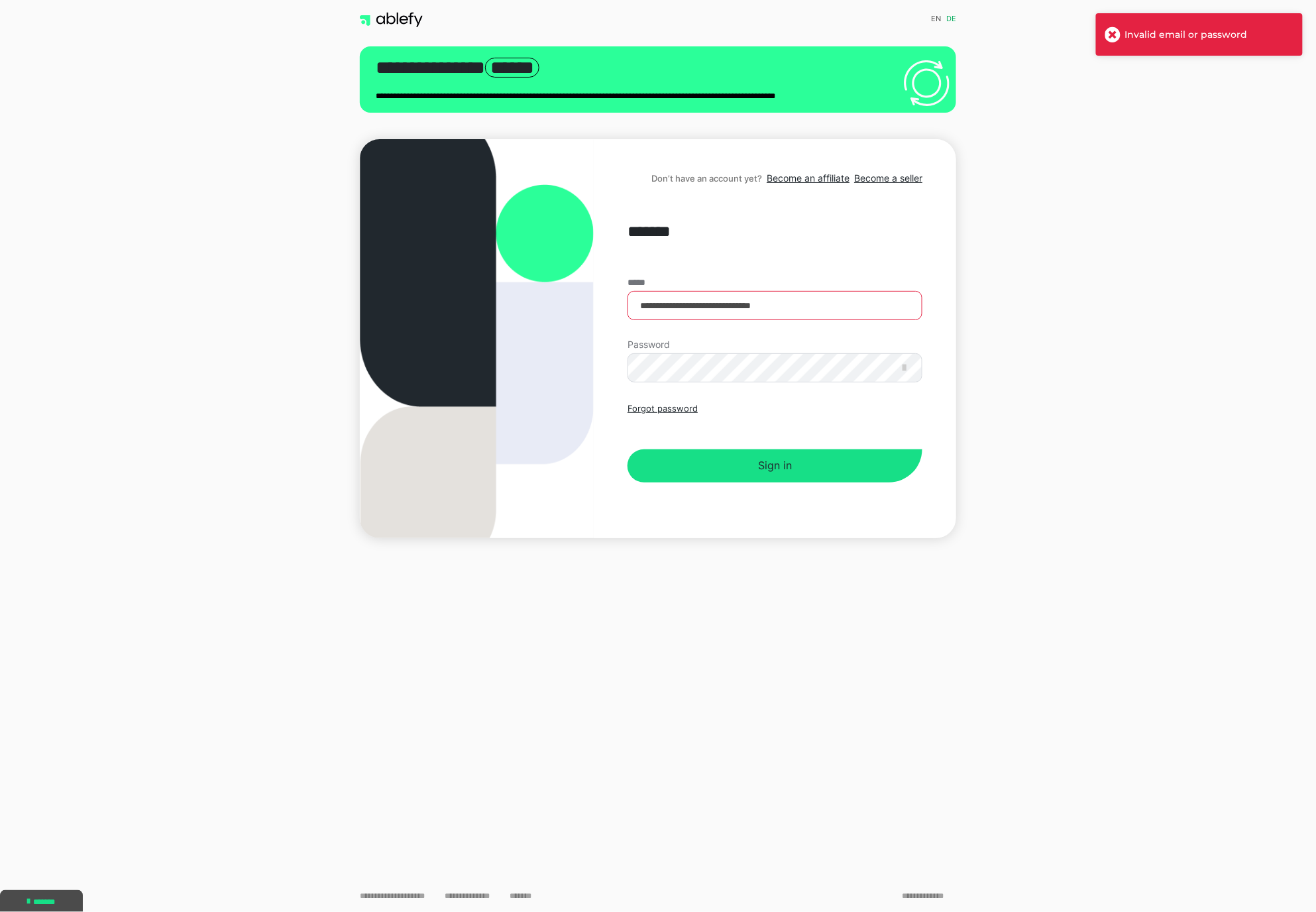 click on "Forgot password Sign in" at bounding box center (775, 442) 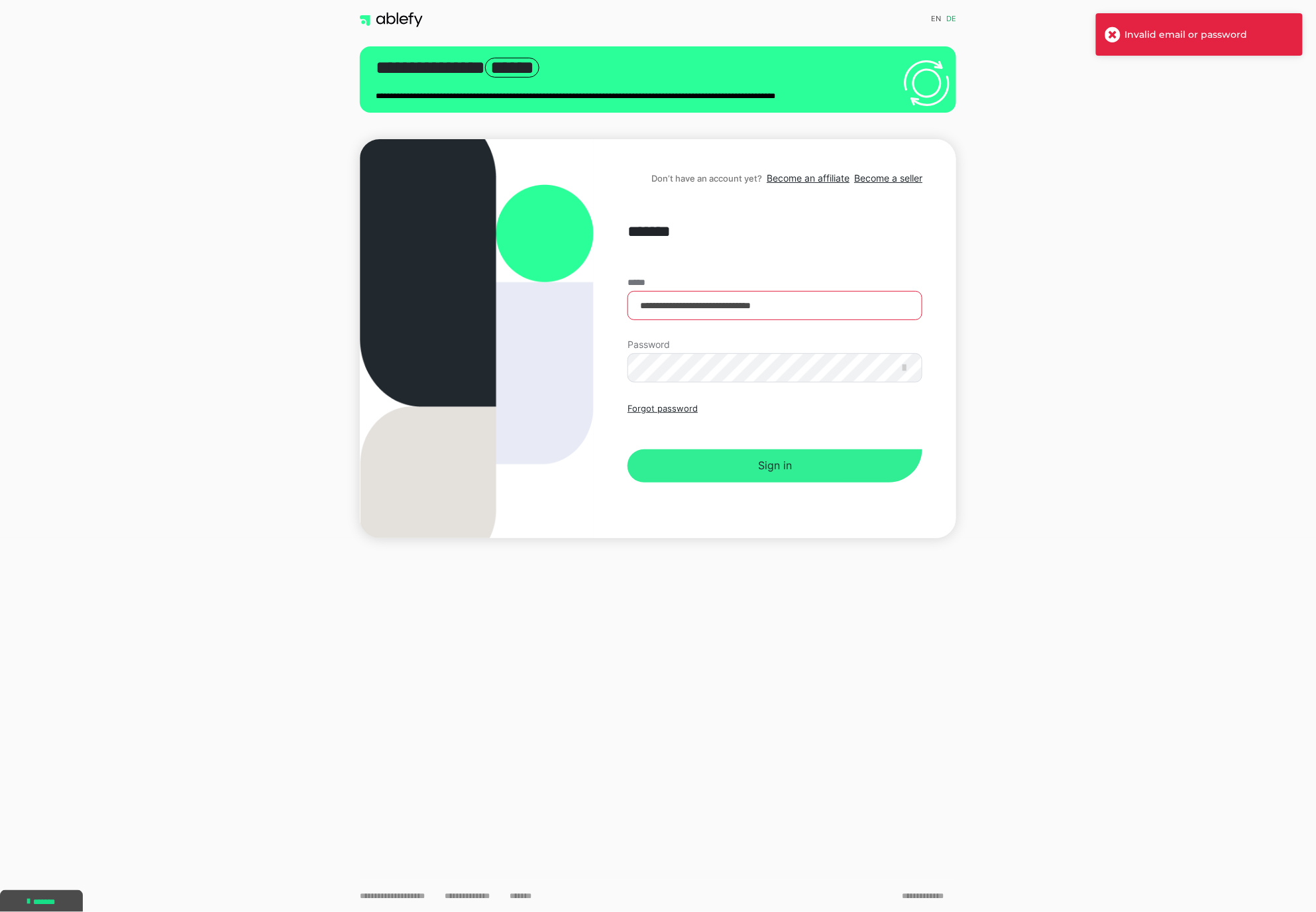 click on "Sign in" at bounding box center (775, 466) 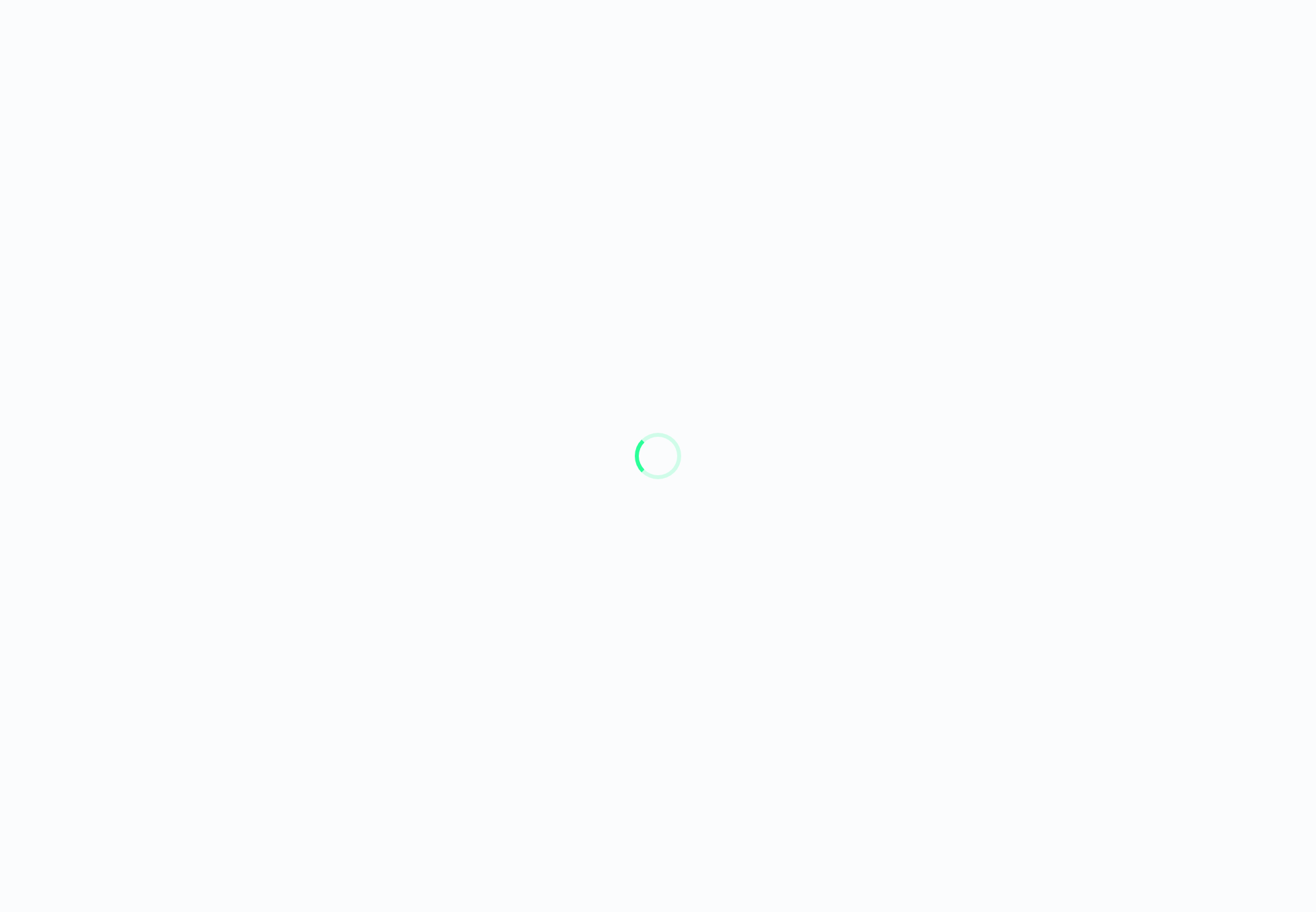 scroll, scrollTop: 0, scrollLeft: 0, axis: both 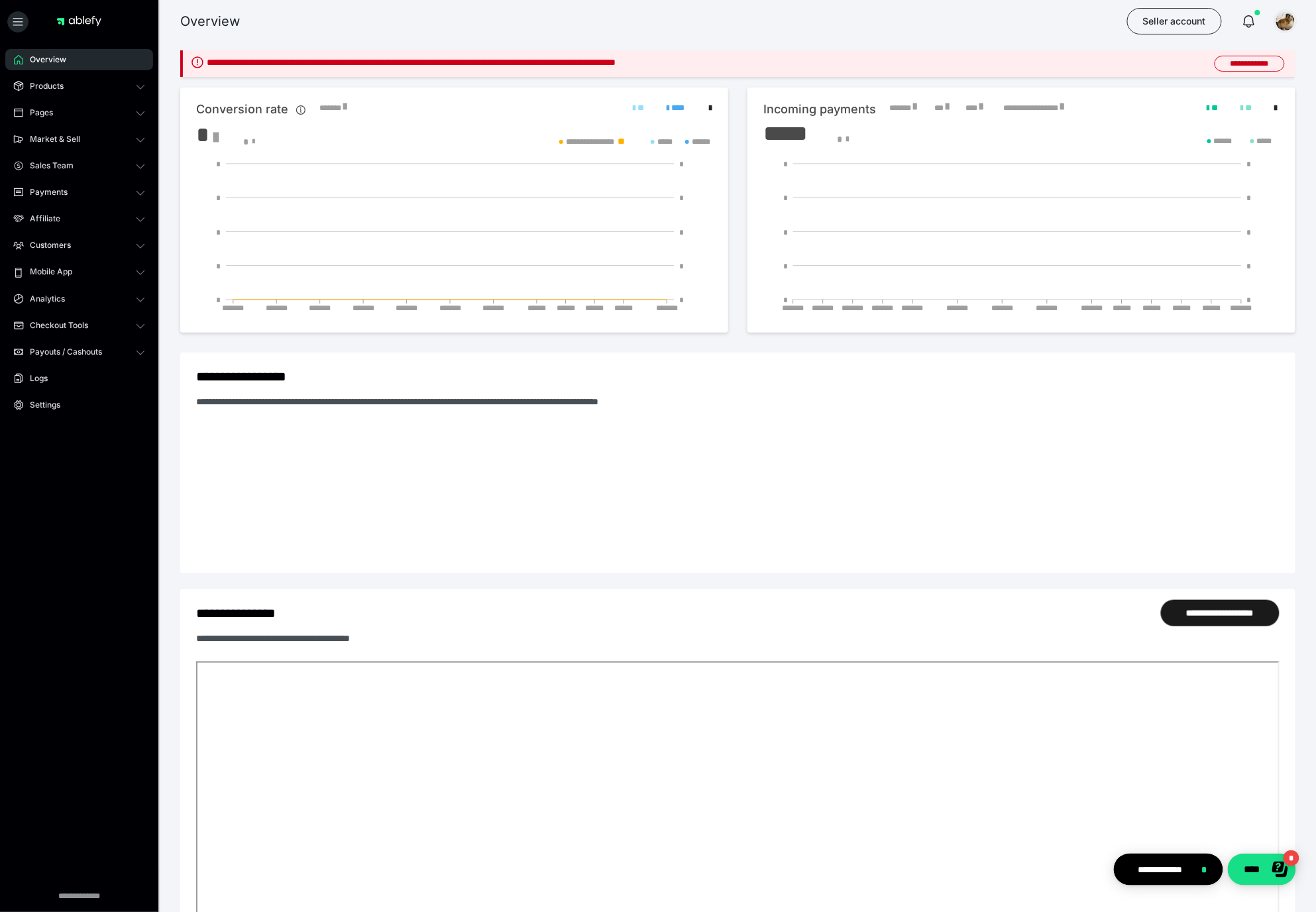 click at bounding box center [1286, 21] 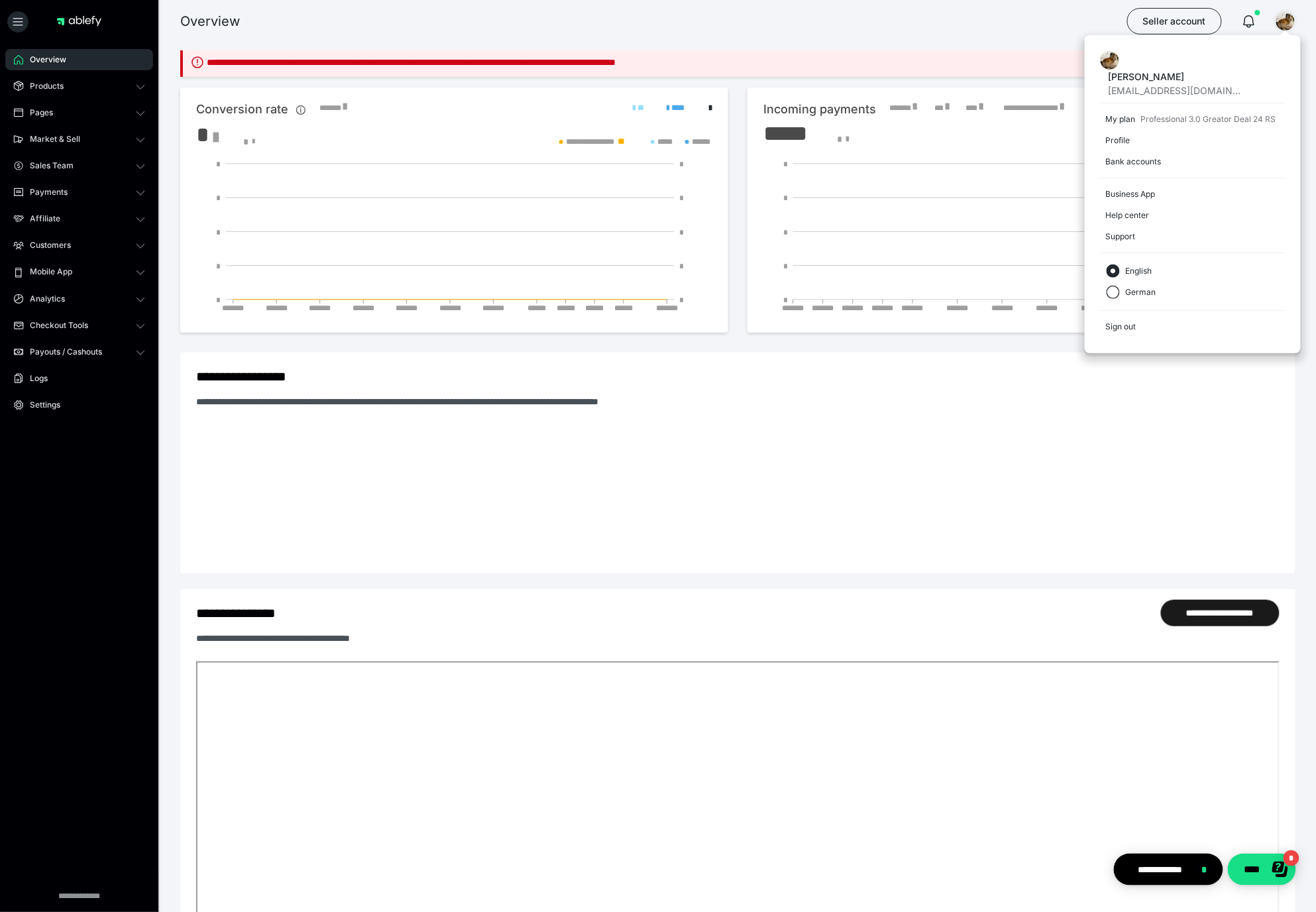 click at bounding box center [1286, 21] 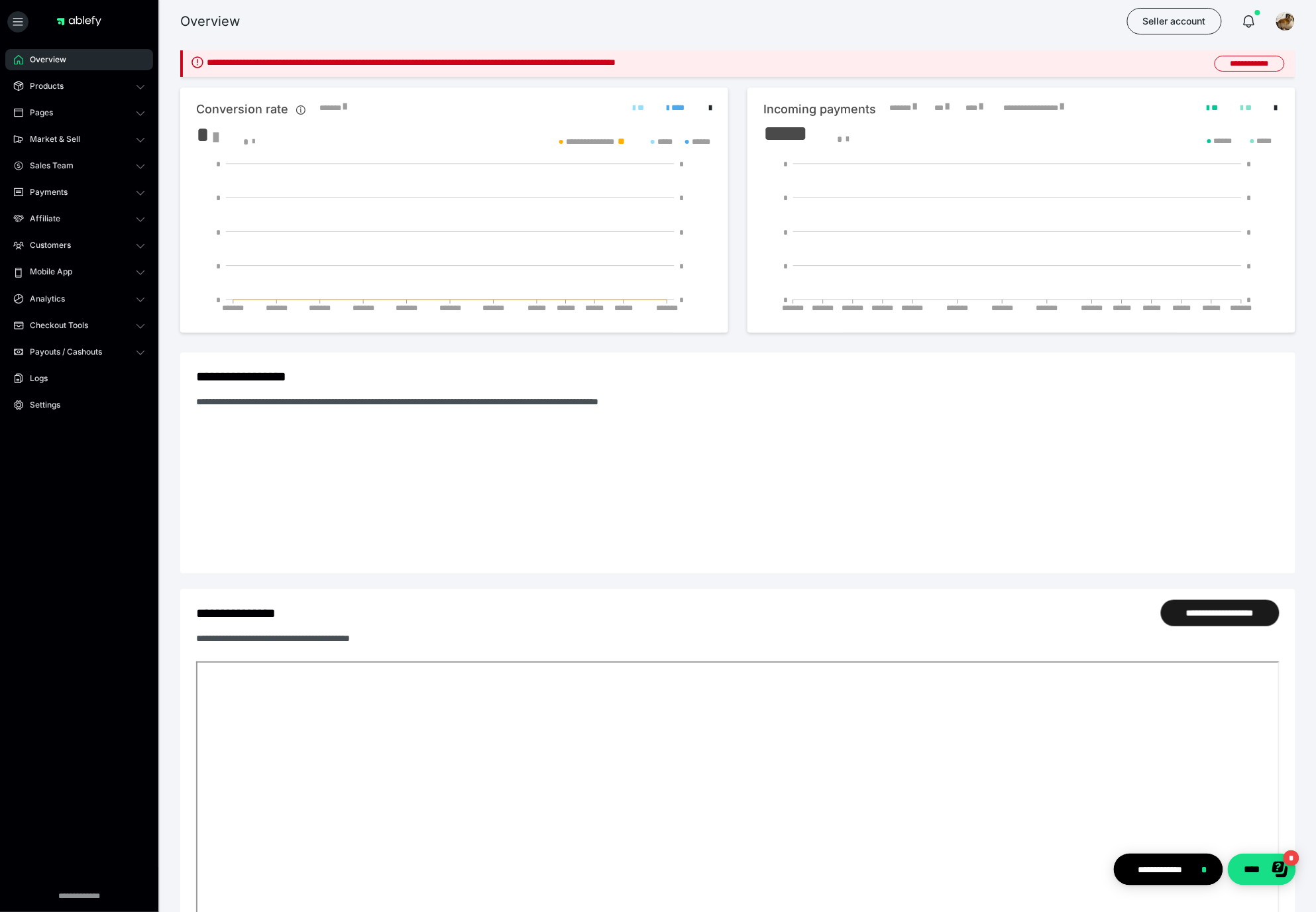 click on "Overview Seller account" at bounding box center (658, 21) 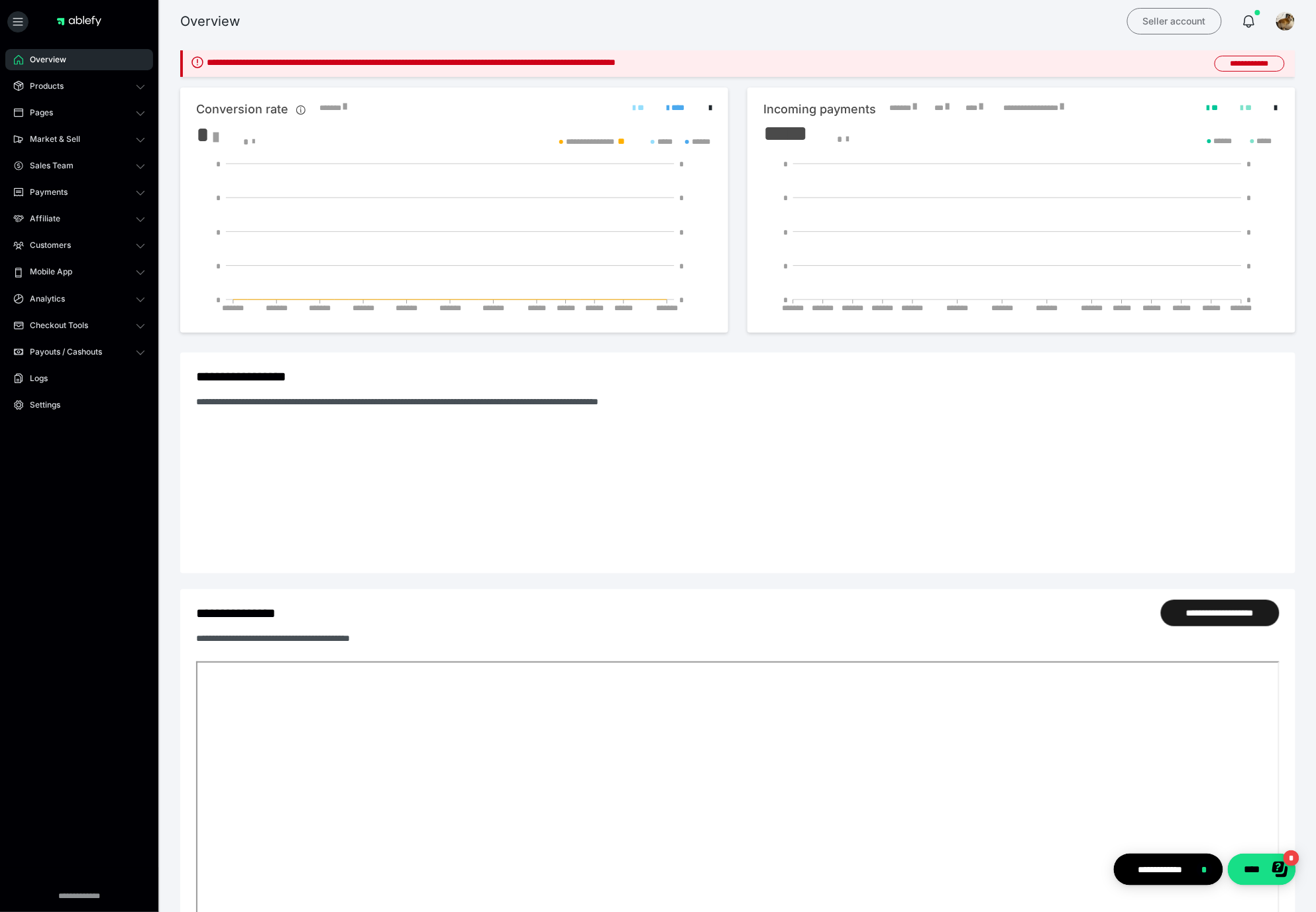 click on "Seller account" at bounding box center [1174, 21] 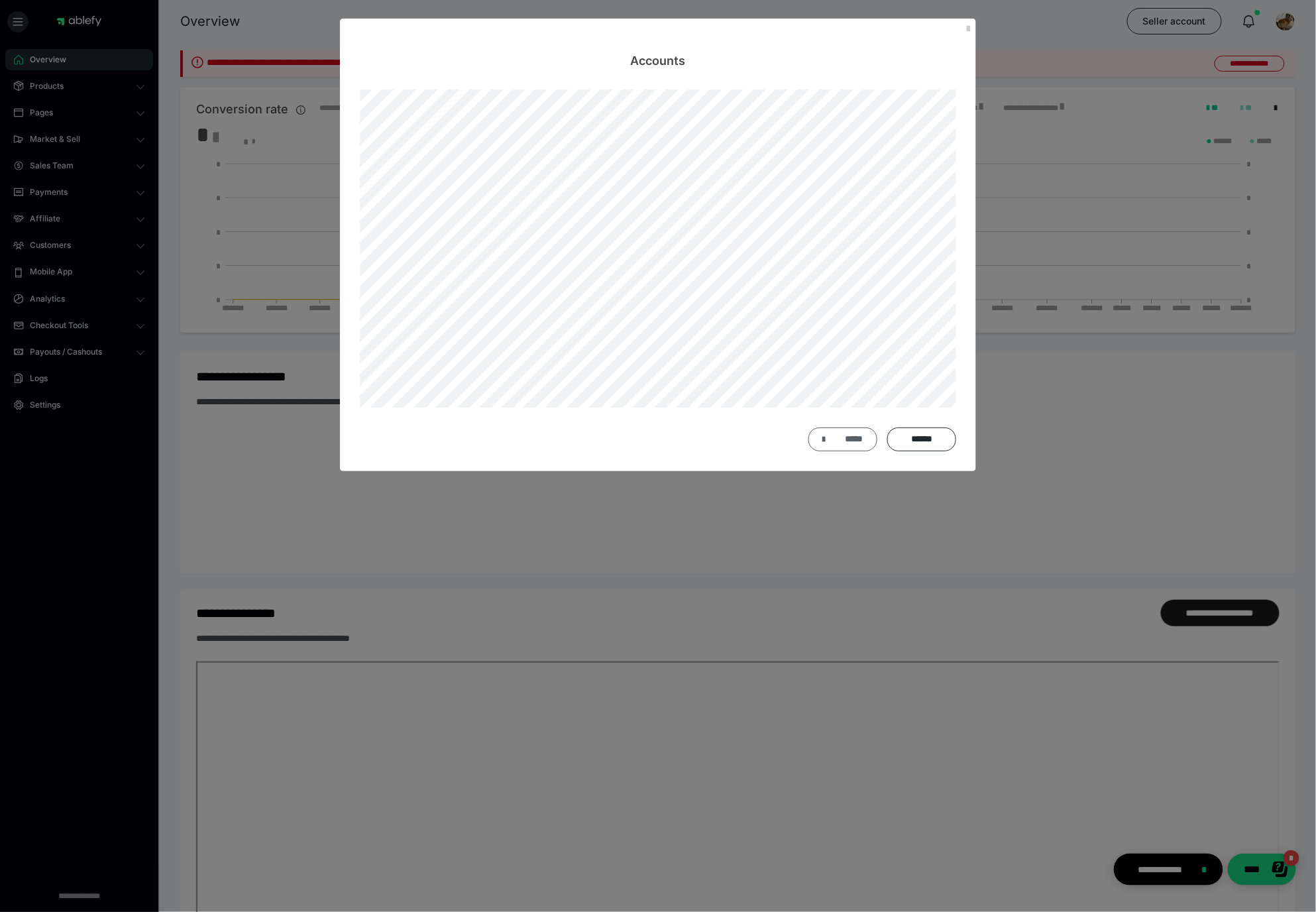 click on "*****" at bounding box center [843, 439] 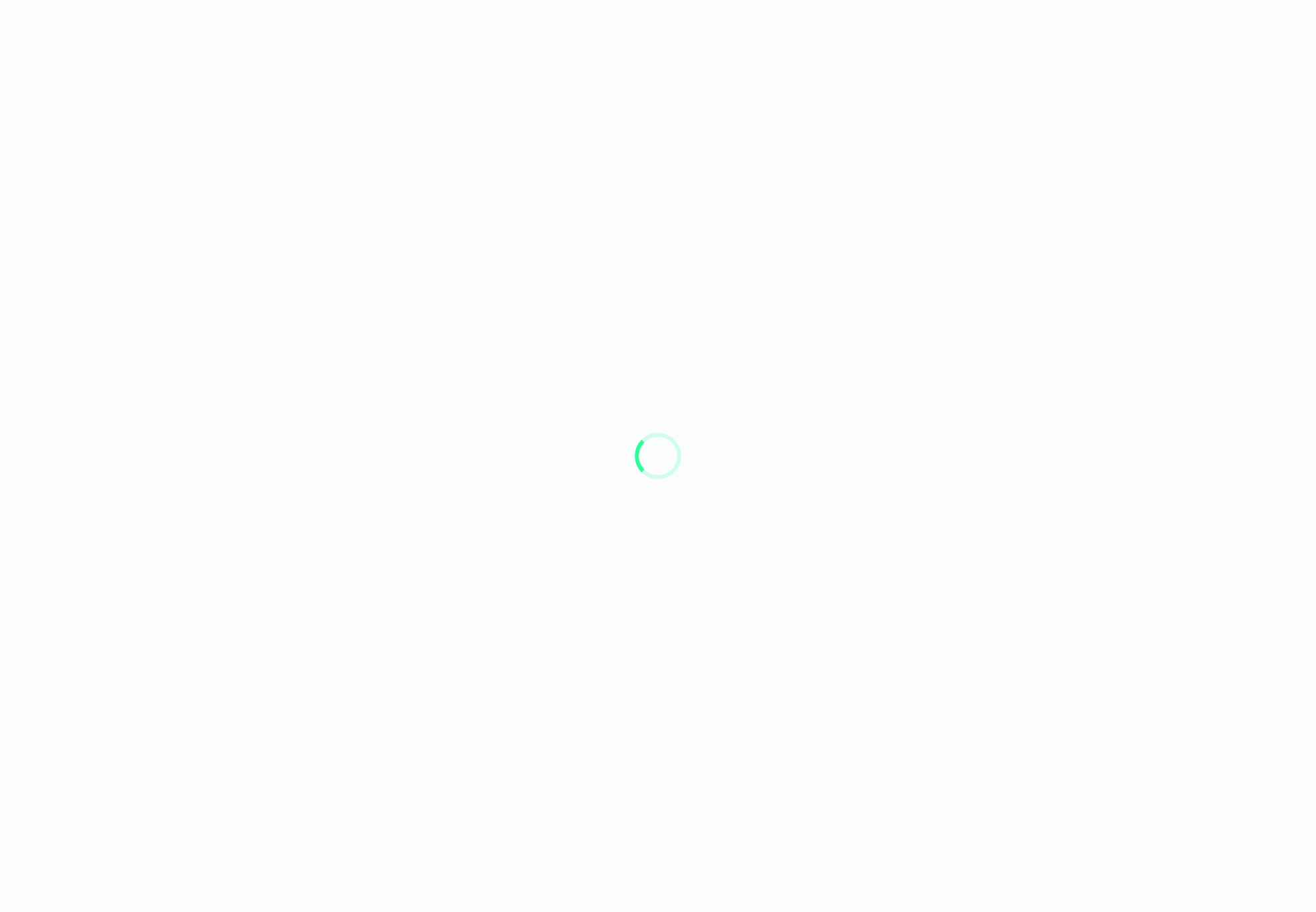 scroll, scrollTop: 0, scrollLeft: 0, axis: both 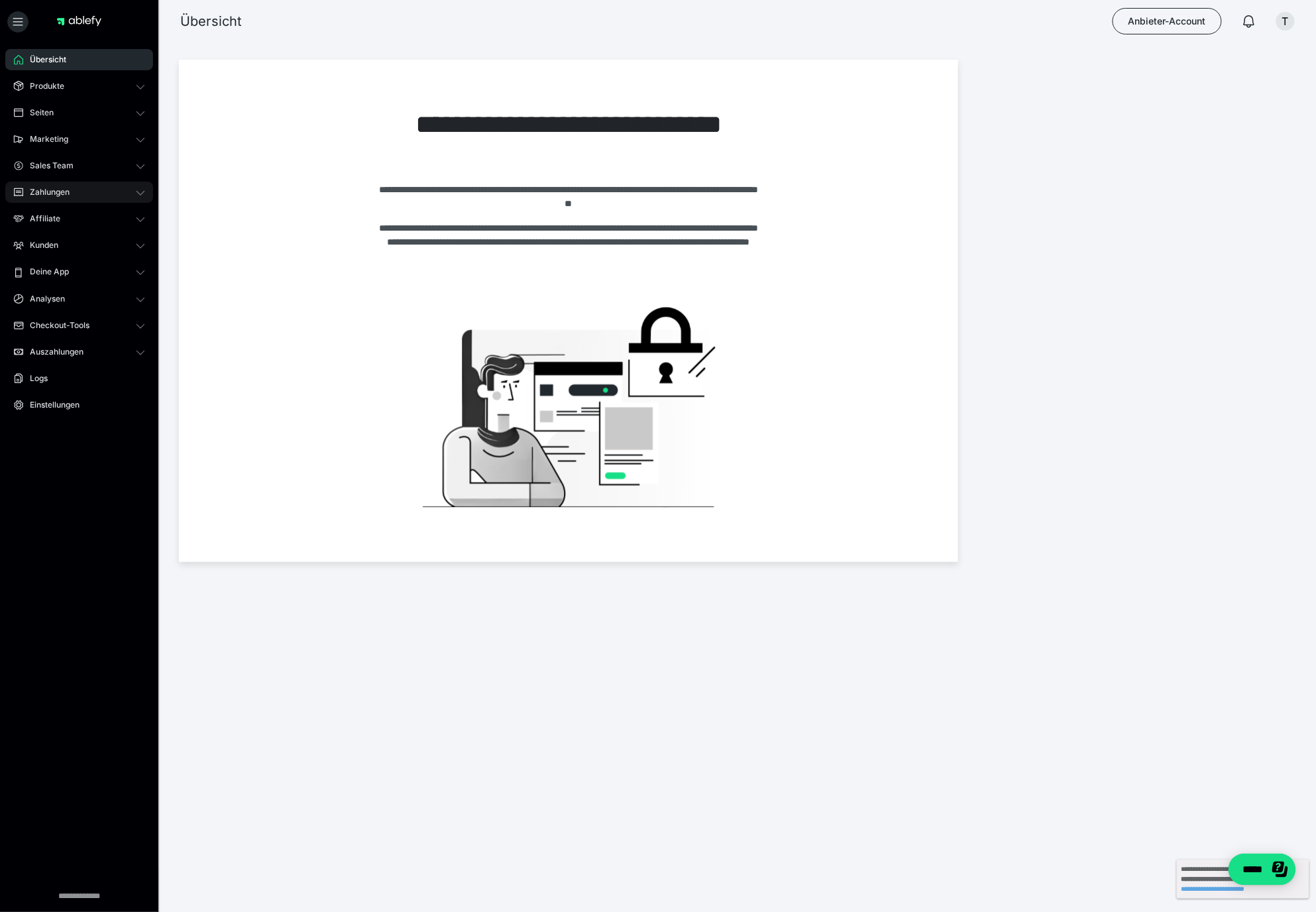 click 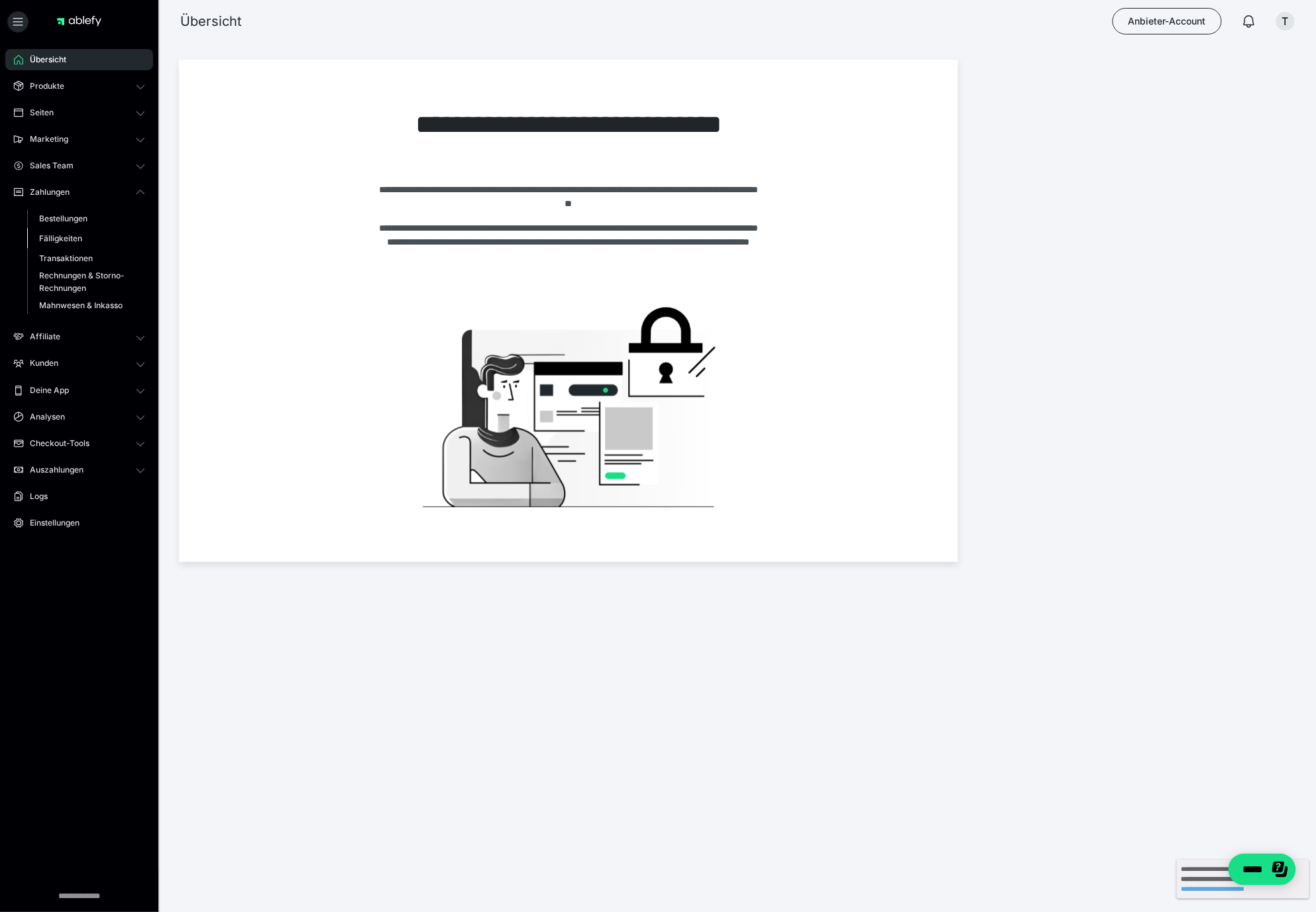 click on "Fälligkeiten" at bounding box center [86, 239] 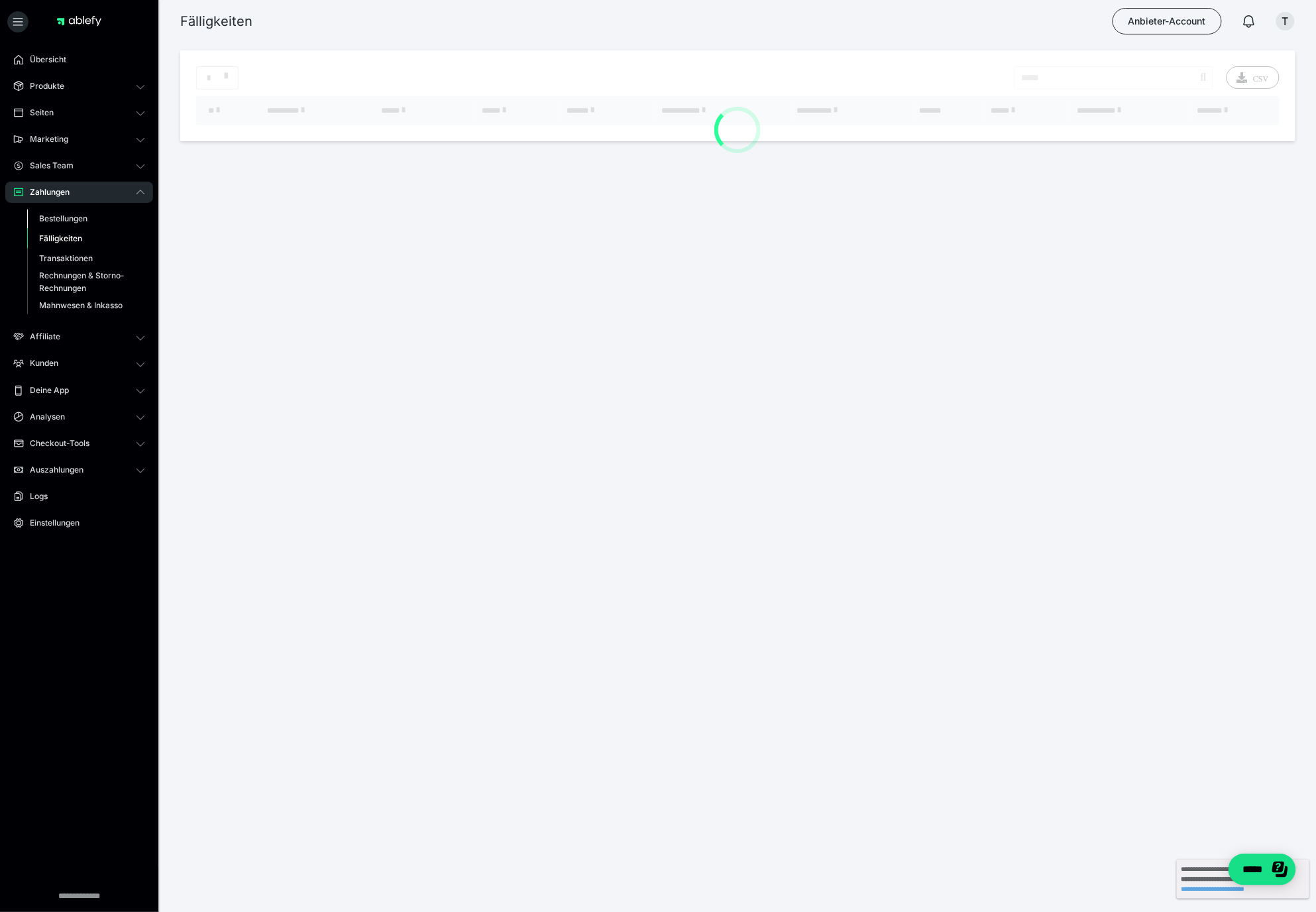 click on "Bestellungen" at bounding box center [86, 219] 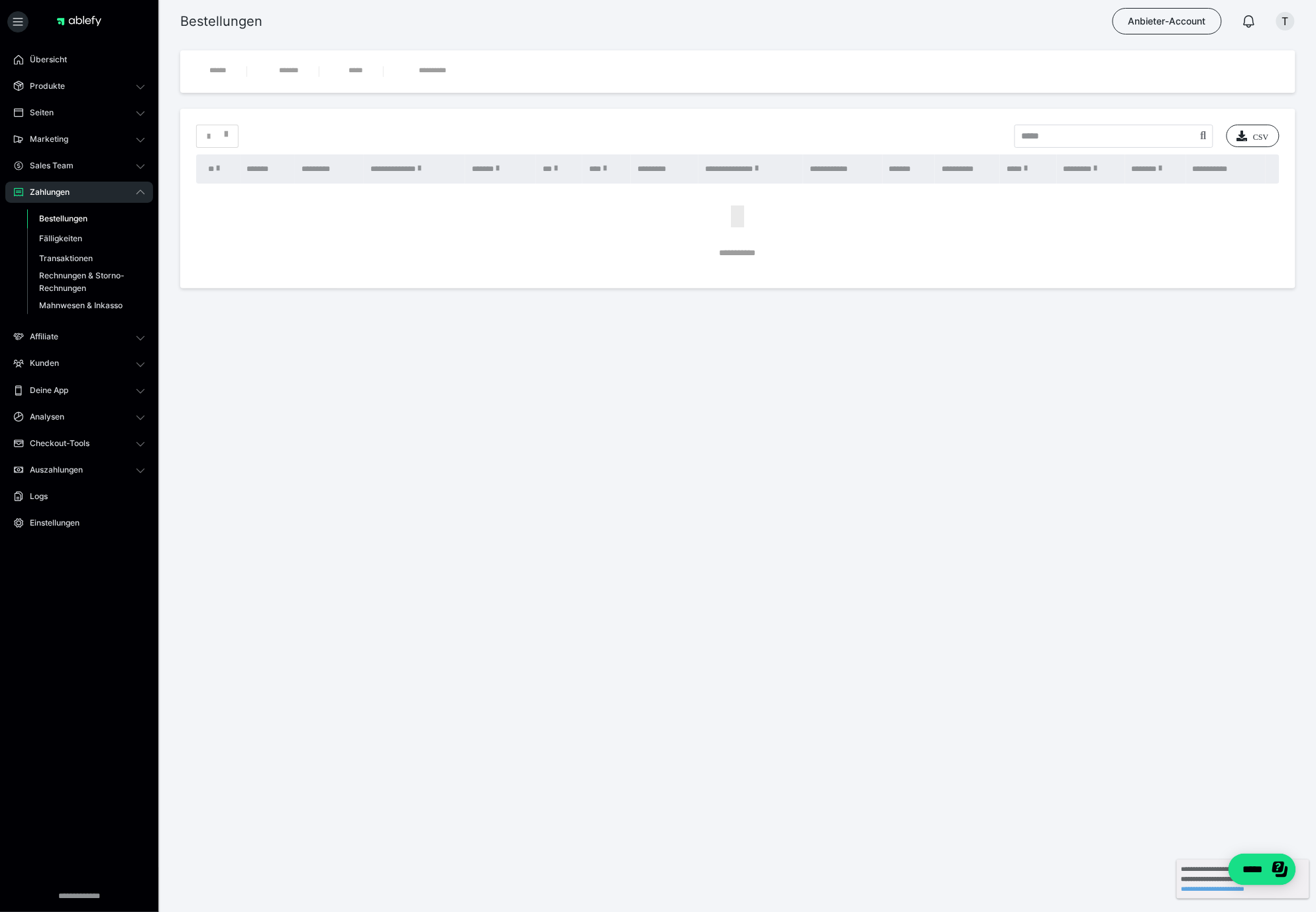 click at bounding box center (79, 25) 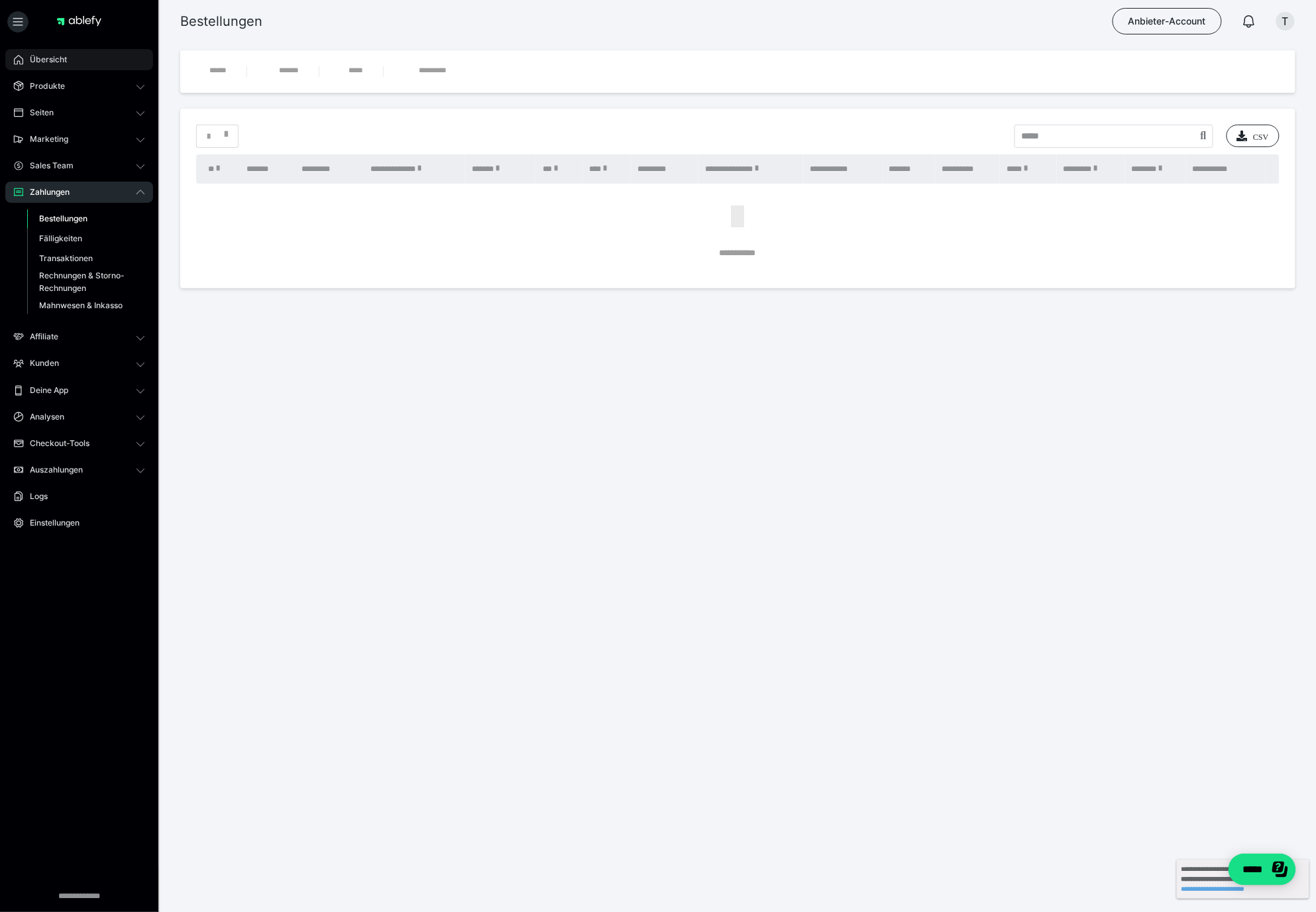 click on "Übersicht" at bounding box center [79, 60] 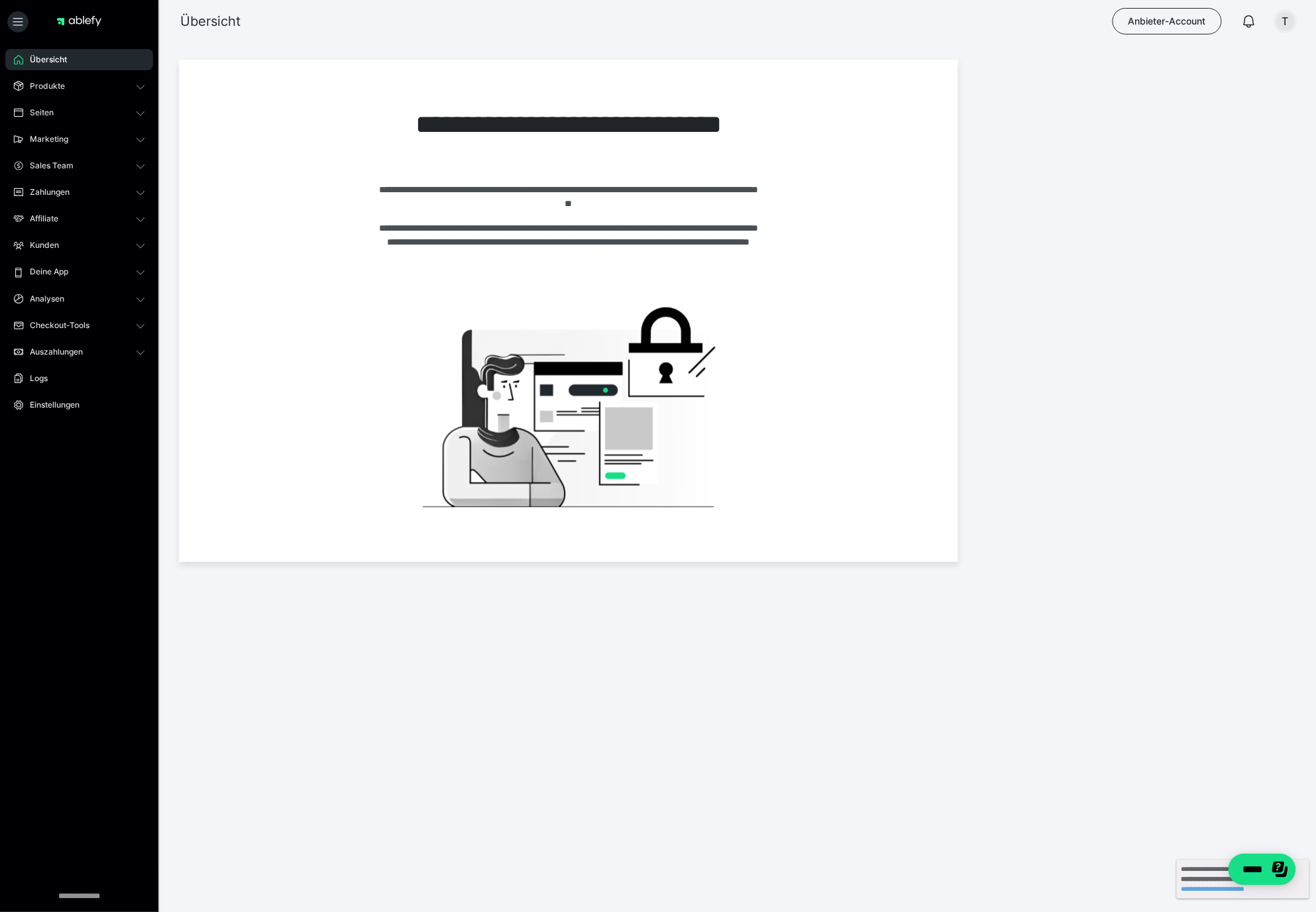 click on "T" at bounding box center (1286, 21) 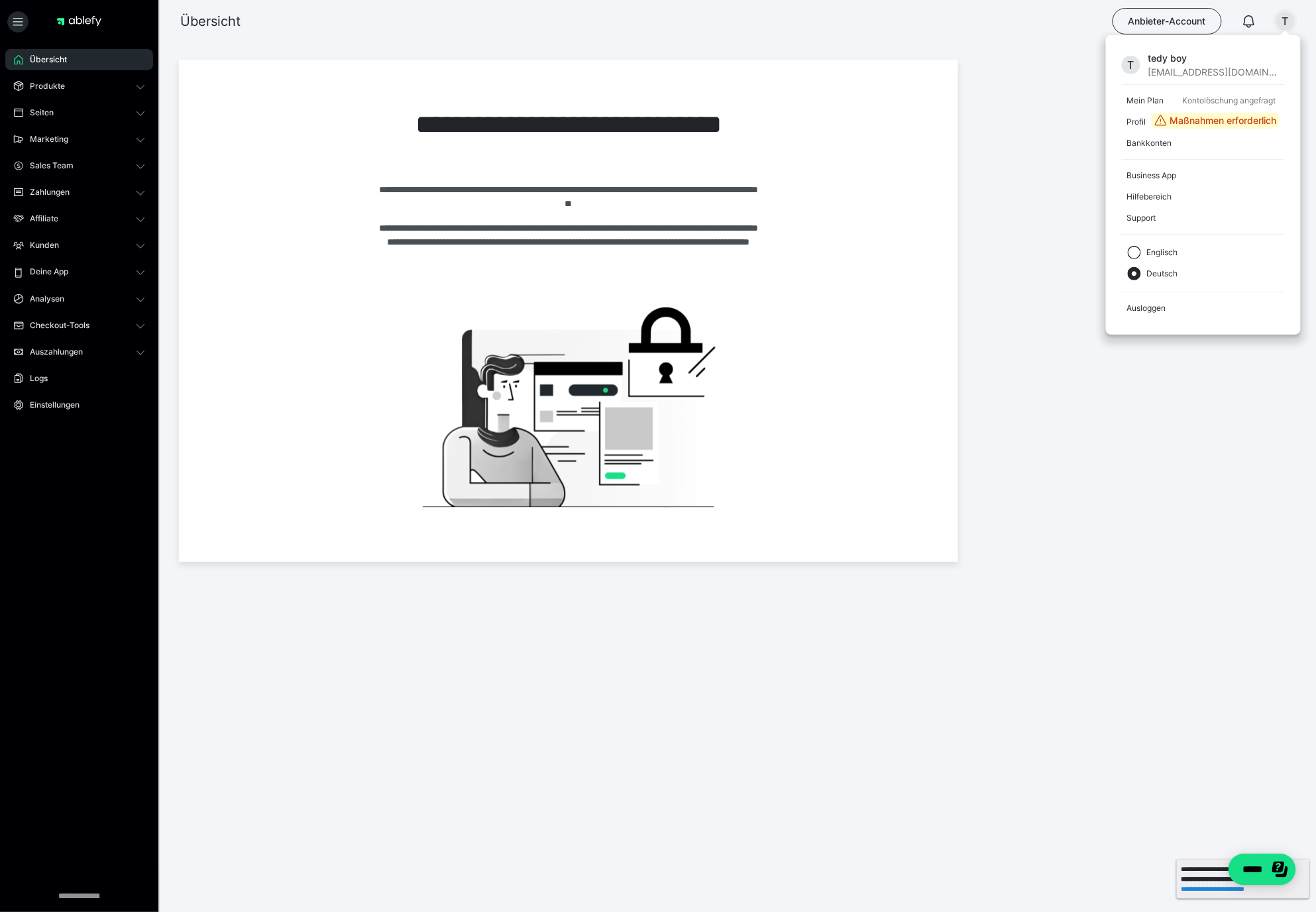 click on "**********" at bounding box center (1243, 879) 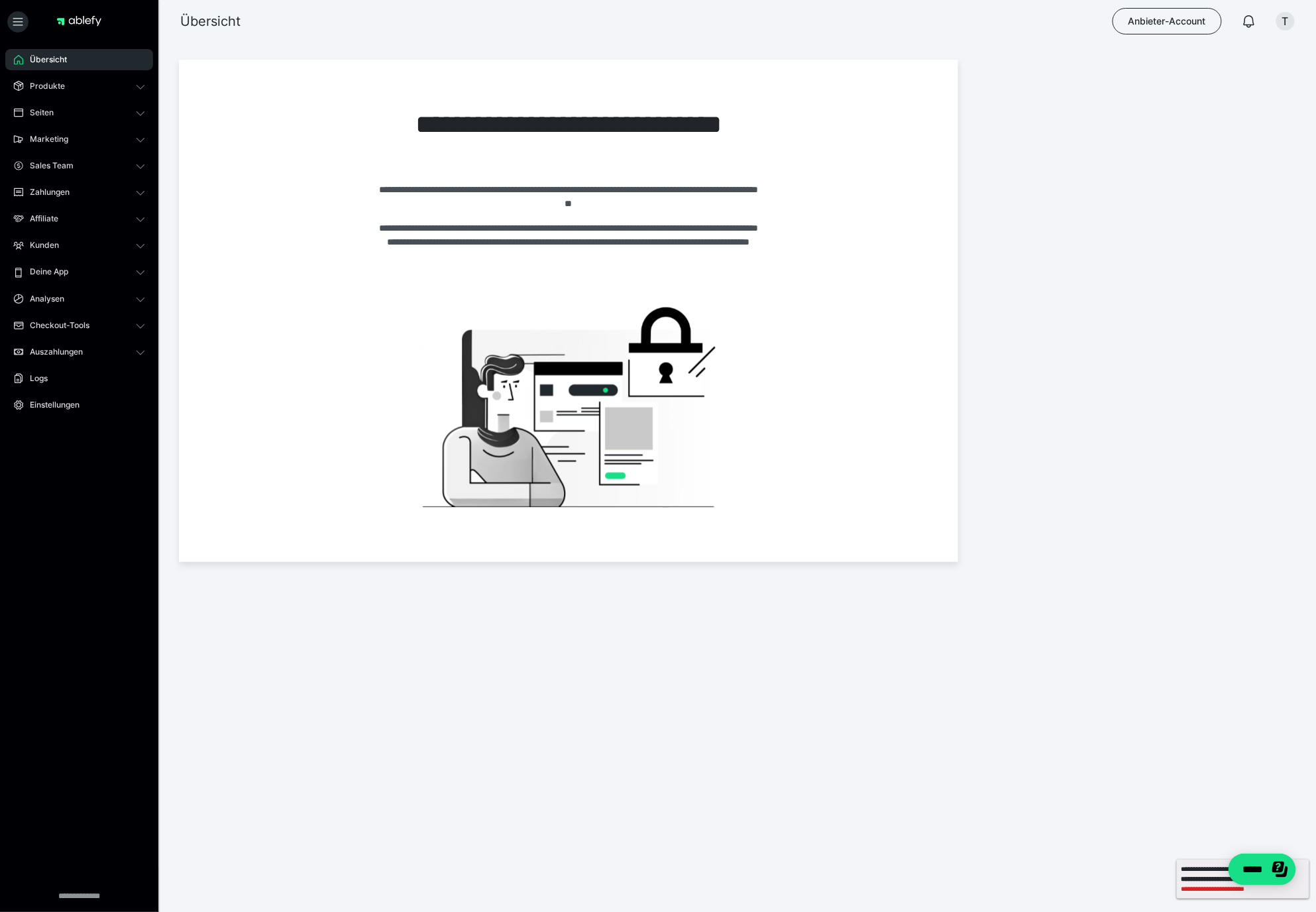 click on "**********" at bounding box center (1243, 889) 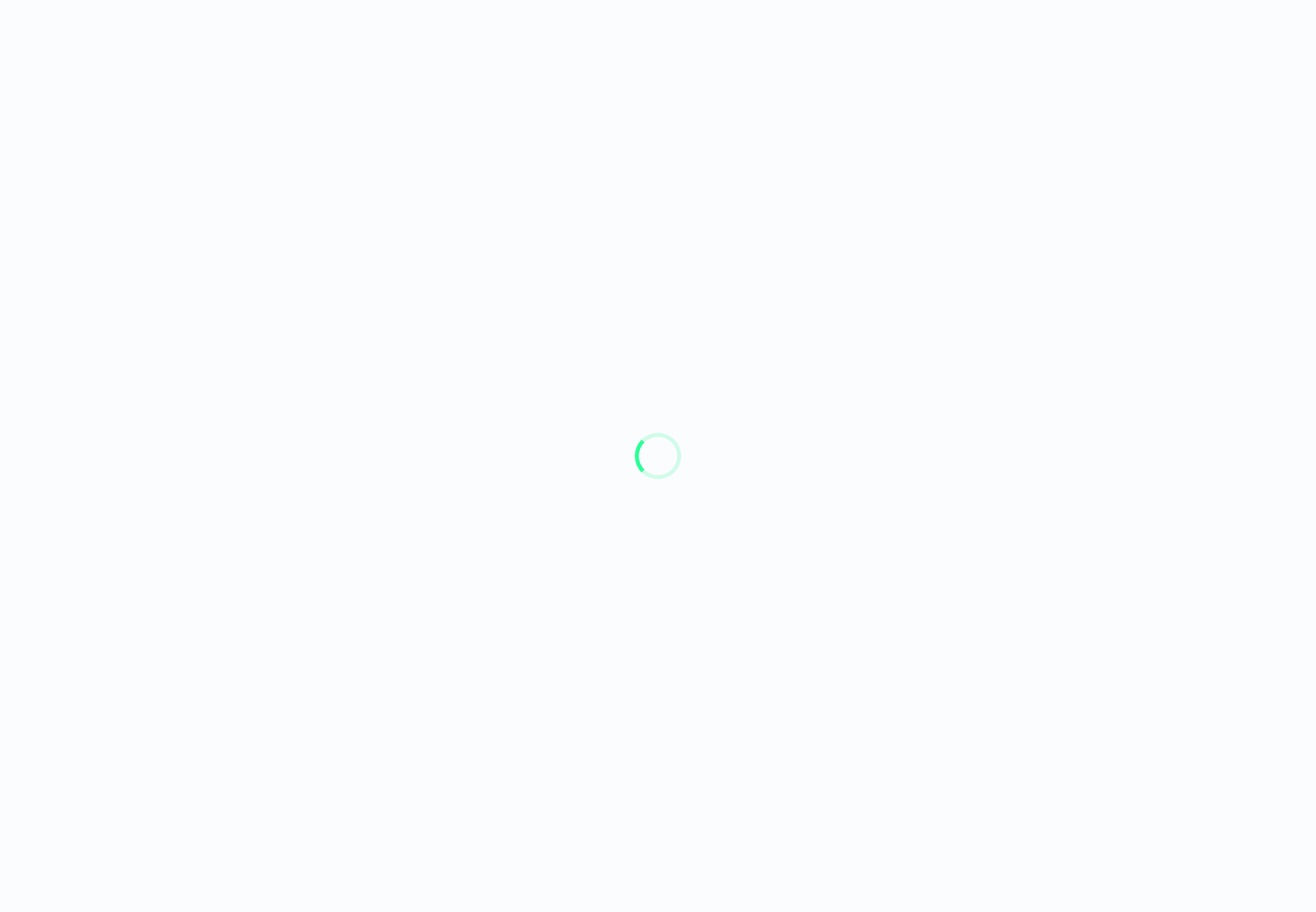 scroll, scrollTop: 0, scrollLeft: 0, axis: both 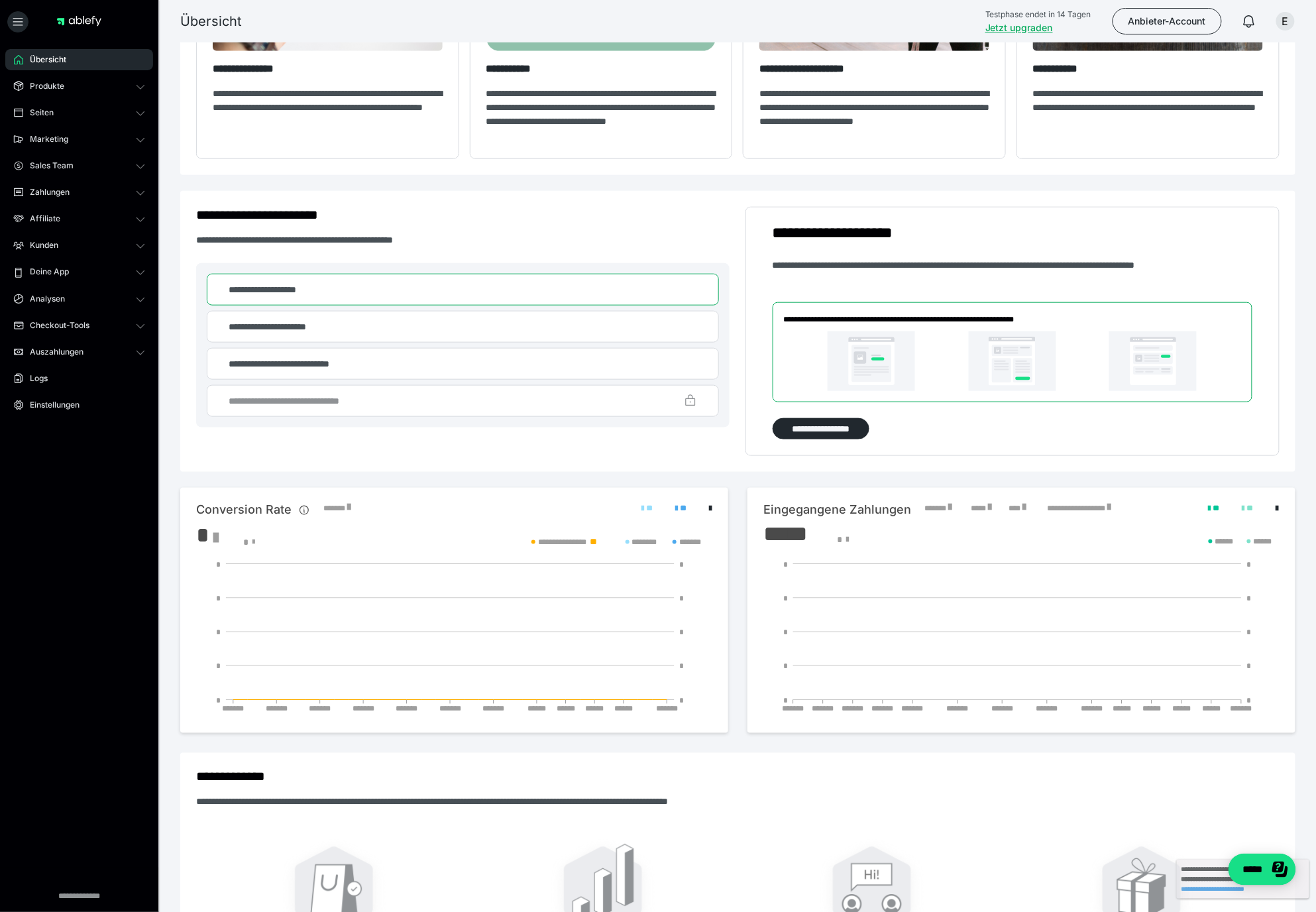 click at bounding box center (1257, 21) 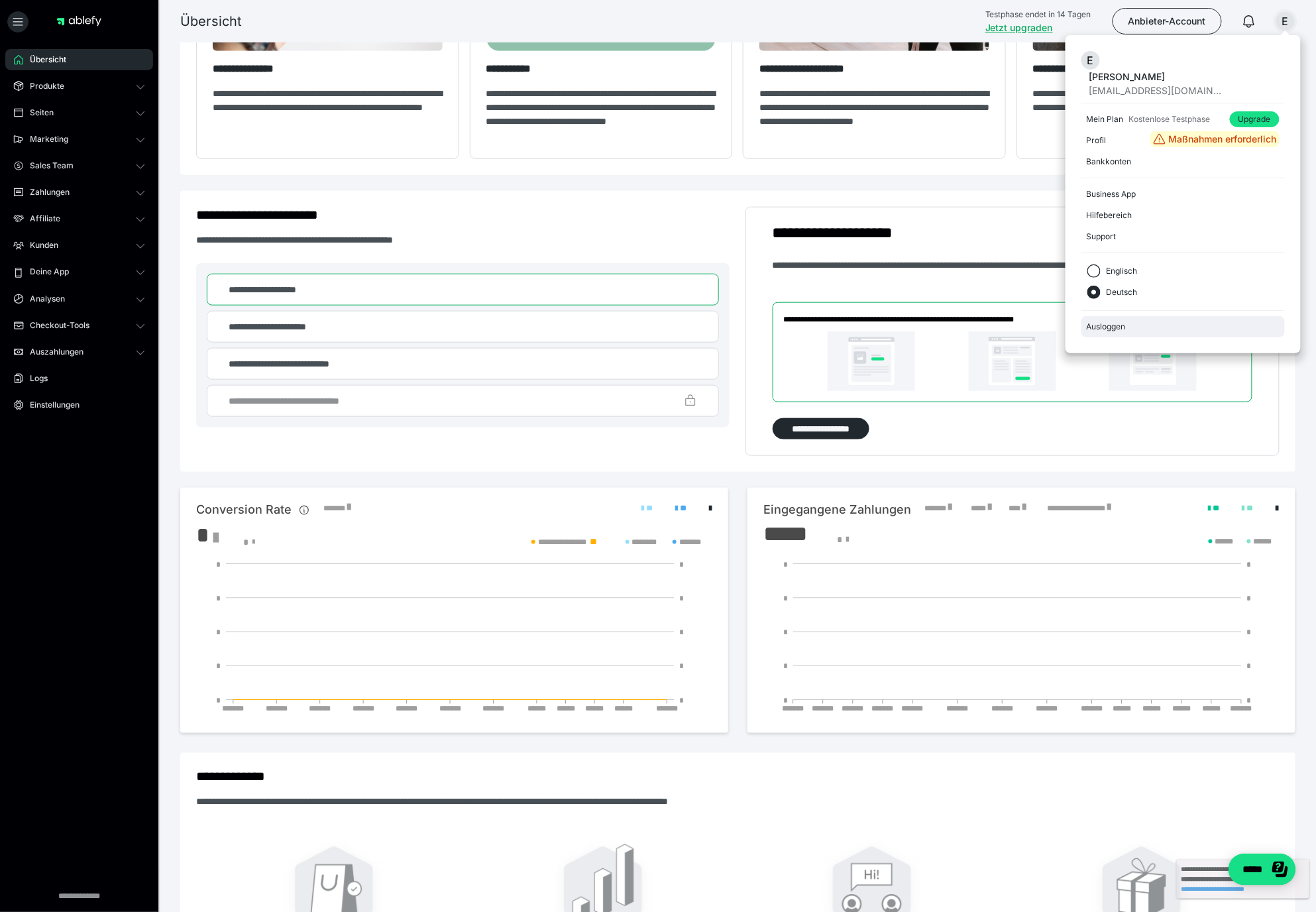 click on "Ausloggen" at bounding box center (1183, 327) 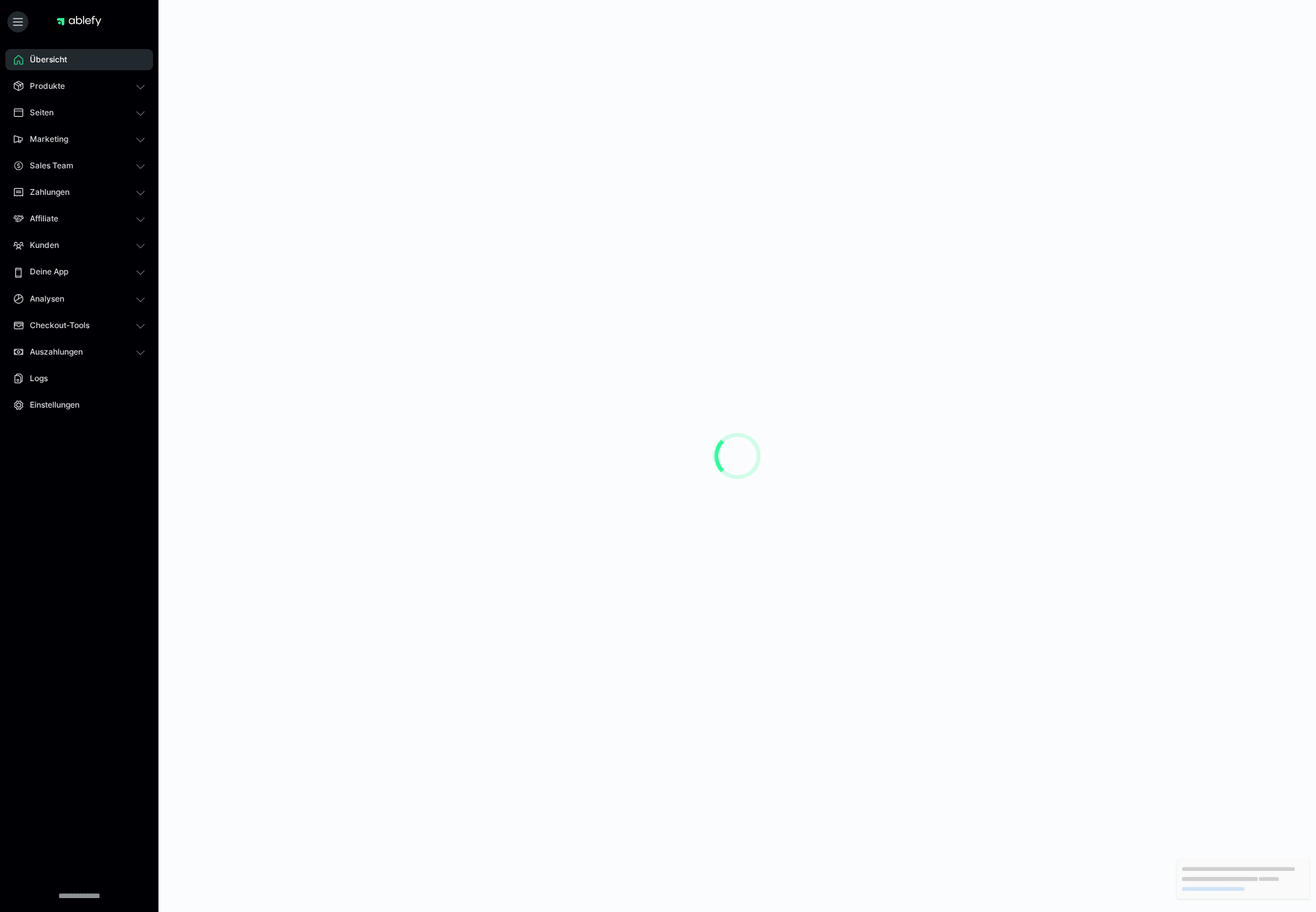 scroll, scrollTop: 0, scrollLeft: 0, axis: both 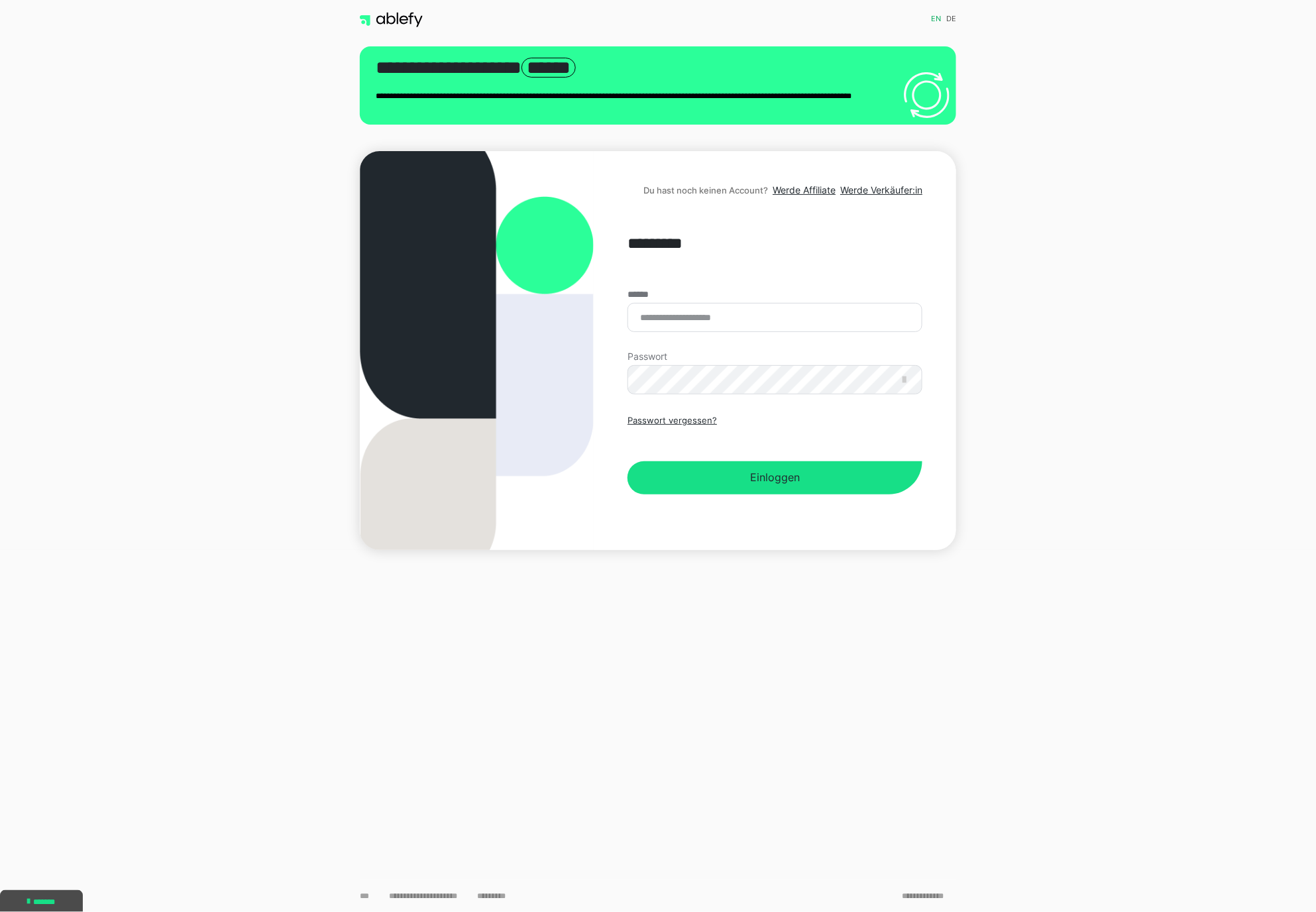 click on "****** Passwort Passwort vergessen? Einloggen" at bounding box center [775, 392] 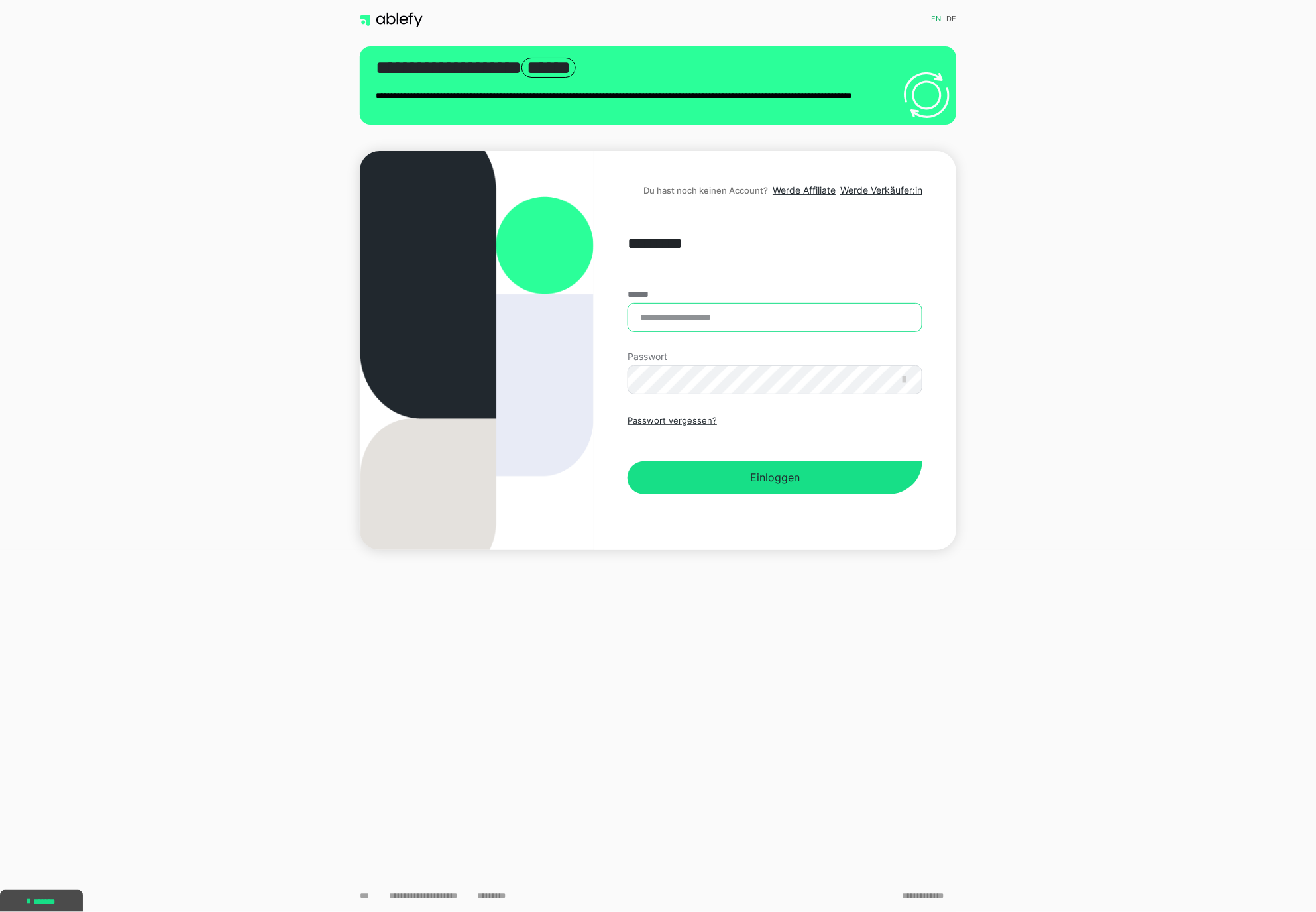 click on "******" at bounding box center (775, 317) 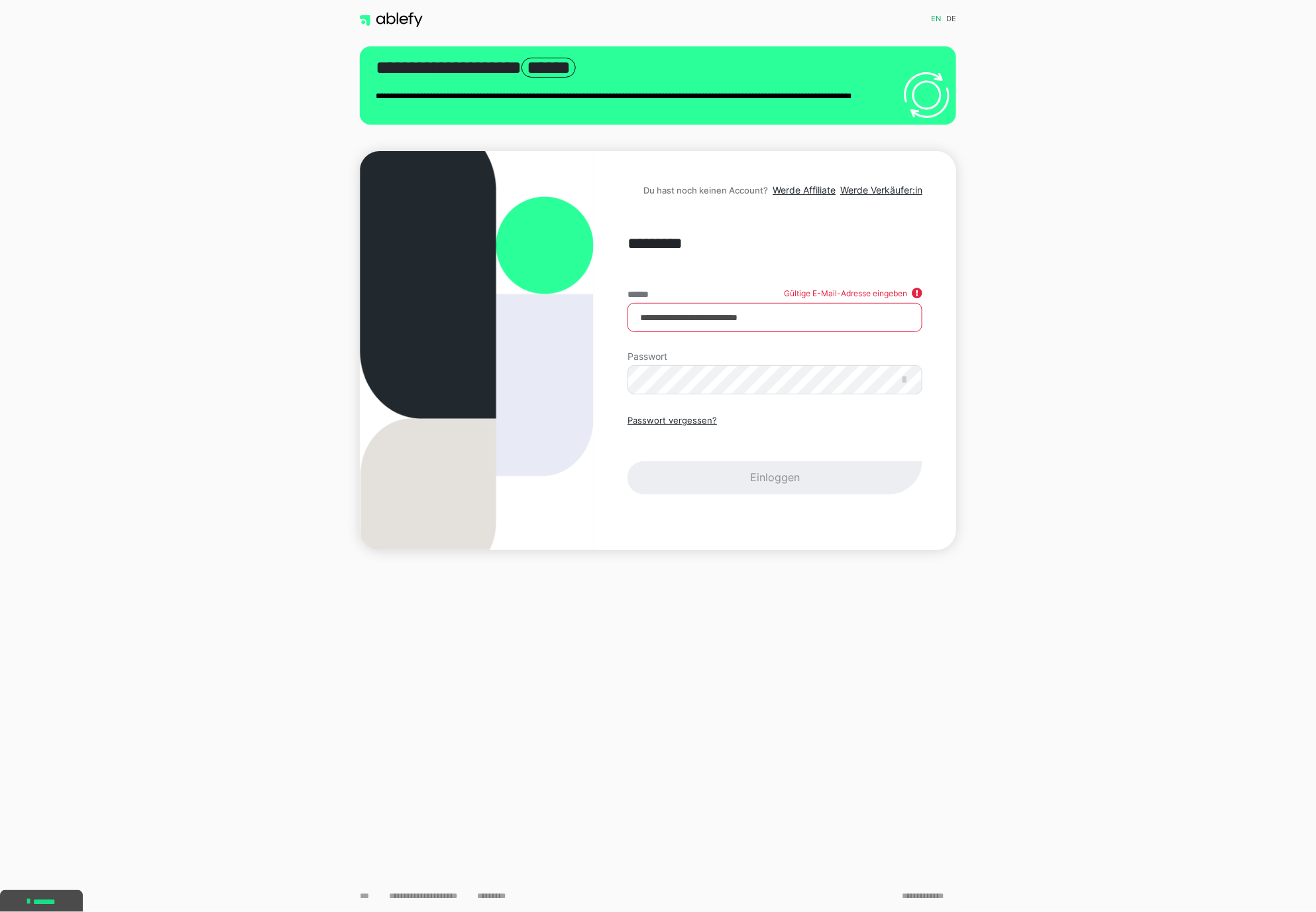 click on "**********" at bounding box center [775, 317] 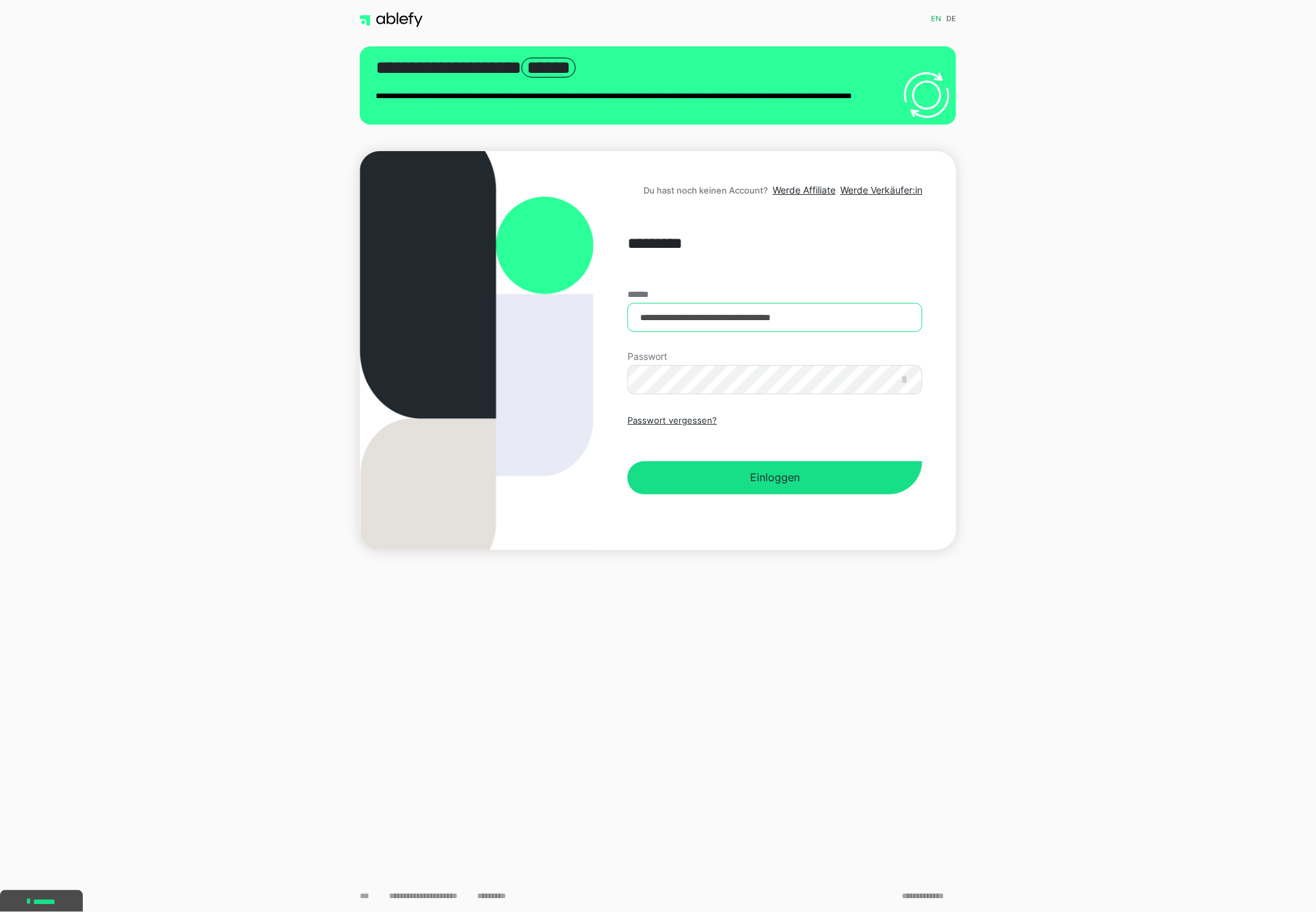 type on "**********" 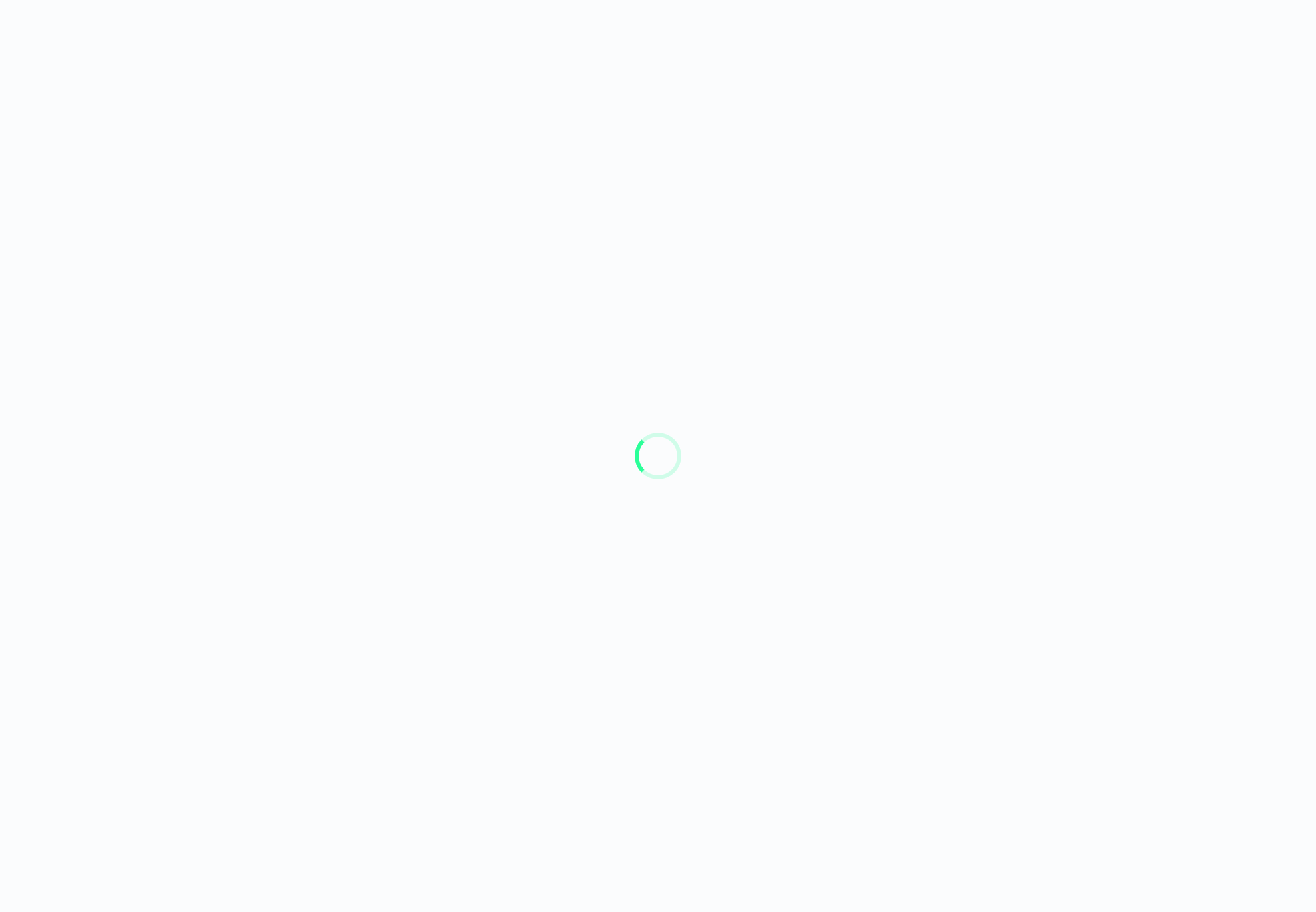 scroll, scrollTop: 0, scrollLeft: 0, axis: both 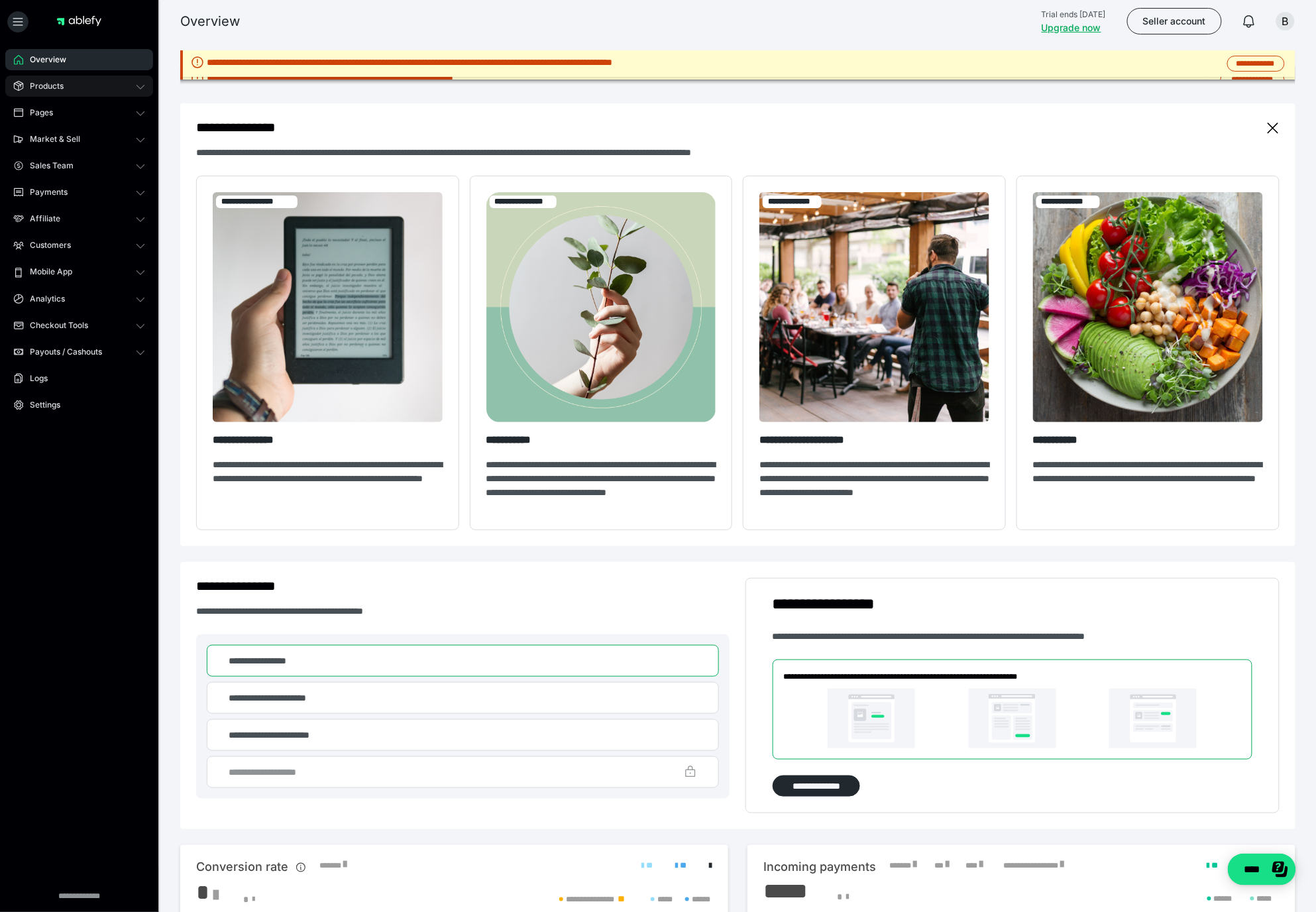 click on "Products" at bounding box center [79, 86] 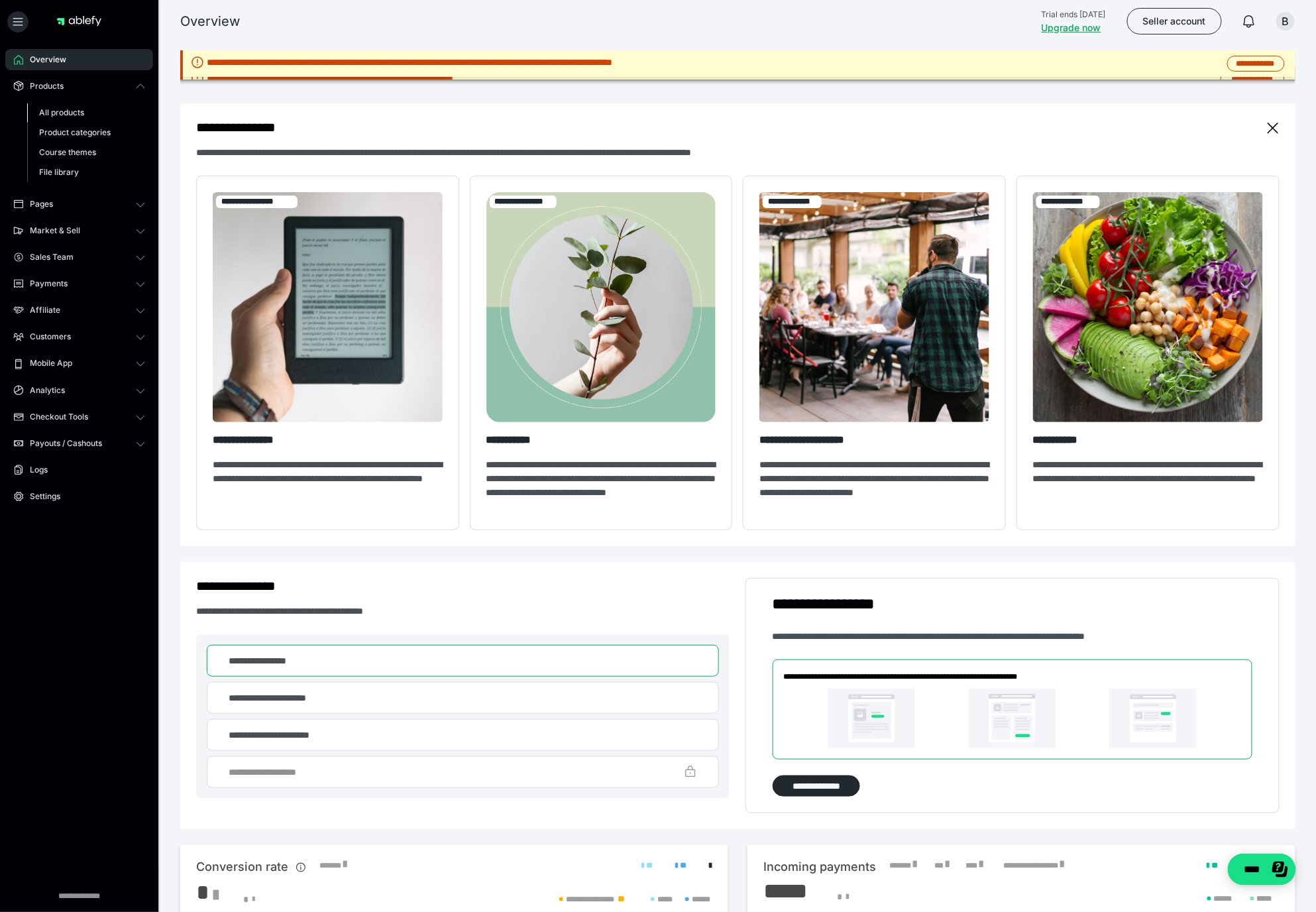 click on "All products" at bounding box center [86, 113] 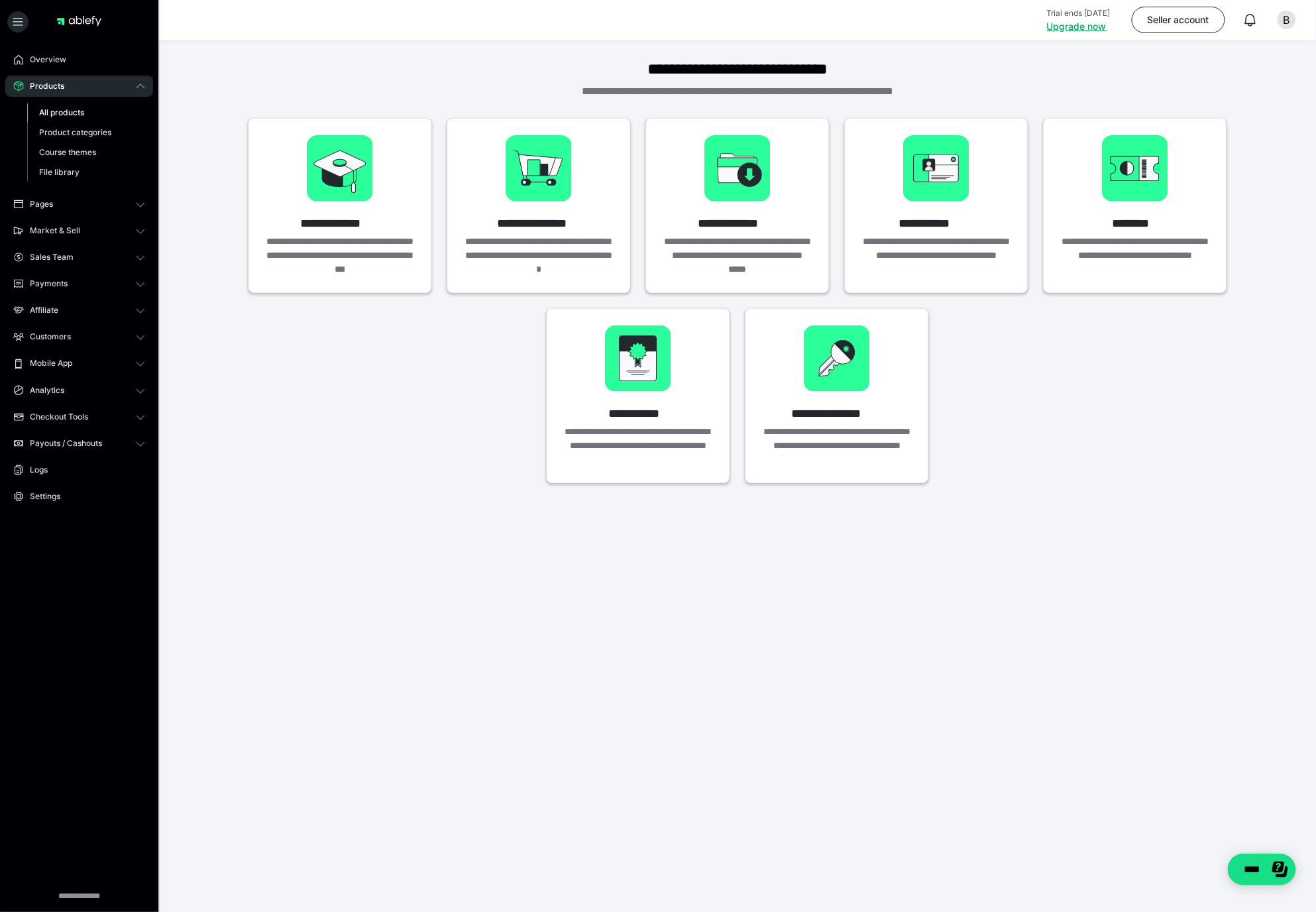 click on "All products" at bounding box center [86, 113] 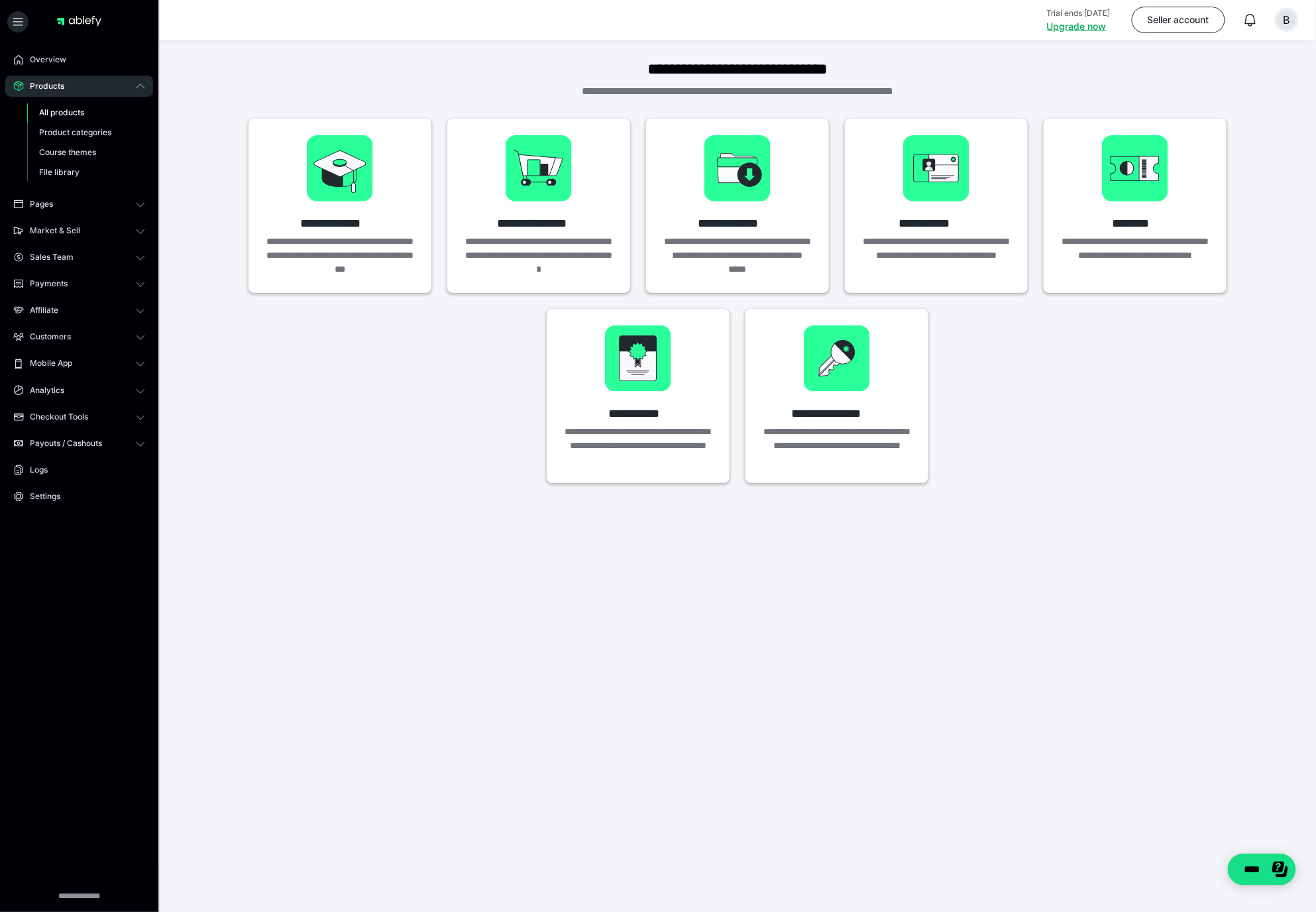 click on "B" at bounding box center (1287, 20) 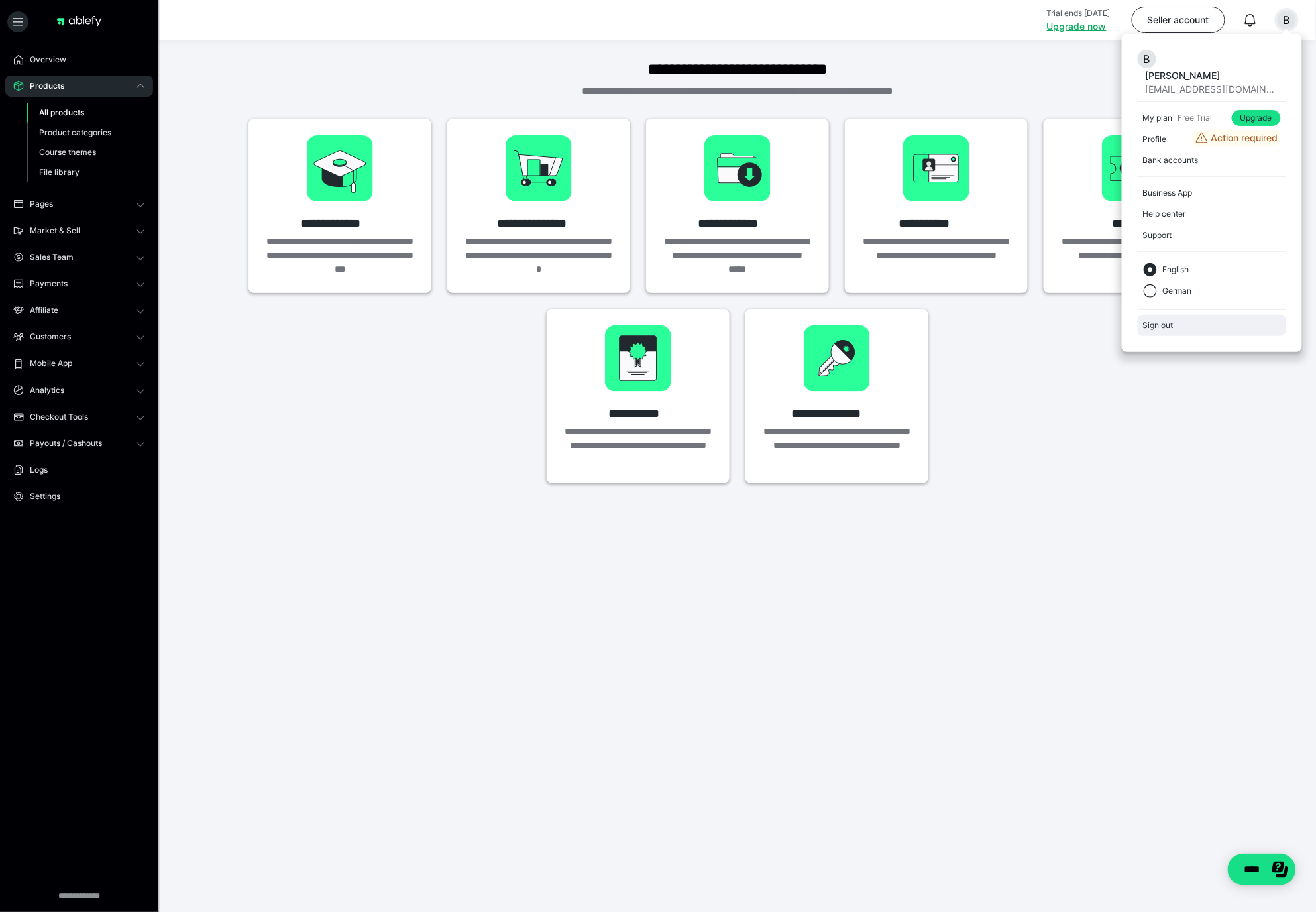 click on "Sign out" at bounding box center (1212, 325) 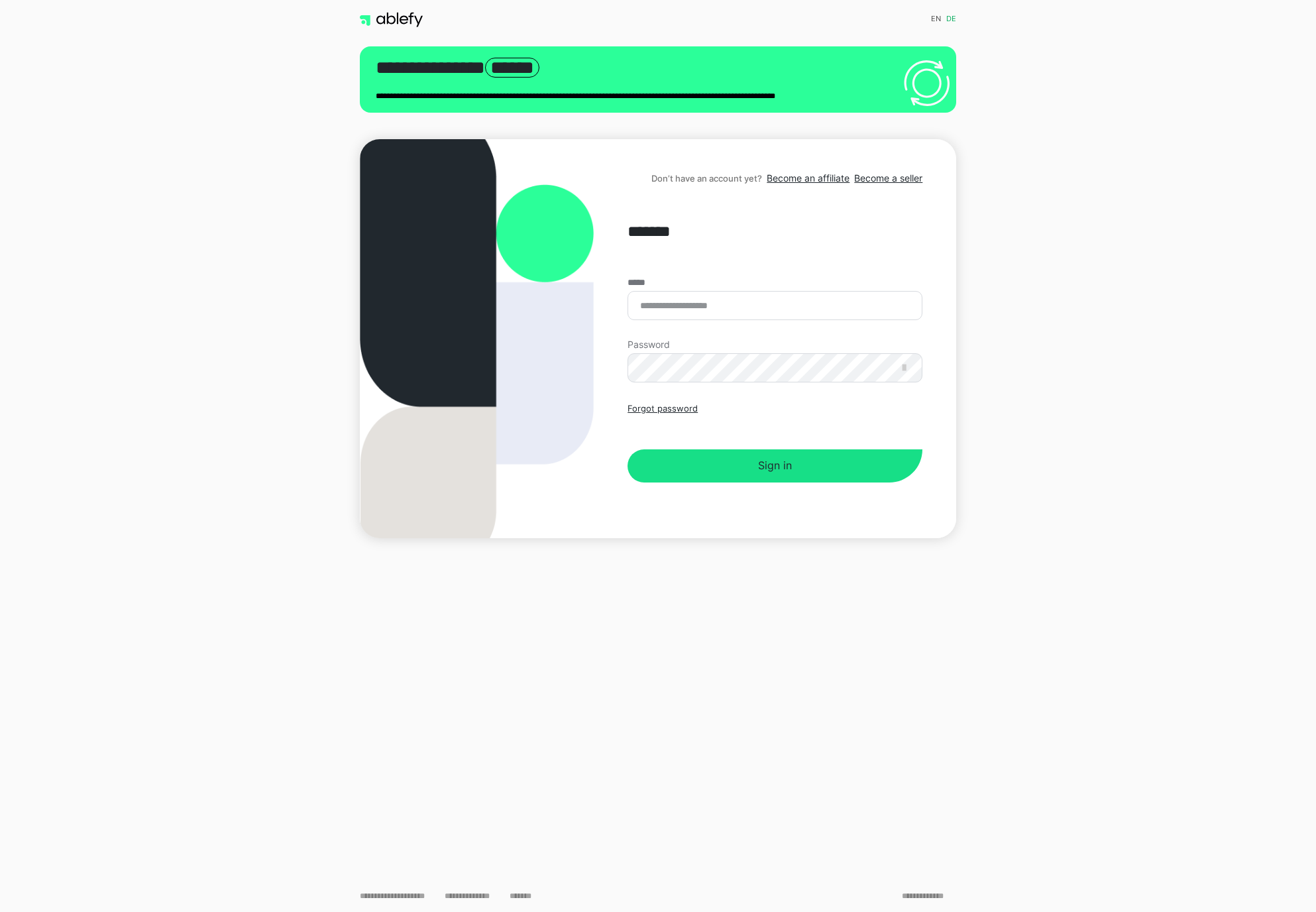 scroll, scrollTop: 0, scrollLeft: 0, axis: both 